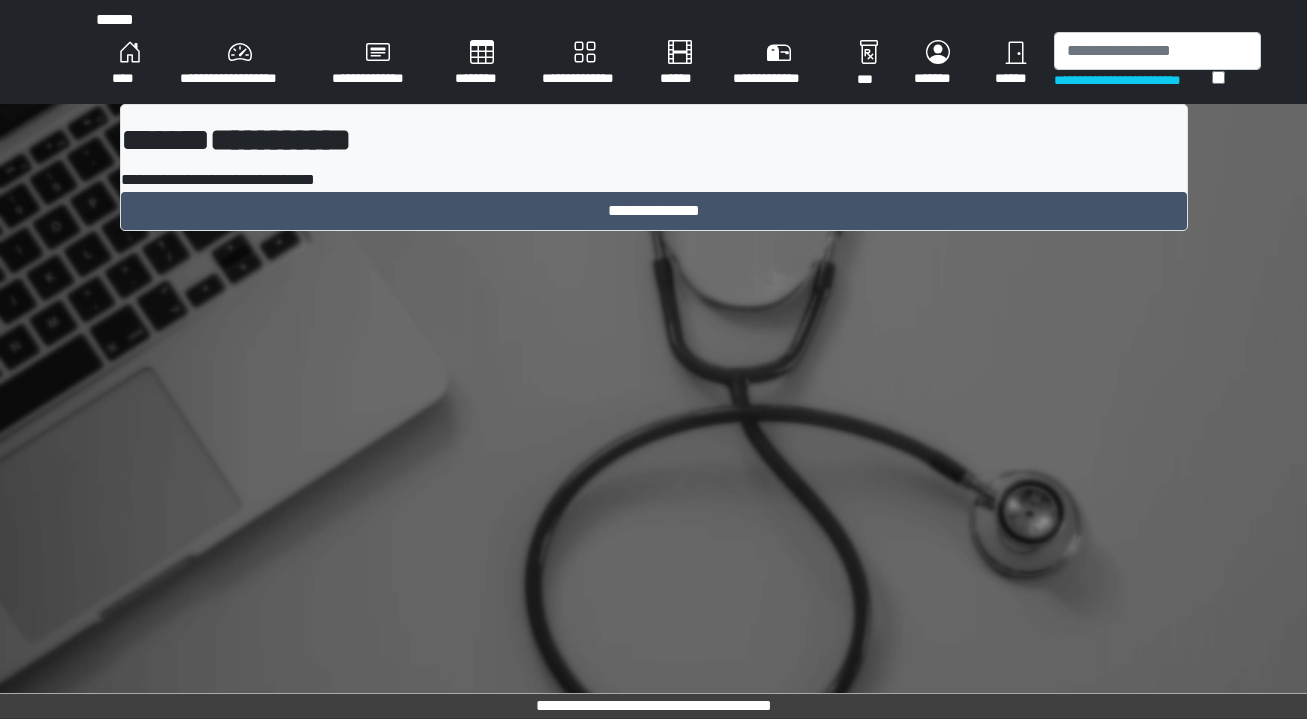 scroll, scrollTop: 0, scrollLeft: 0, axis: both 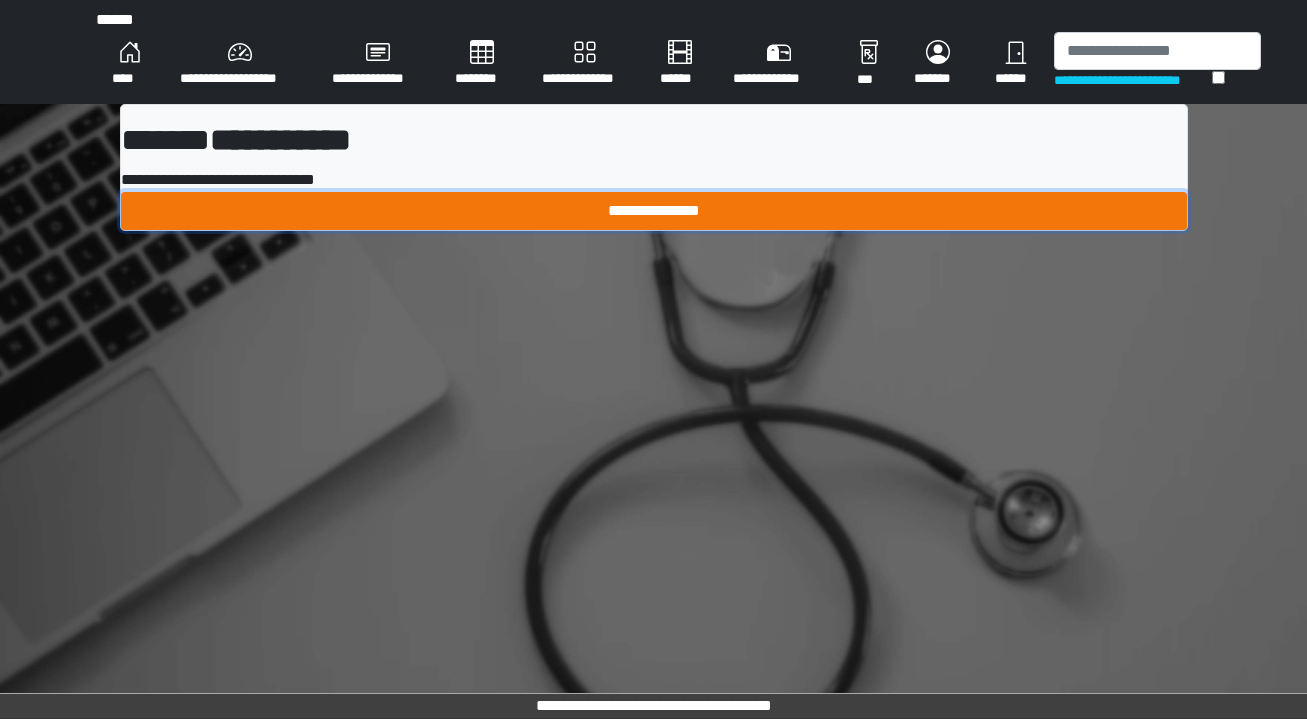 click on "**********" at bounding box center [654, 211] 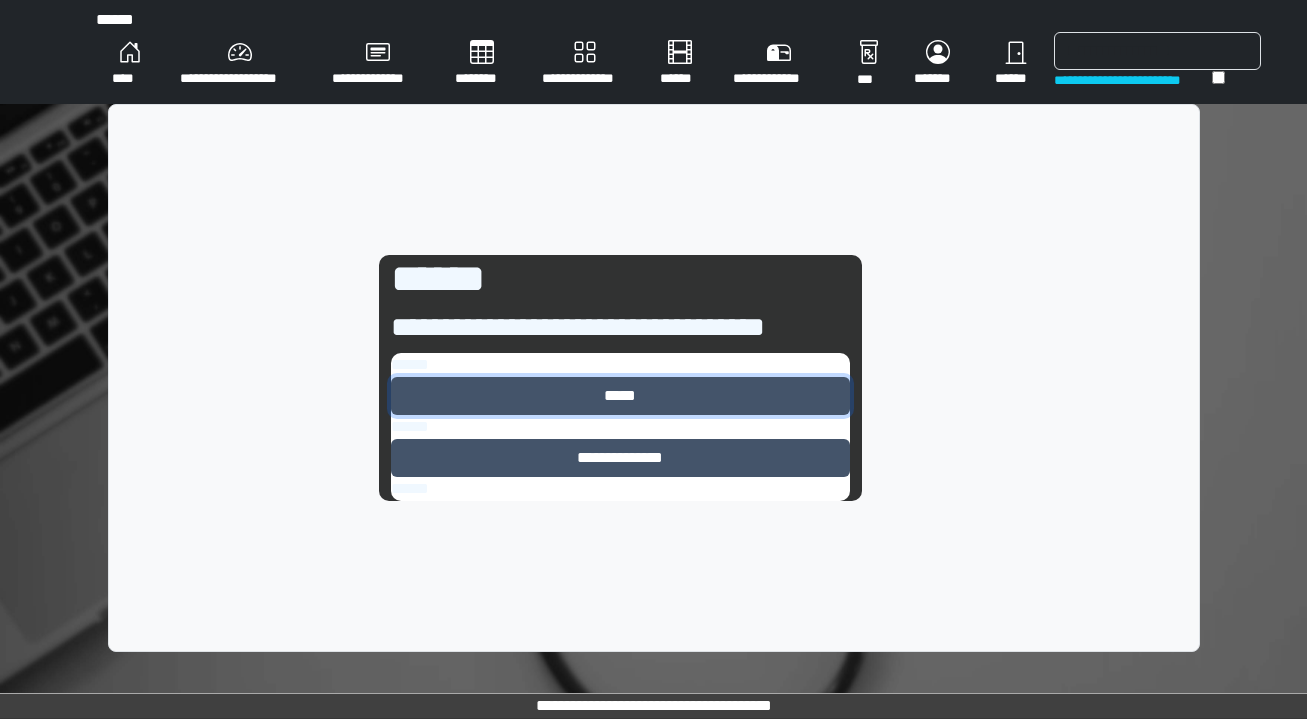 click on "*****" at bounding box center (620, 396) 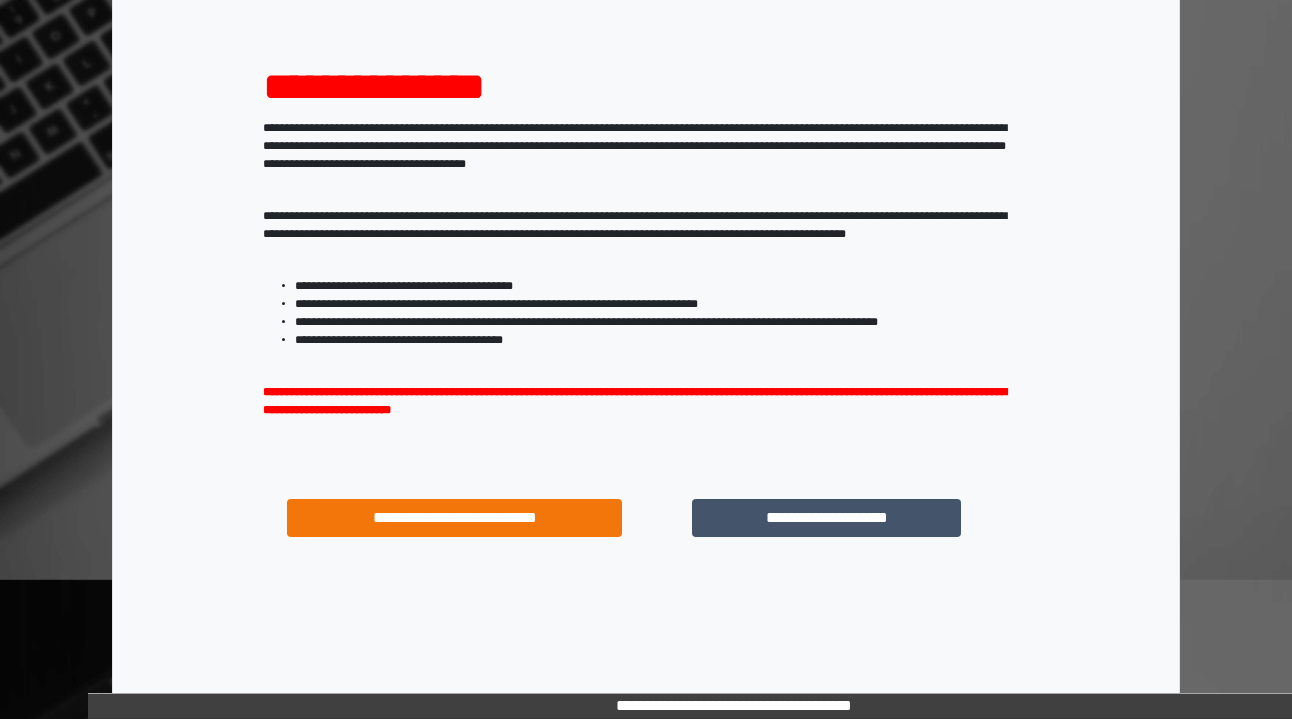 scroll, scrollTop: 209, scrollLeft: 0, axis: vertical 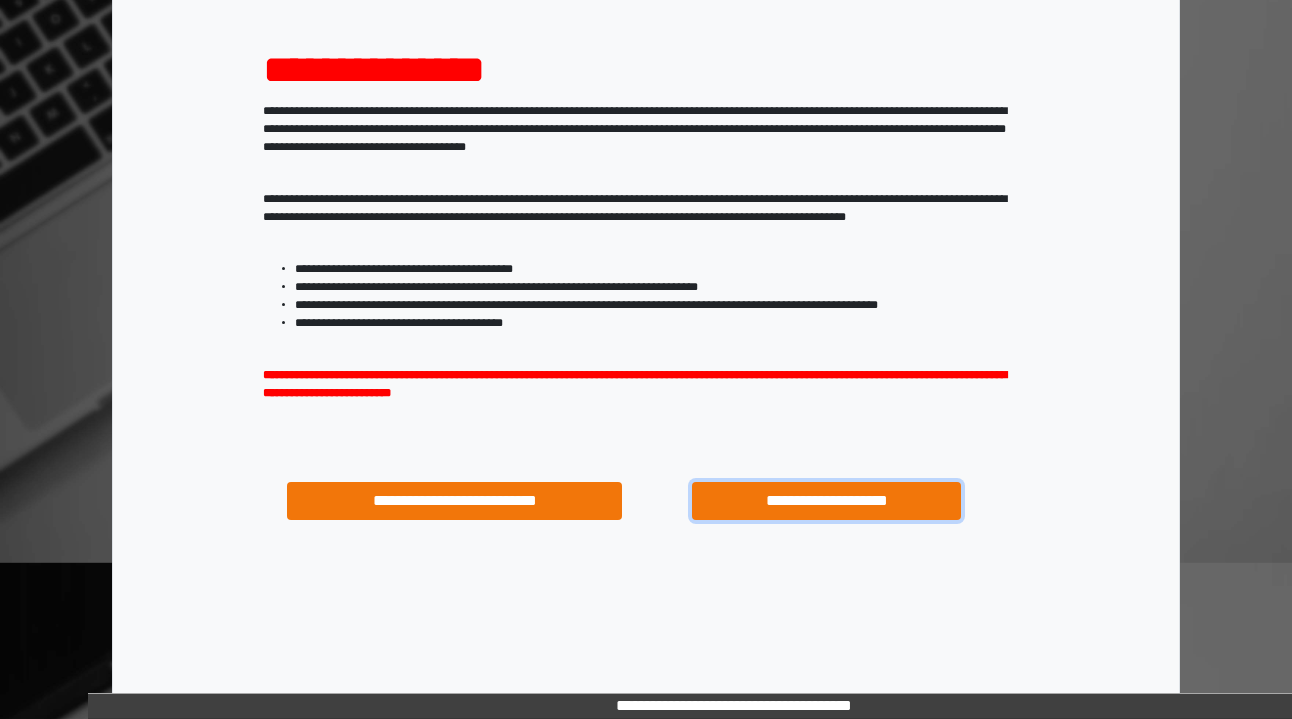 click on "**********" at bounding box center (826, 501) 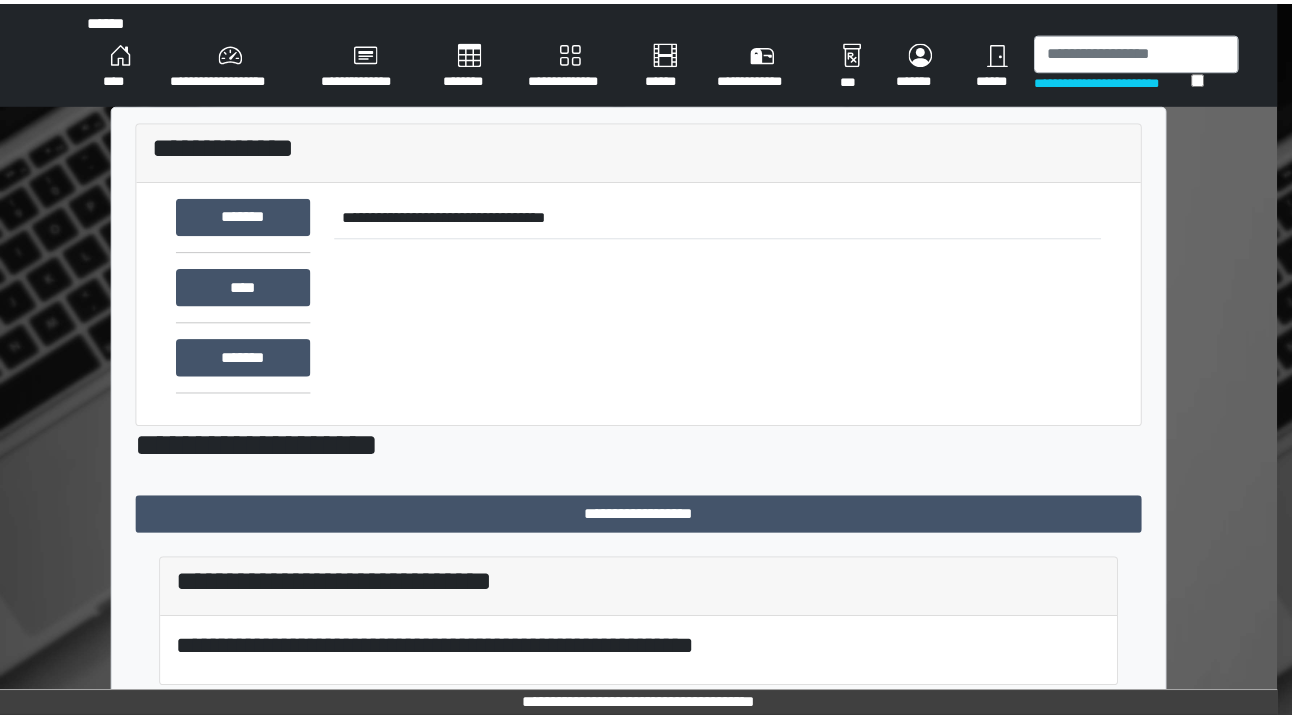 scroll, scrollTop: 0, scrollLeft: 0, axis: both 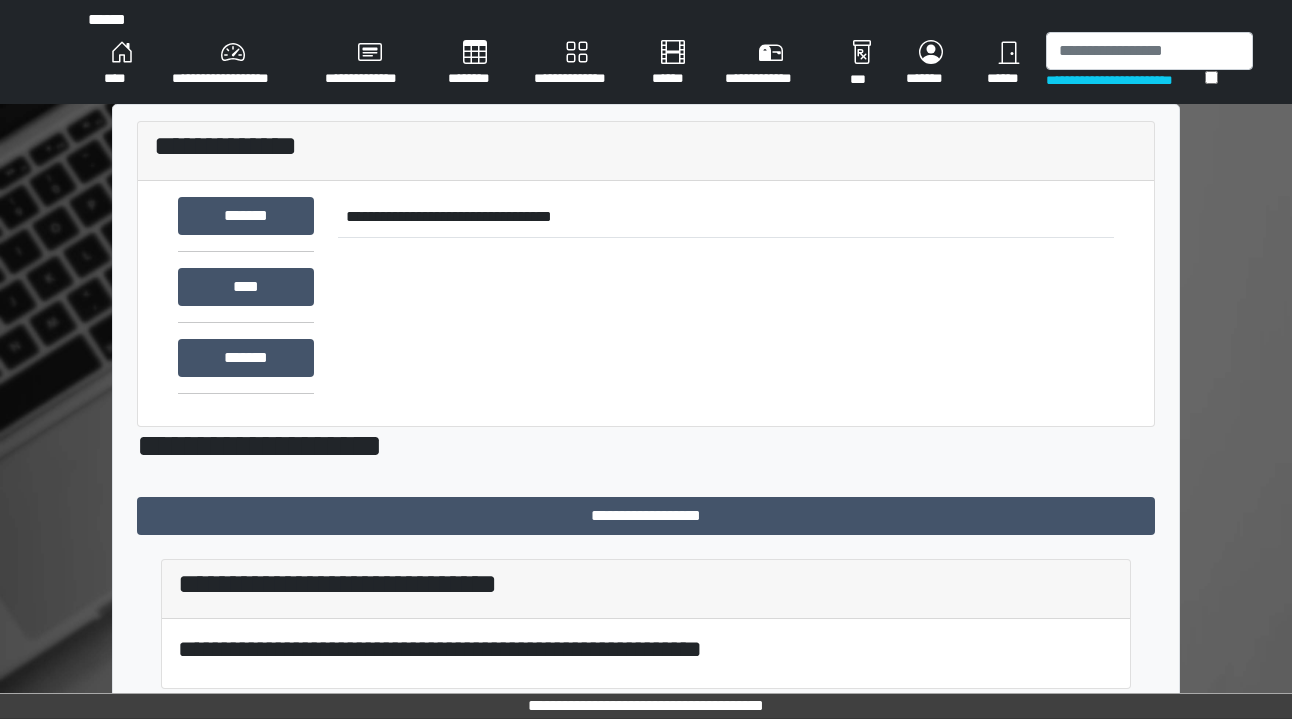 click on "********" at bounding box center [475, 64] 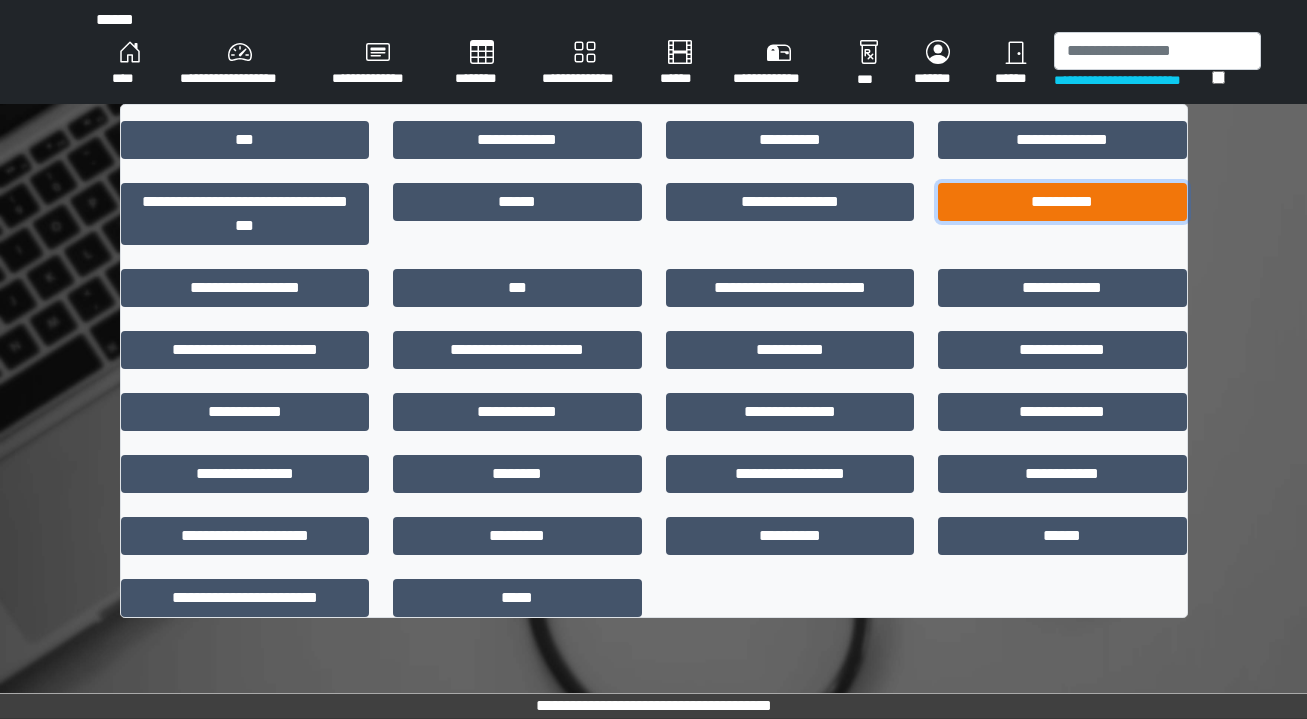 click on "**********" at bounding box center (1062, 202) 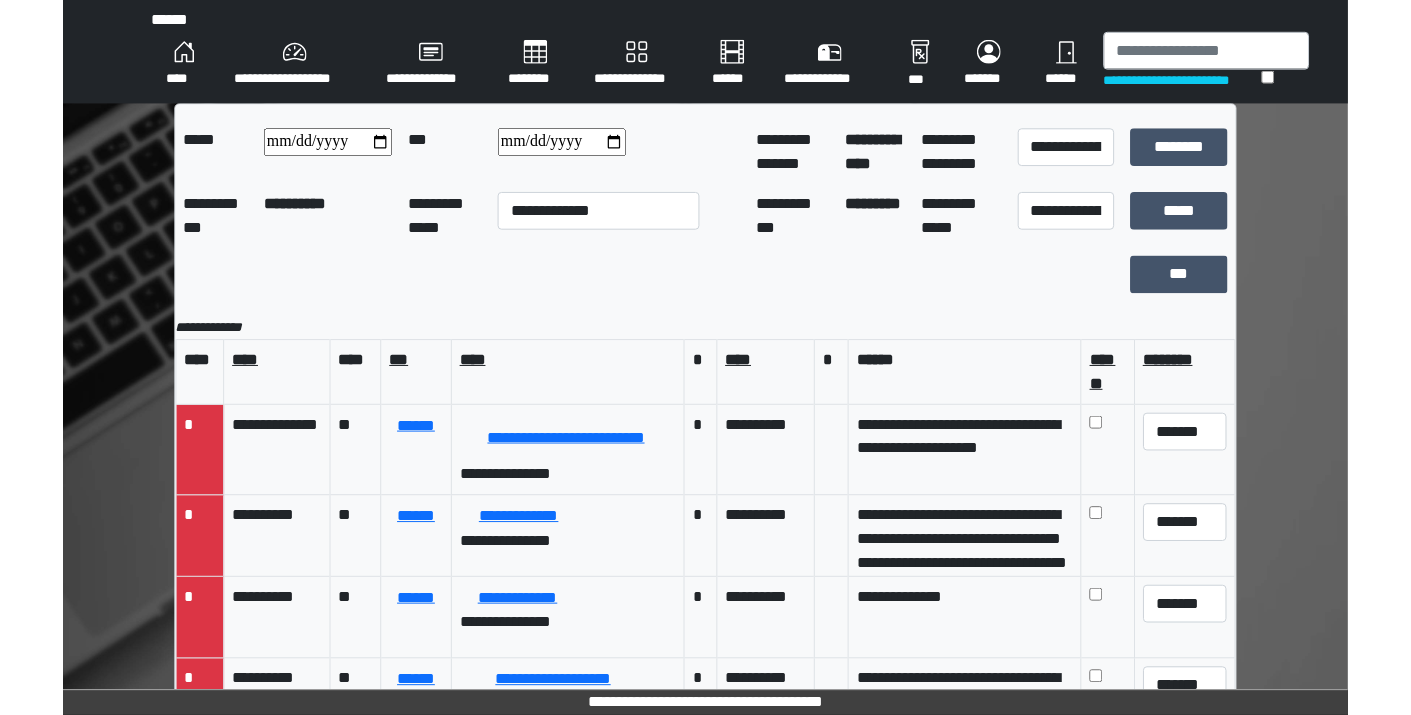 scroll, scrollTop: 0, scrollLeft: 0, axis: both 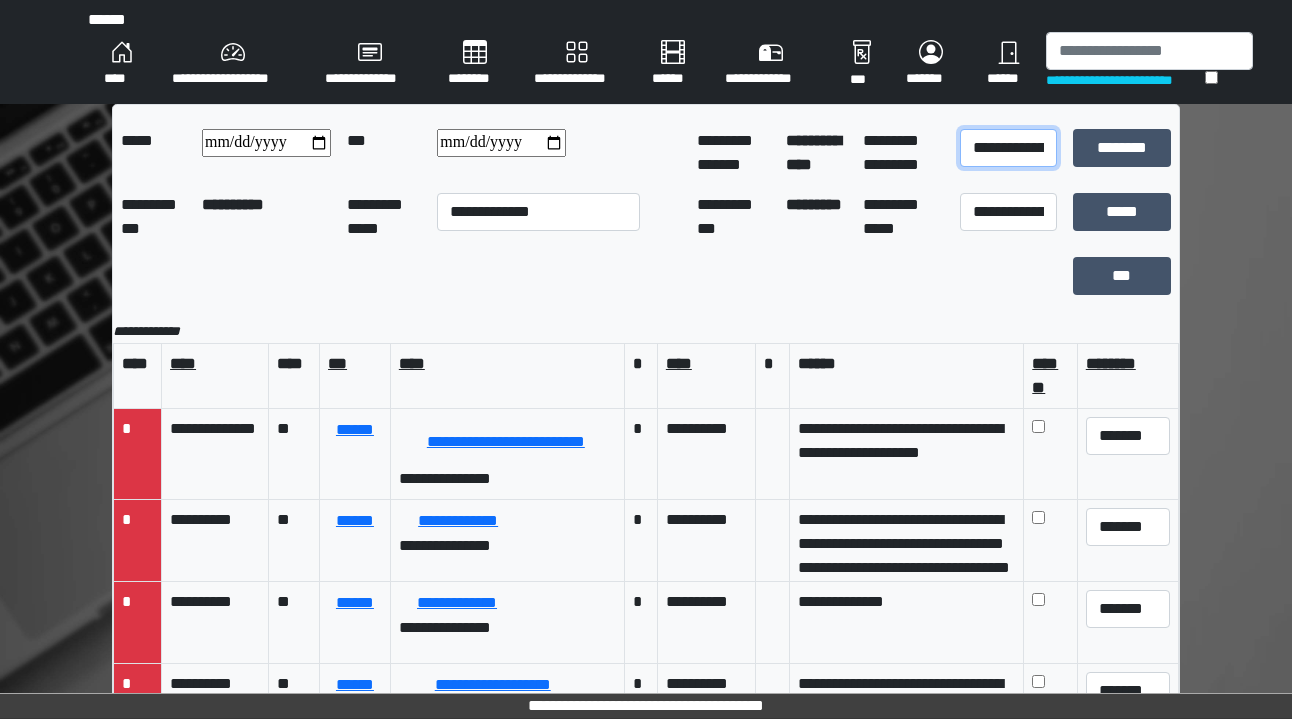 click on "**********" at bounding box center (1008, 148) 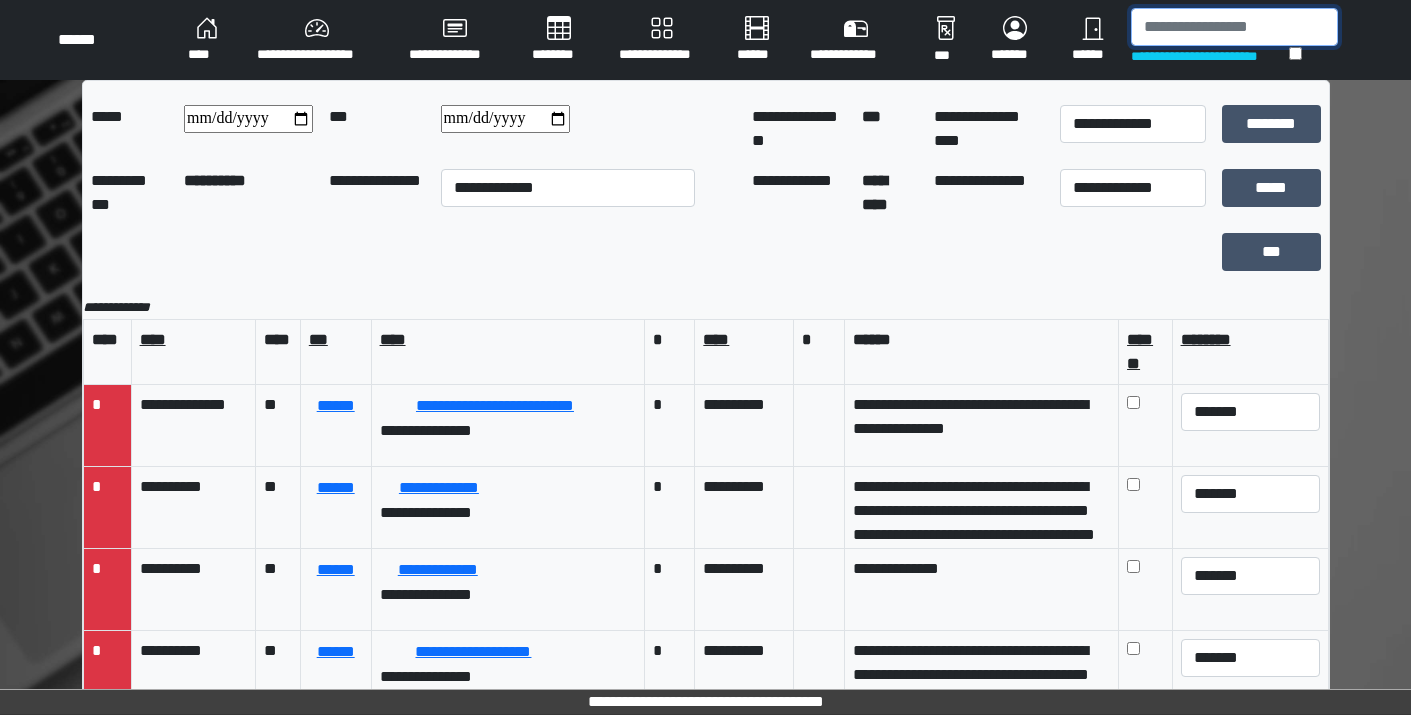 drag, startPoint x: 1195, startPoint y: 24, endPoint x: 1024, endPoint y: 230, distance: 267.72562 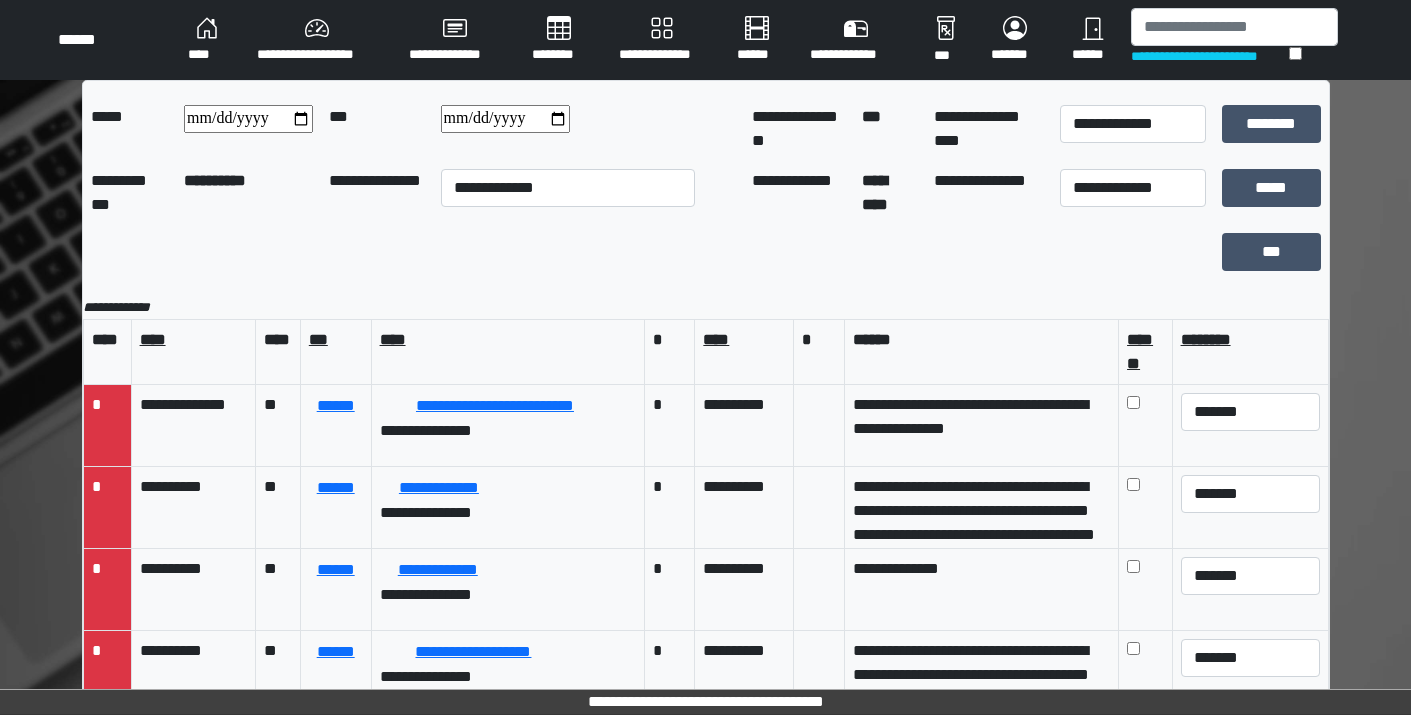 click at bounding box center (649, 252) 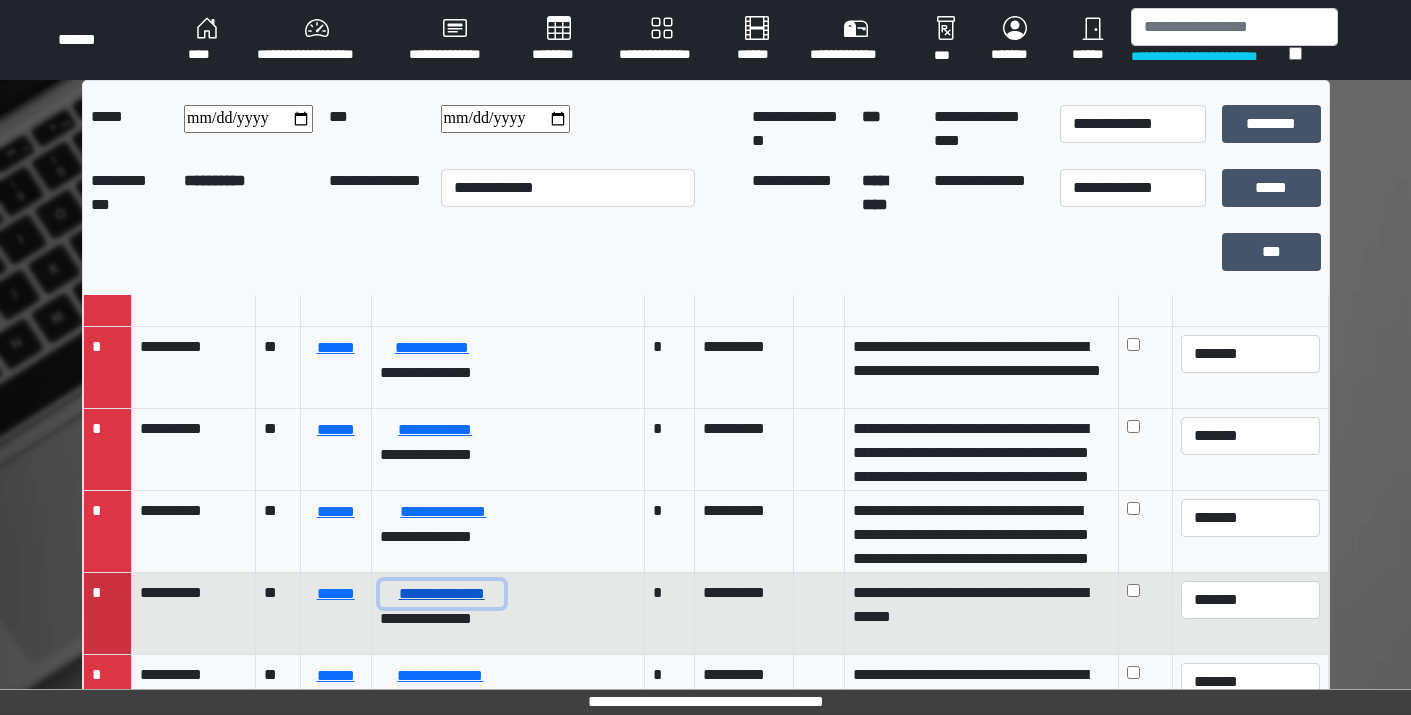 click on "**********" at bounding box center [442, 594] 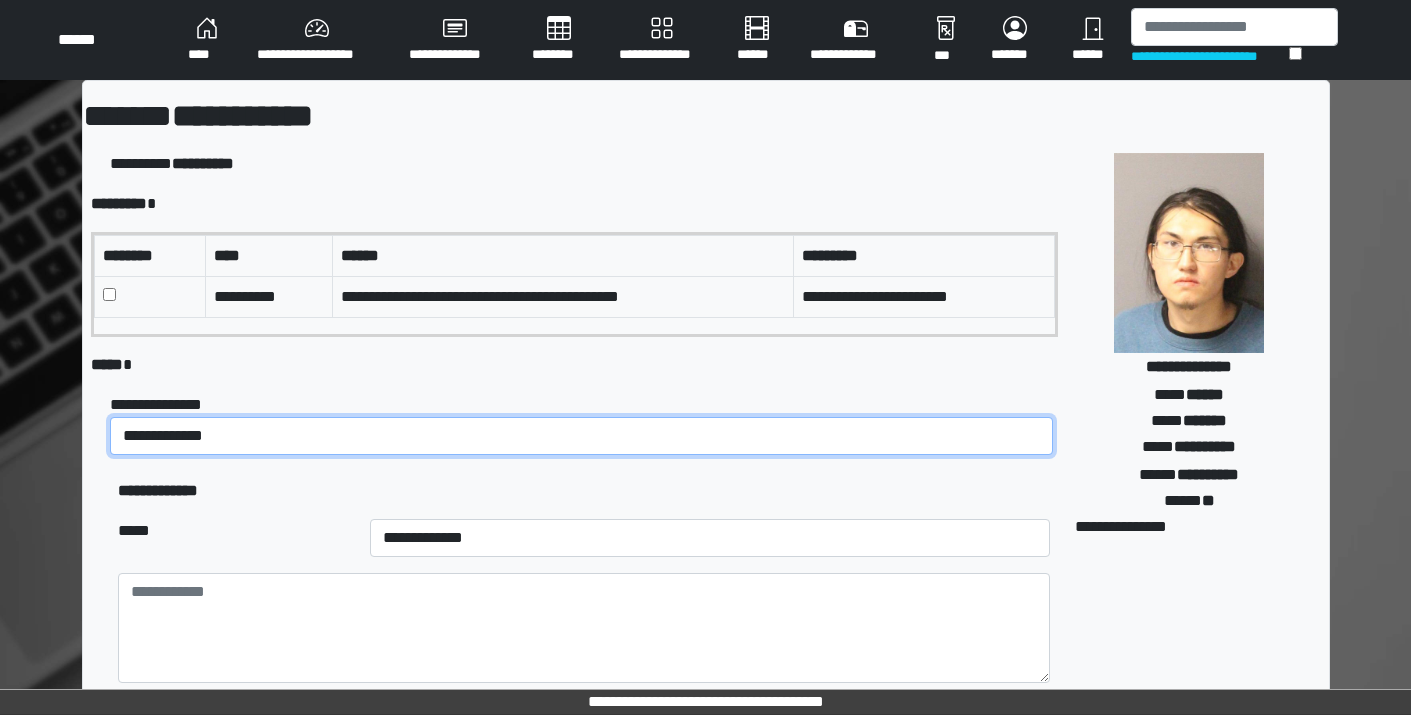 click on "**********" at bounding box center [581, 436] 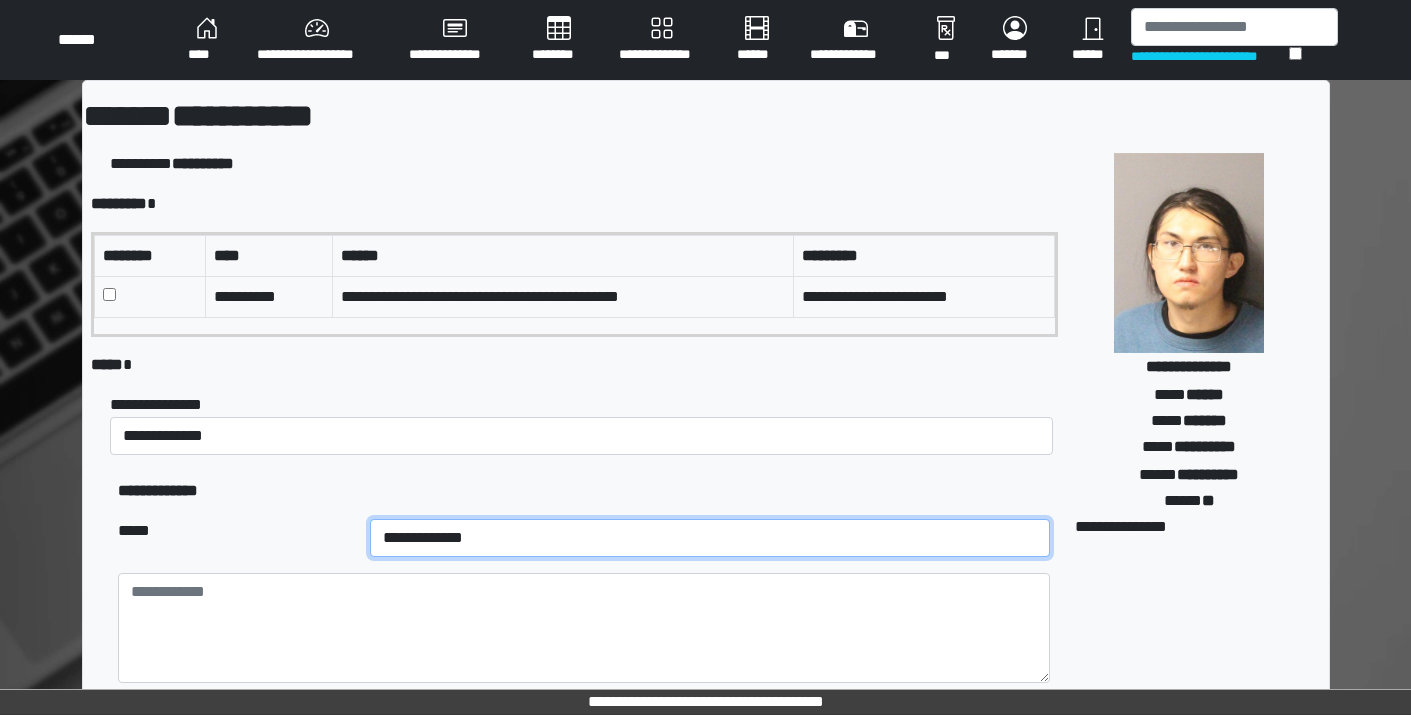 click on "**********" at bounding box center [710, 538] 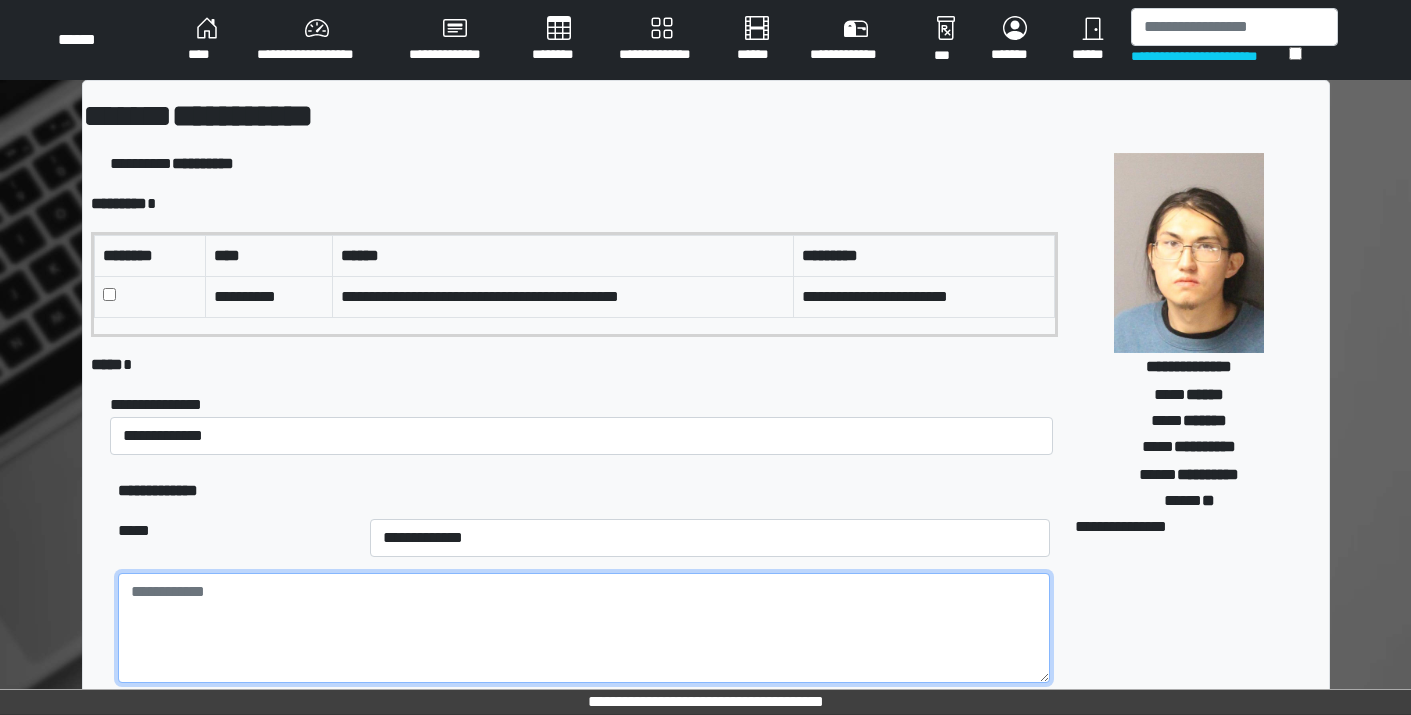 click at bounding box center [583, 628] 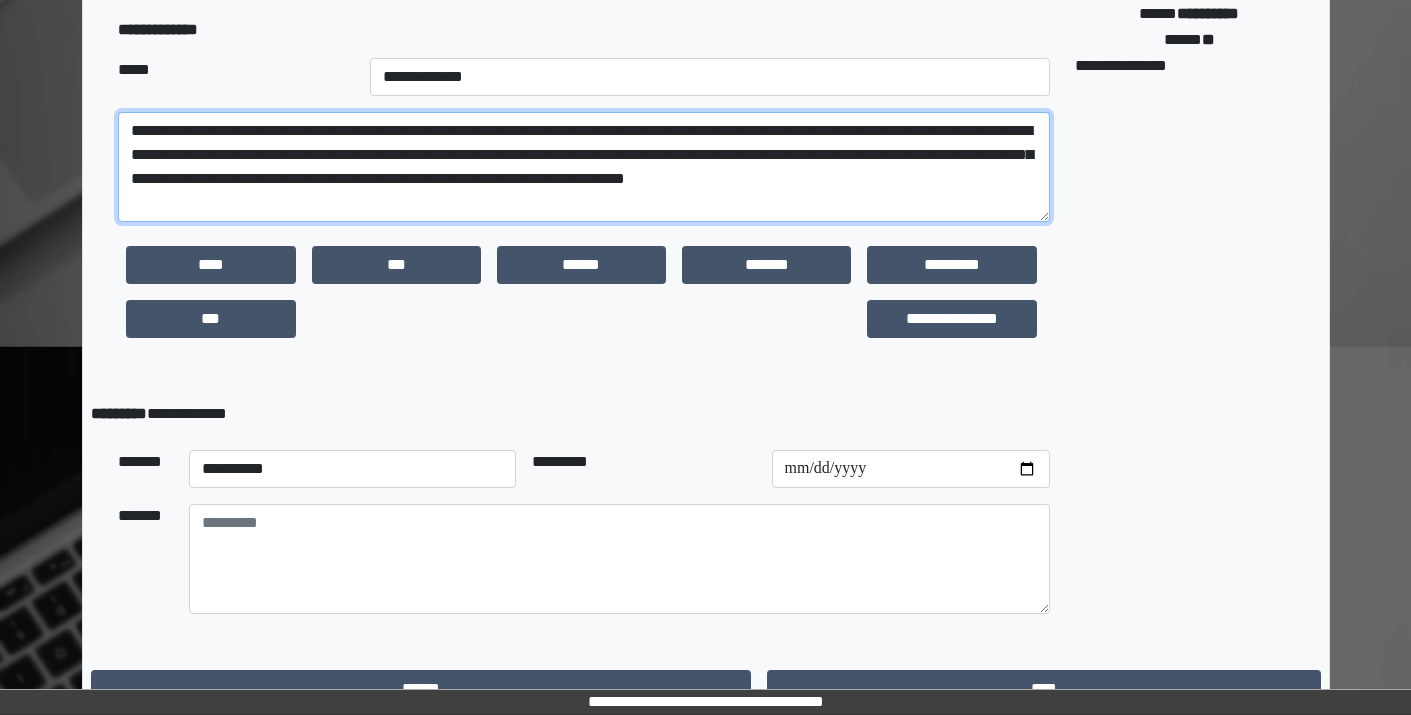 scroll, scrollTop: 495, scrollLeft: 0, axis: vertical 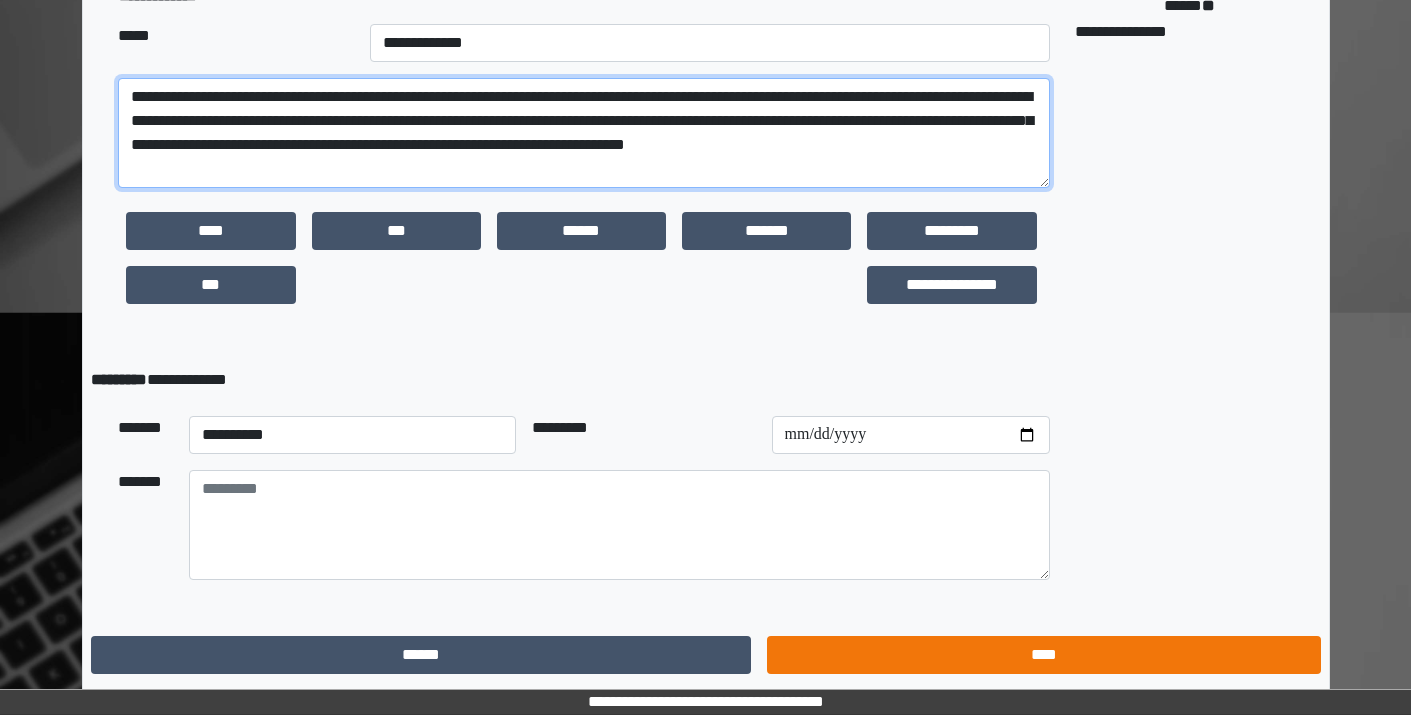 type on "**********" 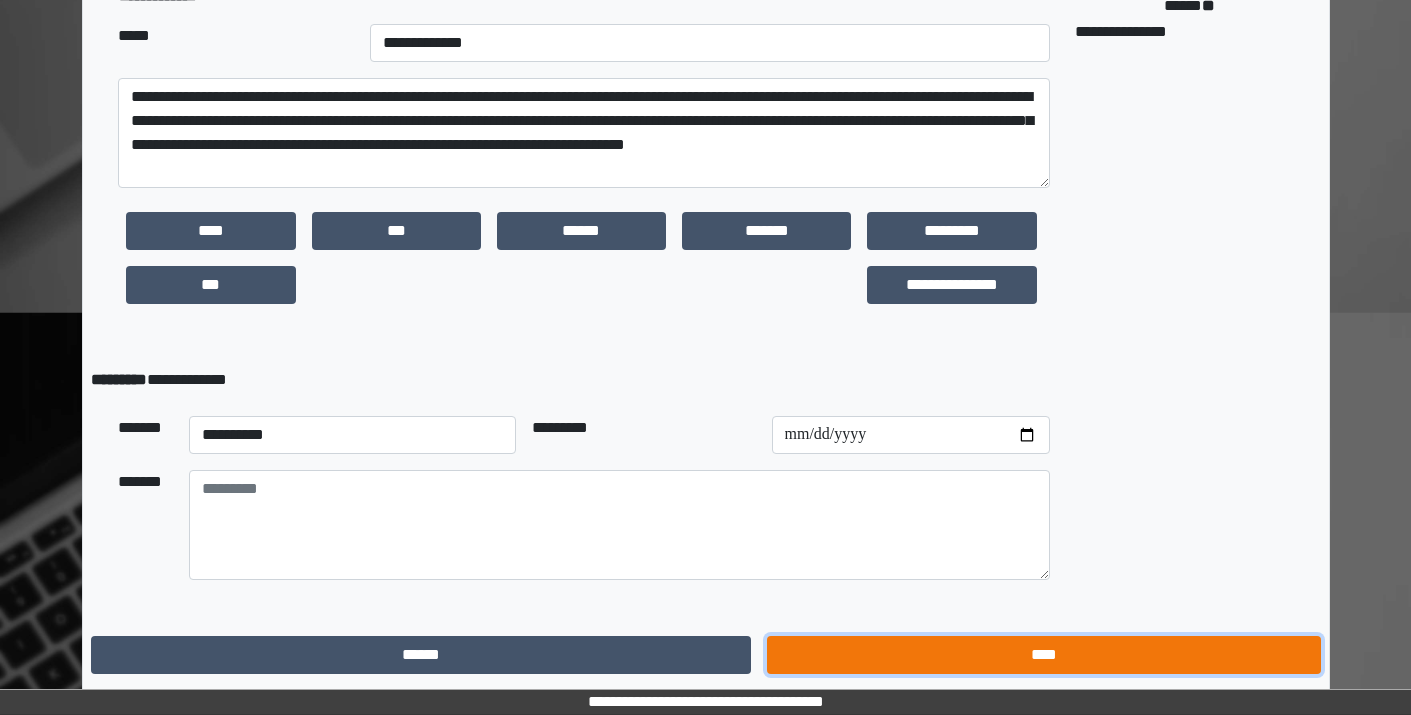 click on "****" at bounding box center (1043, 655) 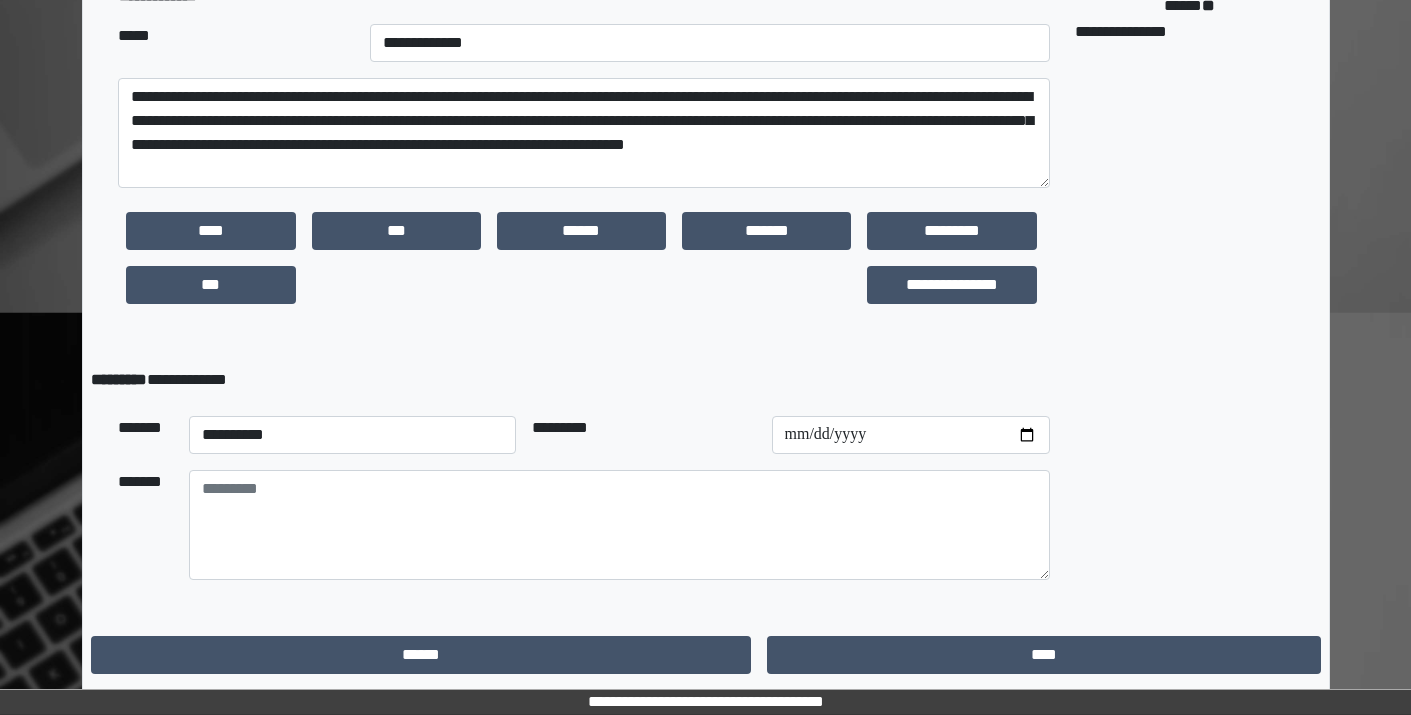 scroll, scrollTop: 0, scrollLeft: 0, axis: both 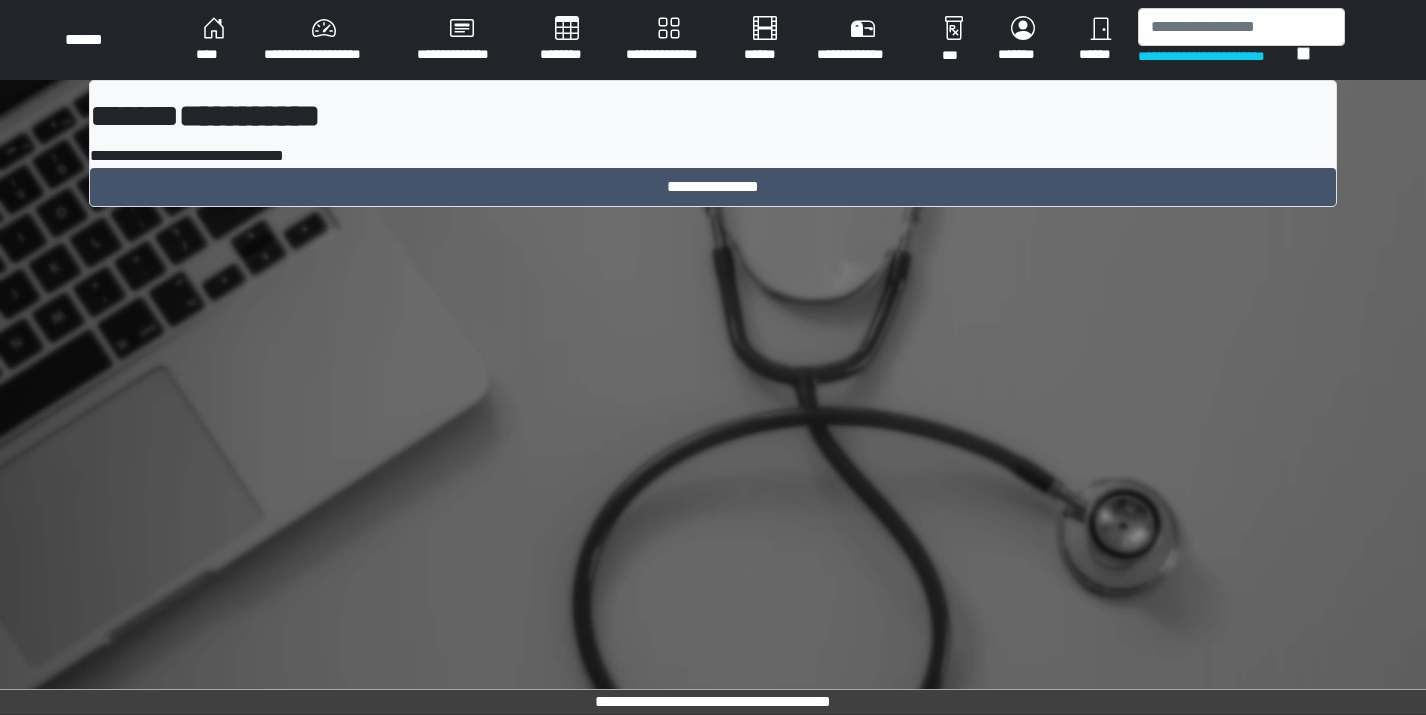 click on "**********" at bounding box center [713, 151] 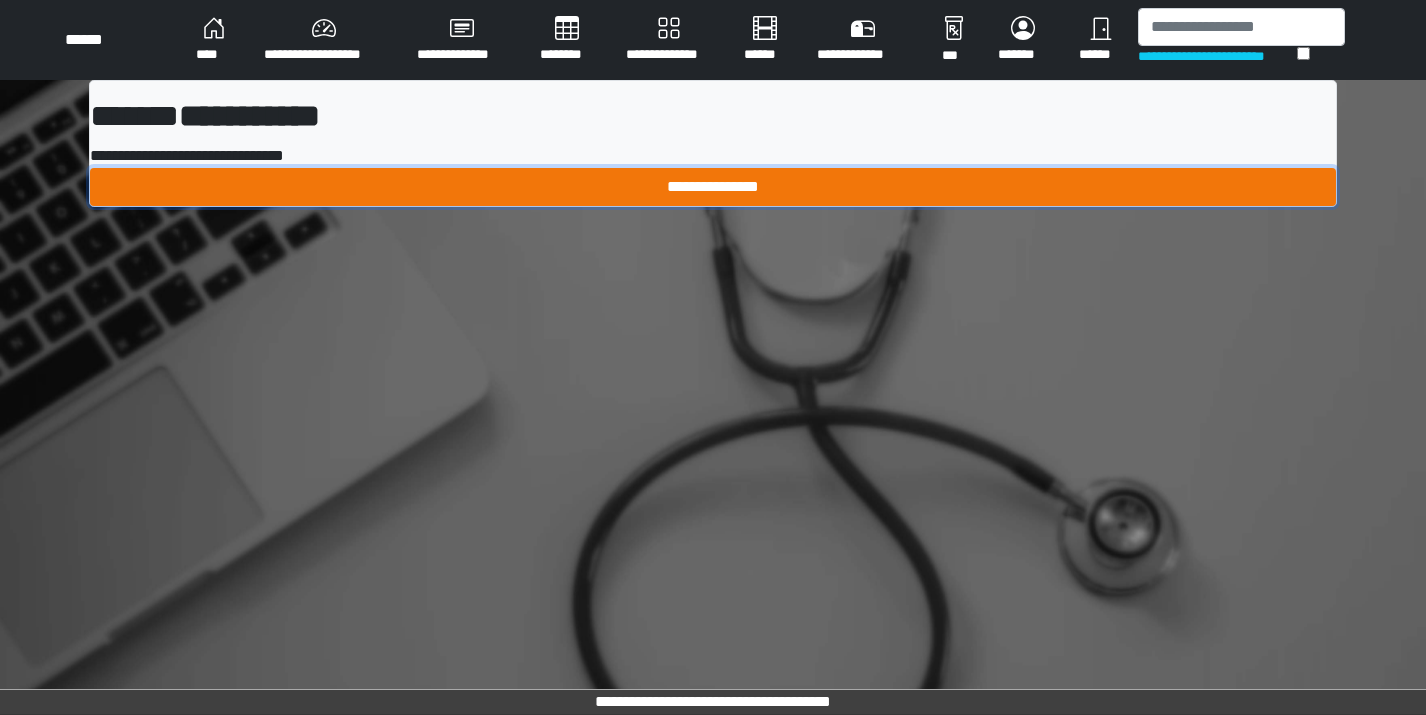click on "**********" at bounding box center [713, 187] 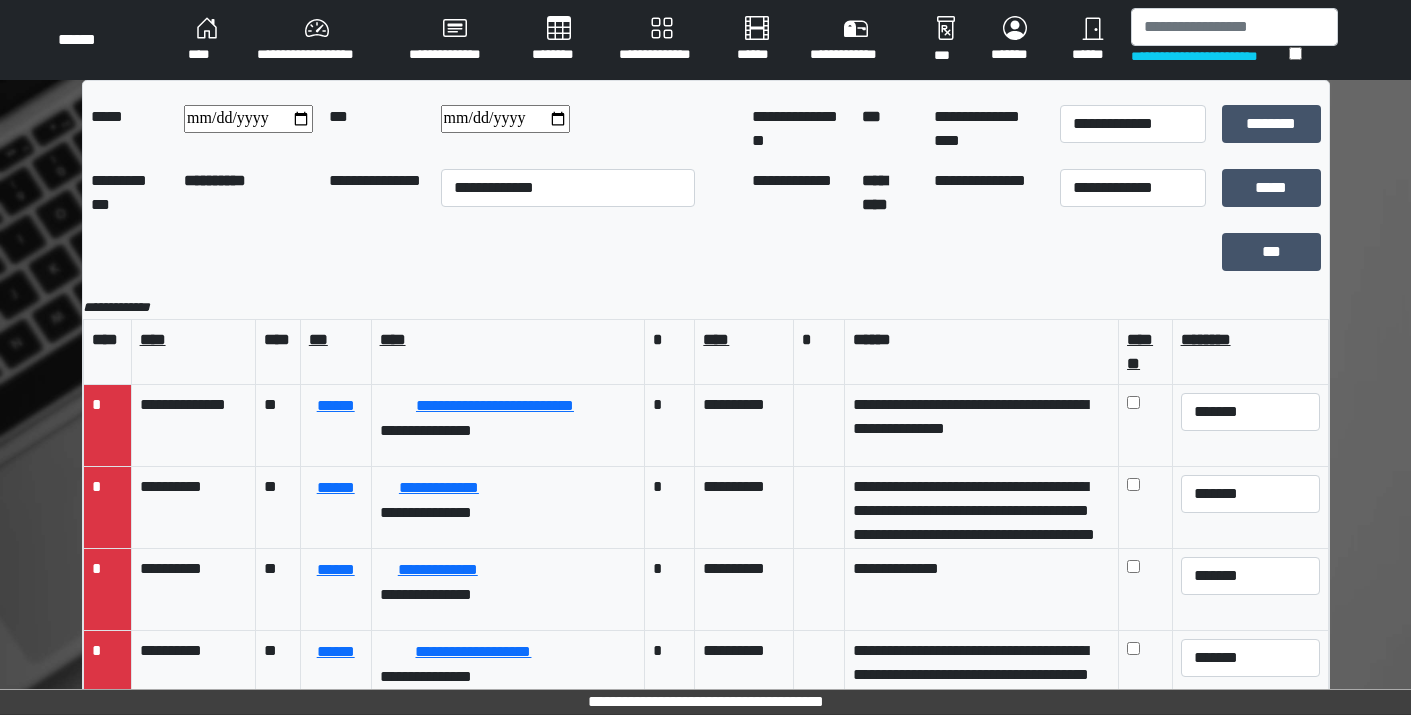 scroll, scrollTop: 75, scrollLeft: 0, axis: vertical 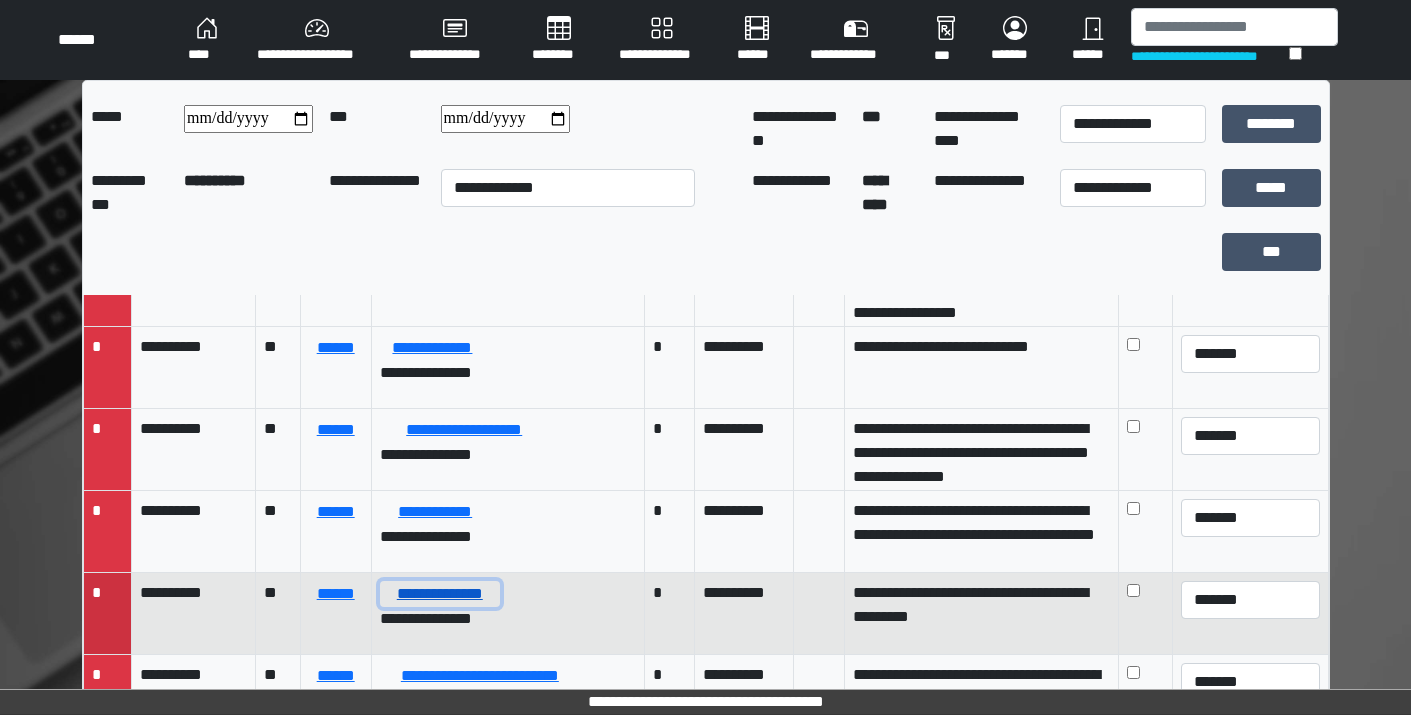 click on "**********" at bounding box center (440, 594) 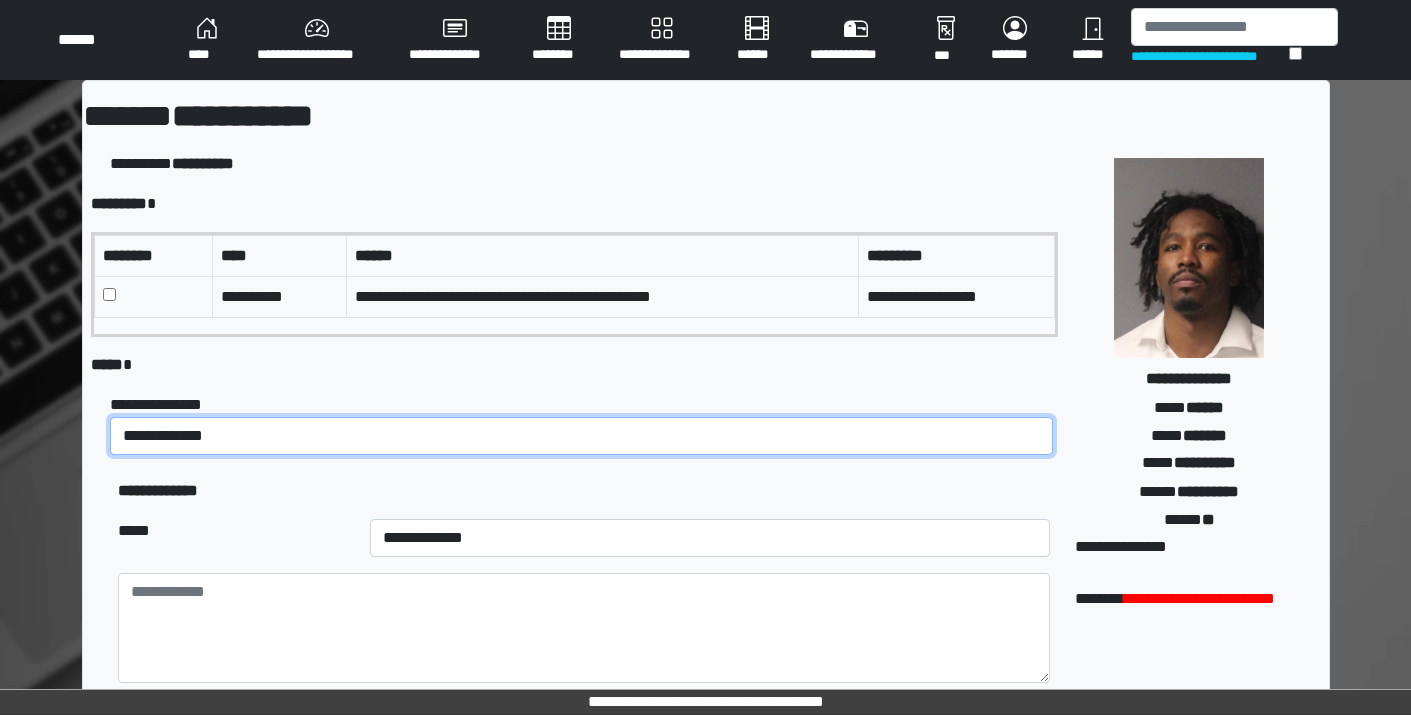 click on "**********" at bounding box center (581, 436) 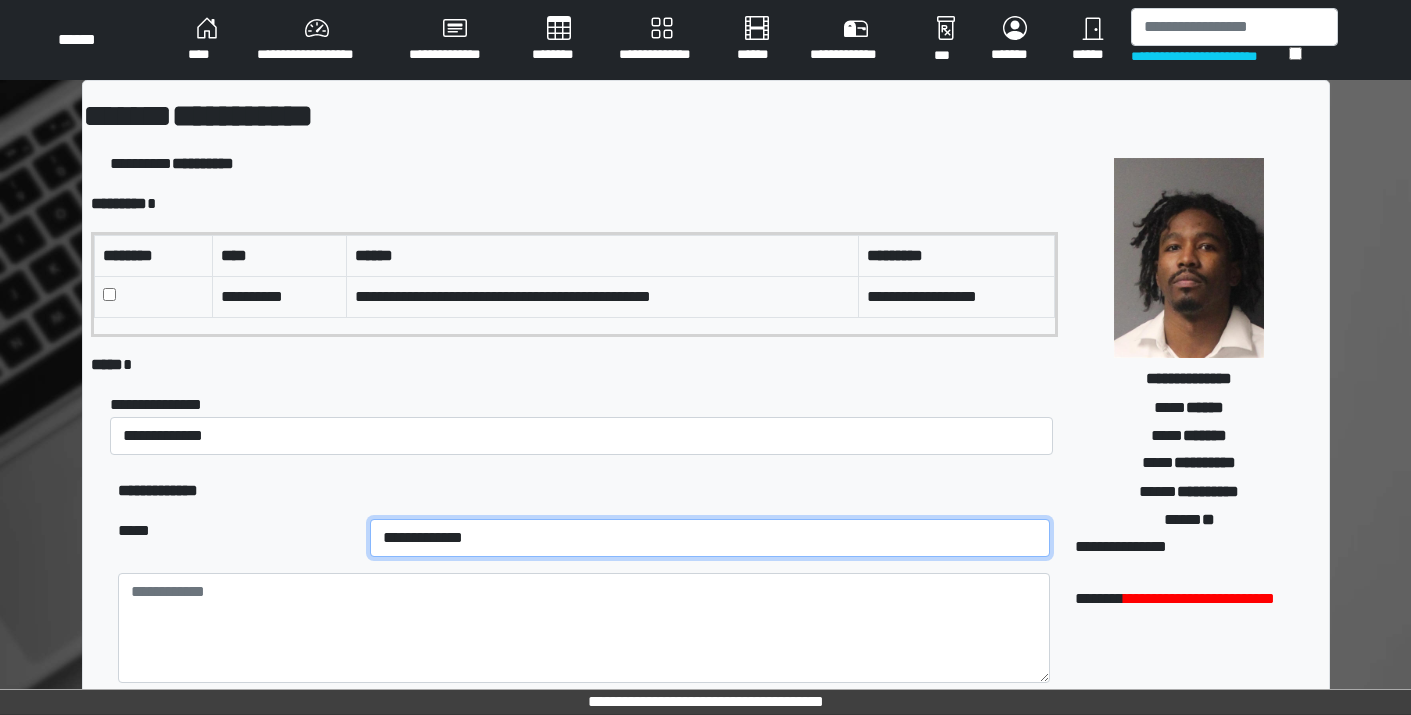 click on "**********" at bounding box center (710, 538) 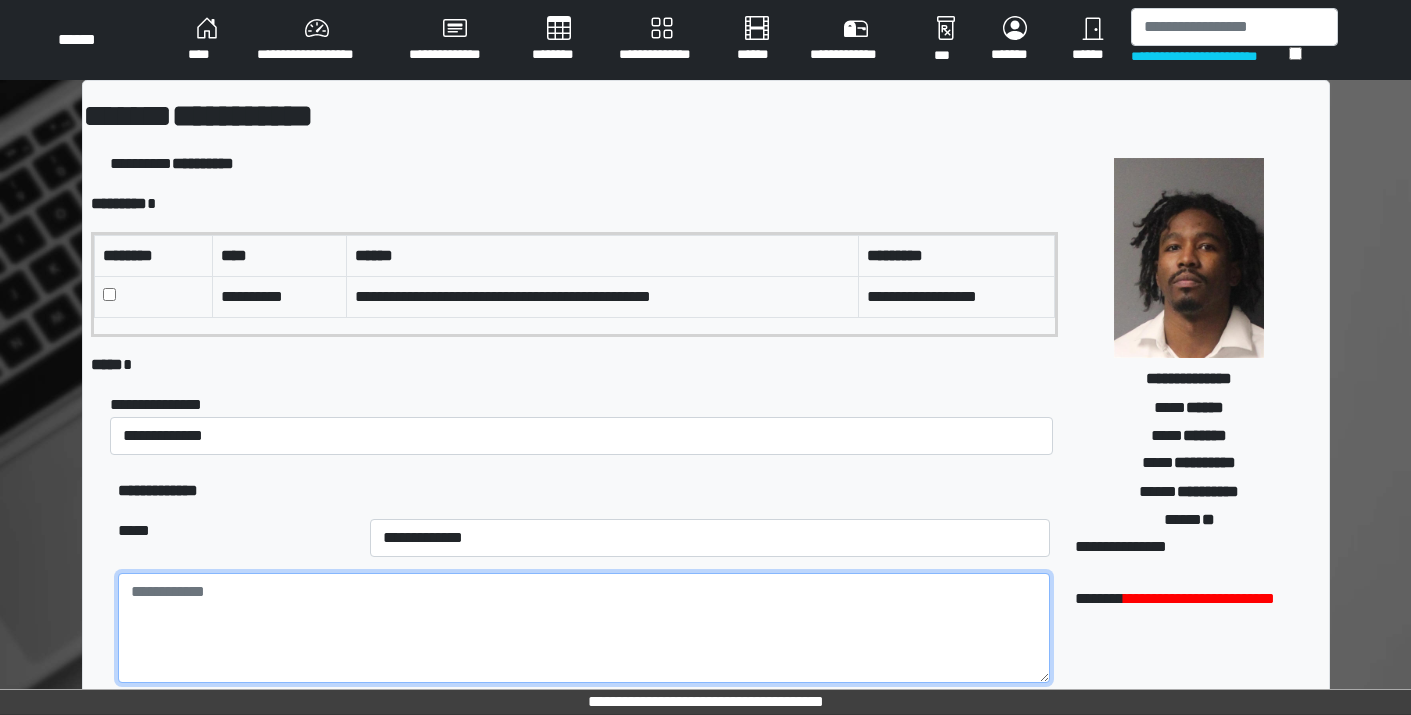 click at bounding box center [583, 628] 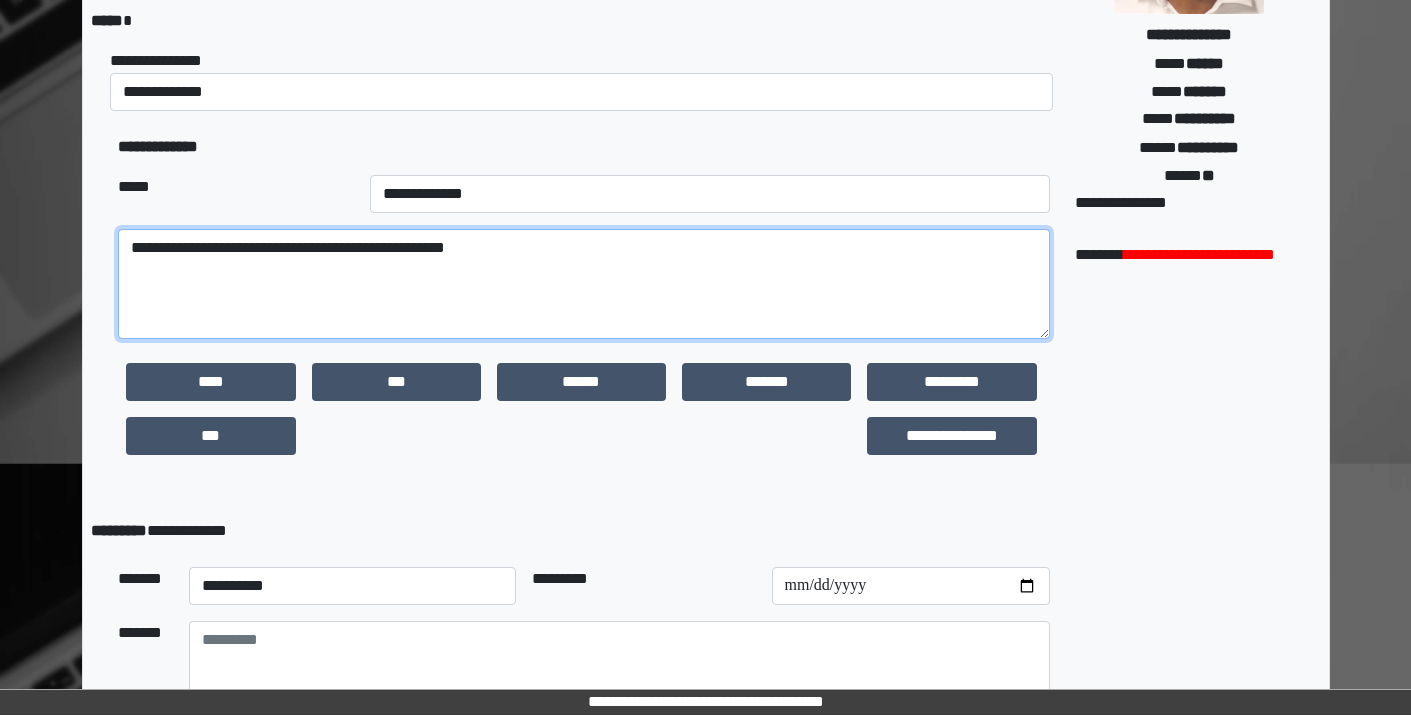 scroll, scrollTop: 495, scrollLeft: 0, axis: vertical 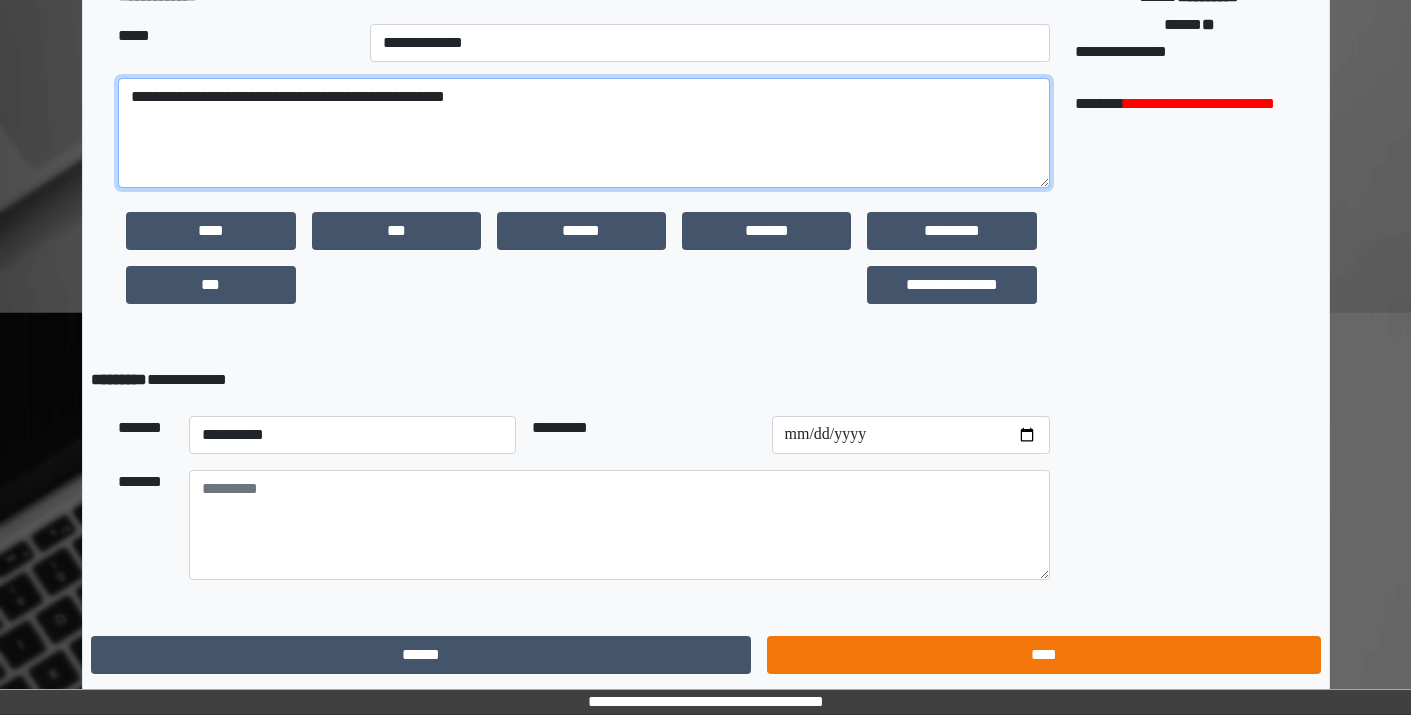 type on "**********" 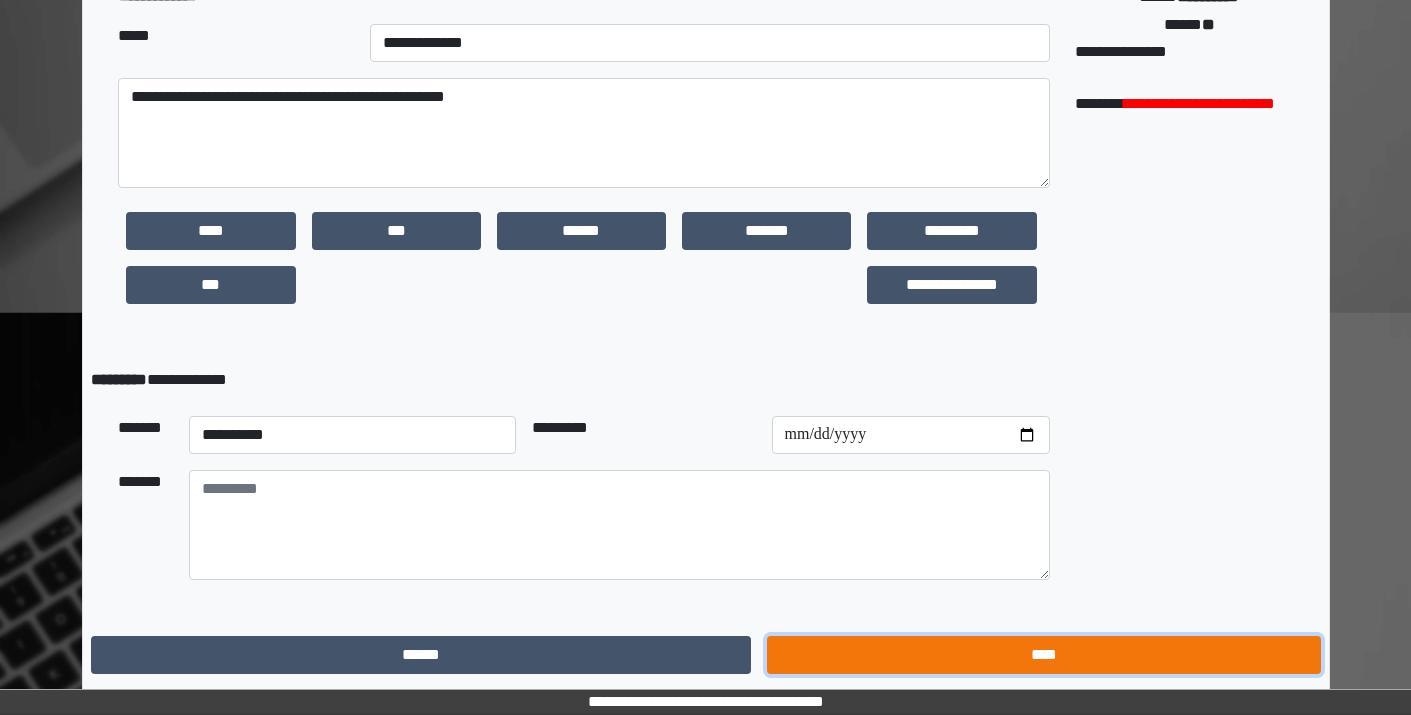 click on "****" at bounding box center [1043, 655] 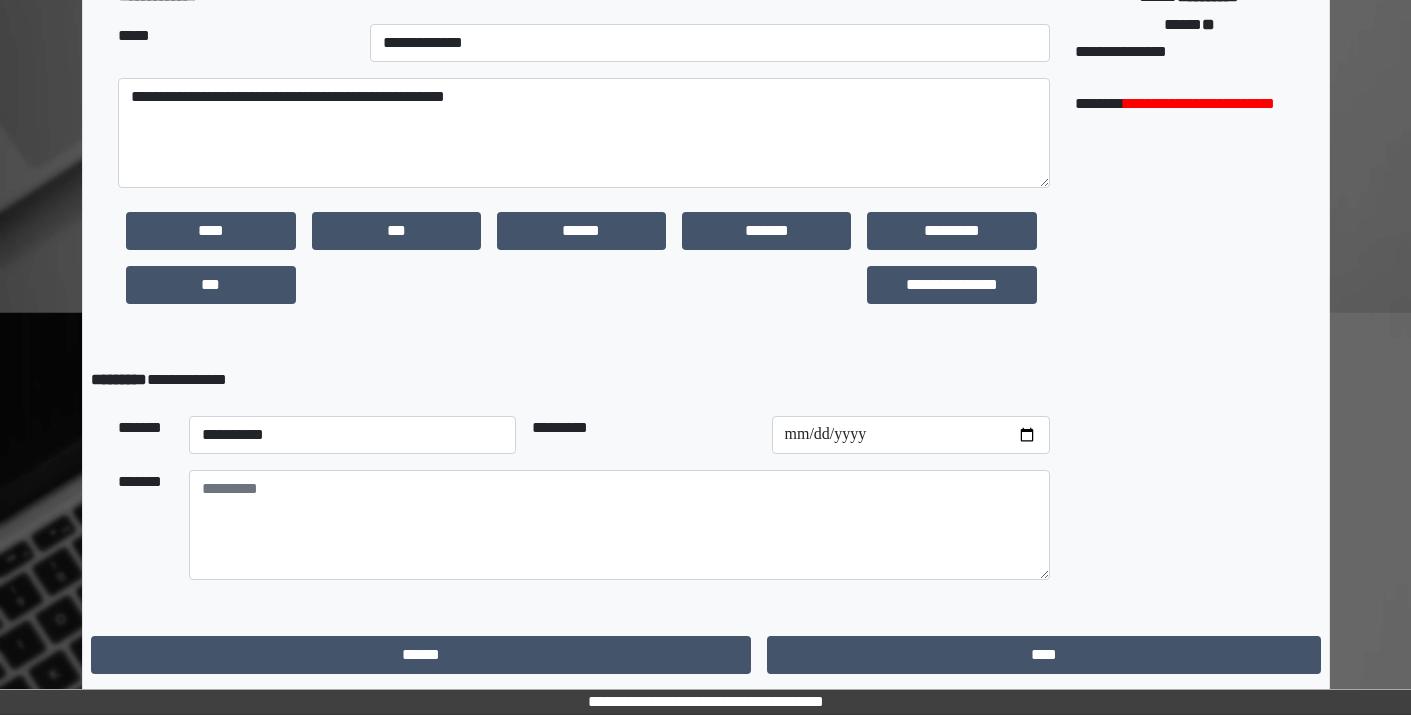 scroll, scrollTop: 0, scrollLeft: 0, axis: both 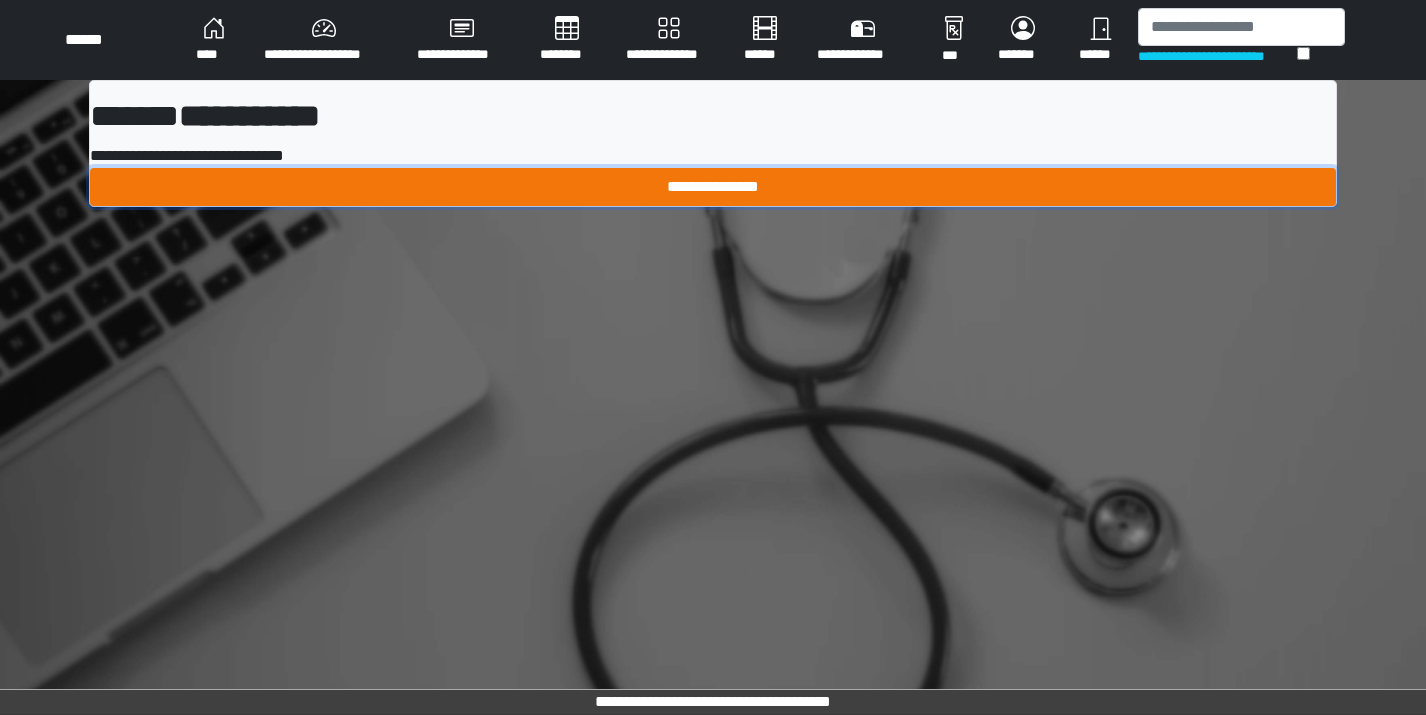 click on "**********" at bounding box center (713, 187) 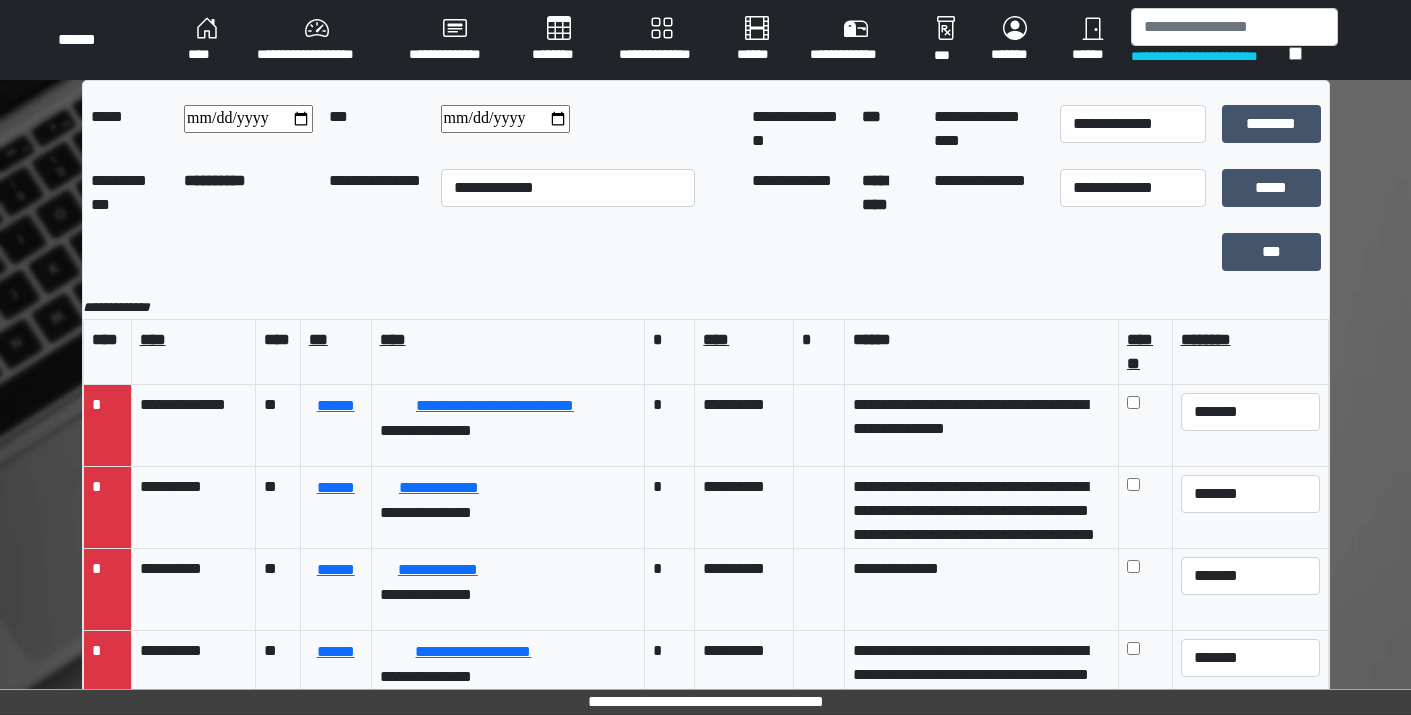 scroll, scrollTop: 1206, scrollLeft: 0, axis: vertical 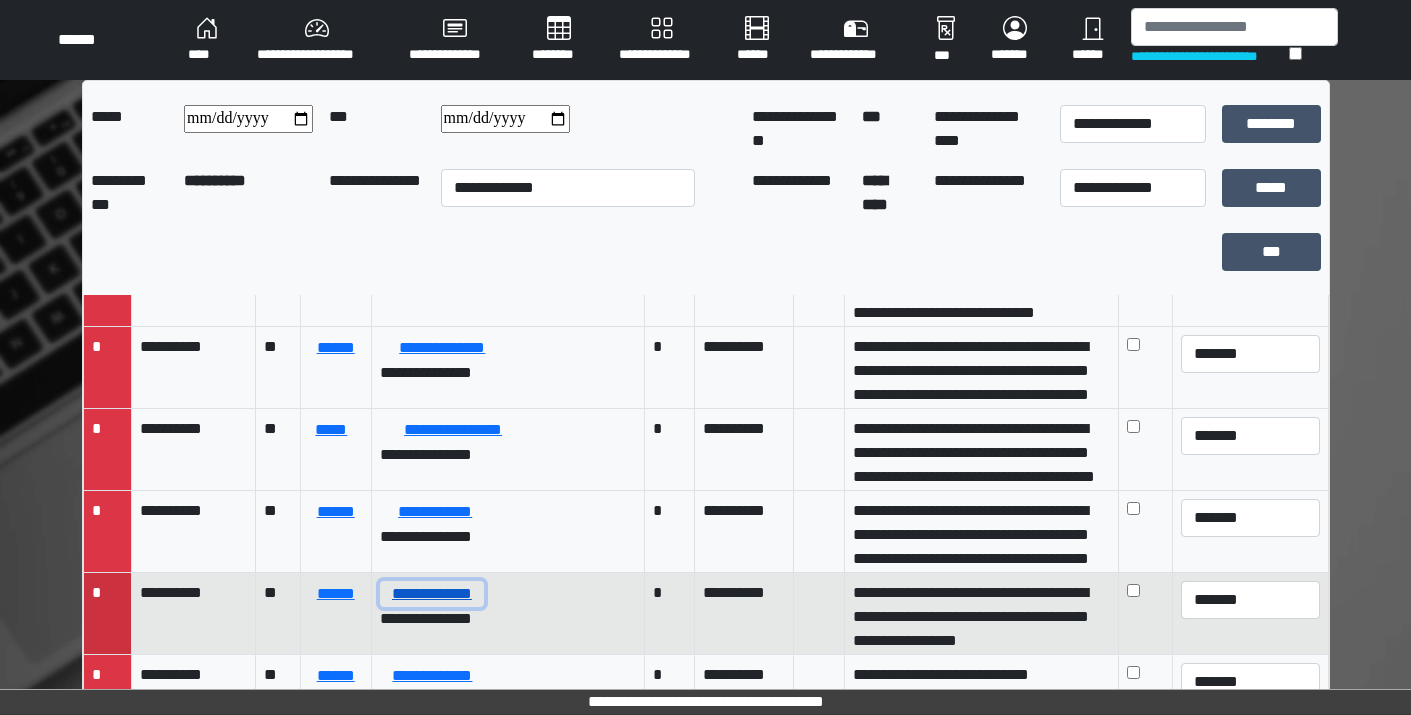 click on "**********" at bounding box center [432, 594] 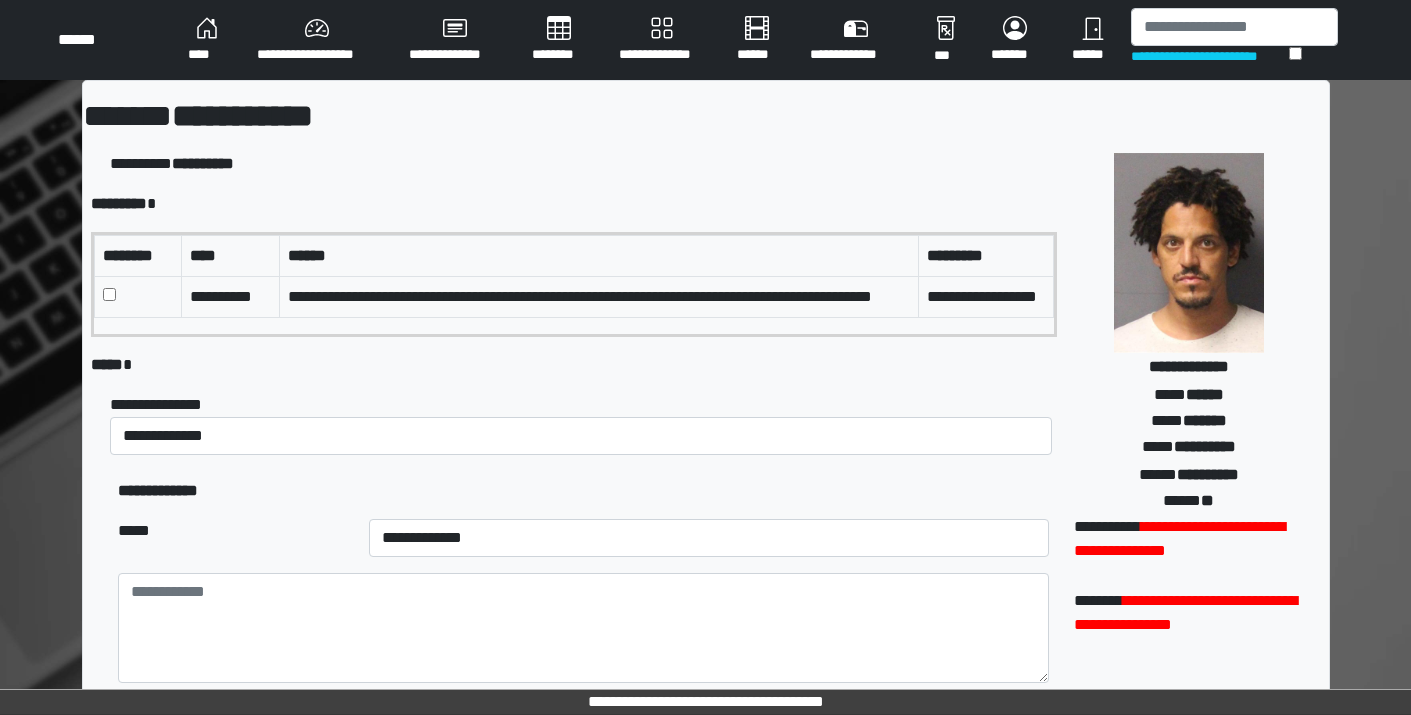 click at bounding box center [137, 296] 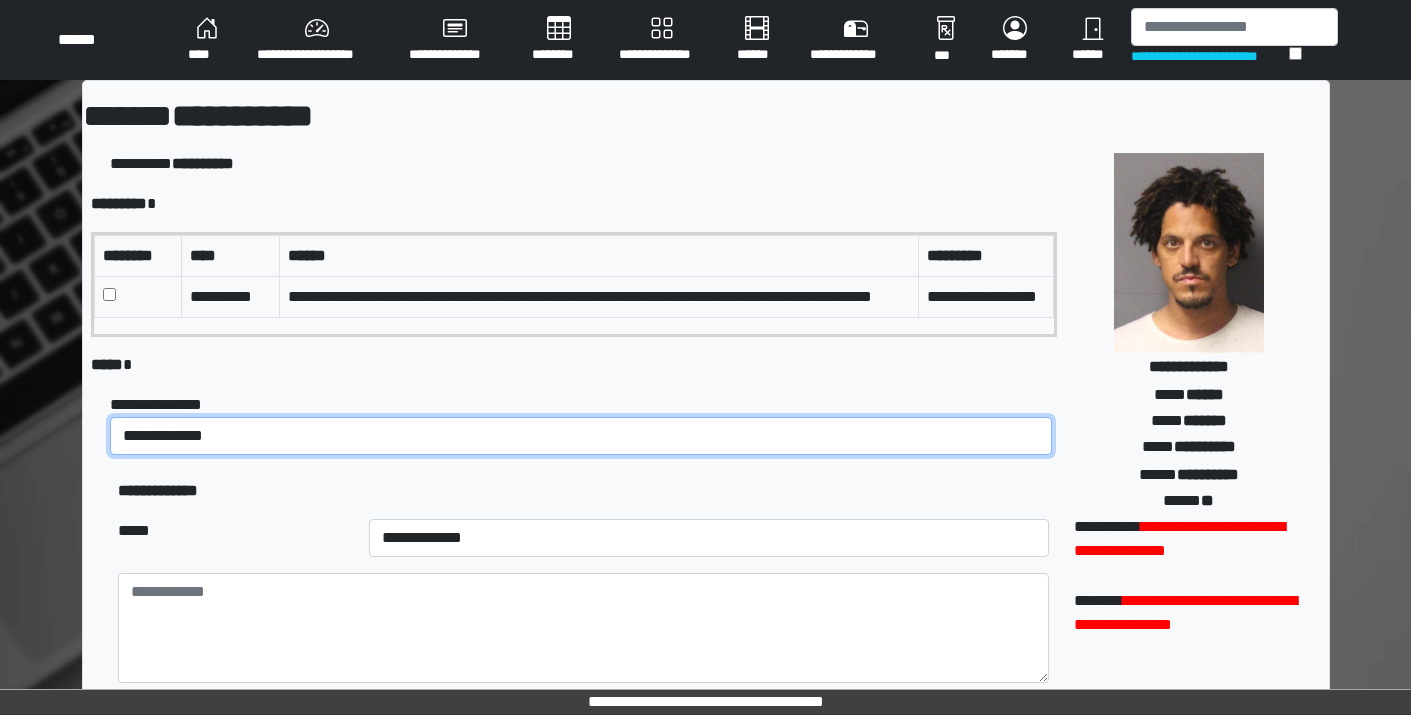 click on "**********" at bounding box center [581, 436] 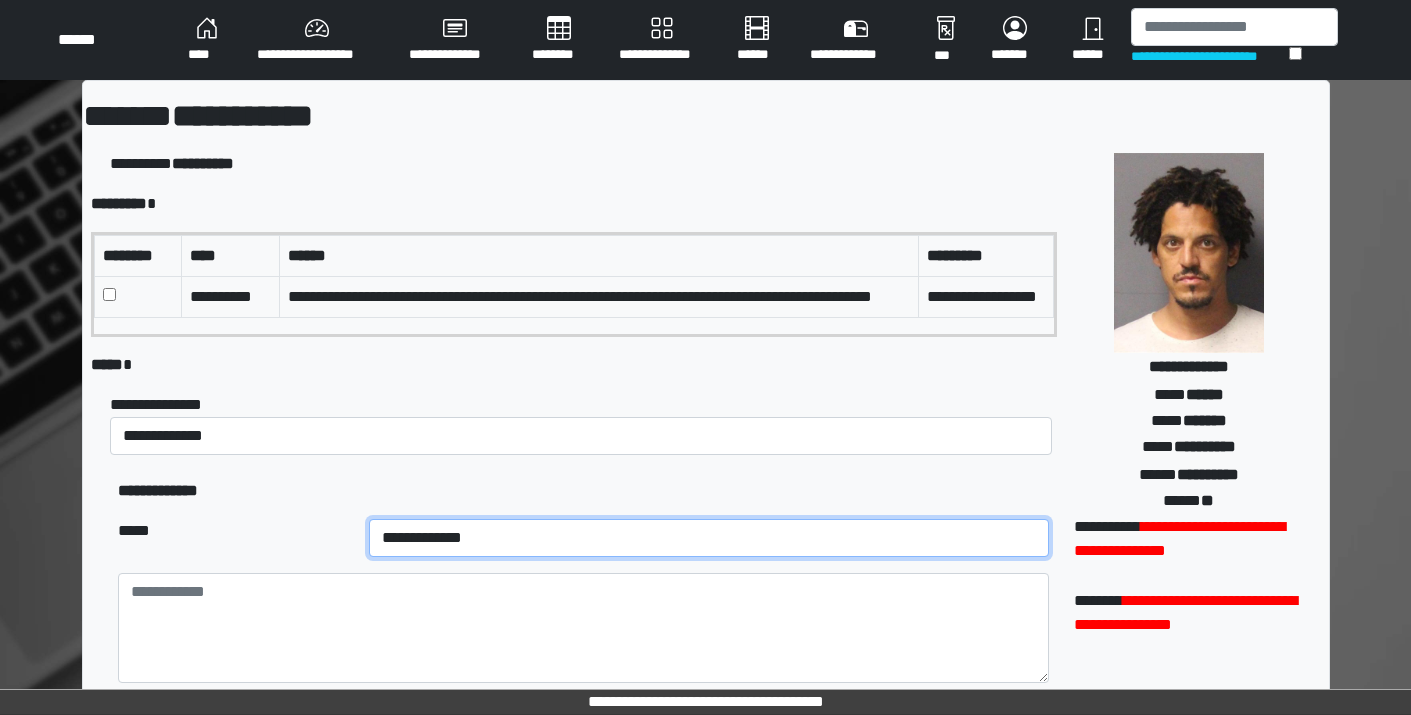 click on "**********" at bounding box center [708, 538] 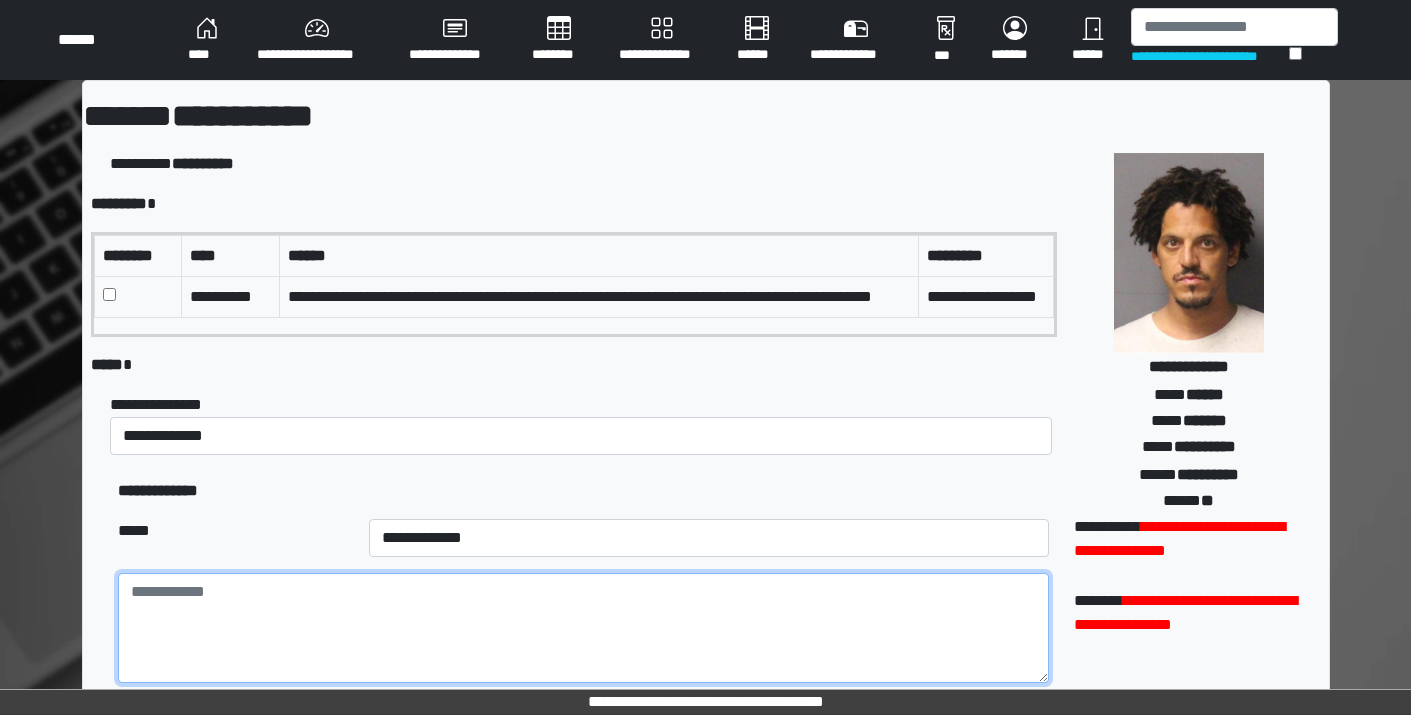 click at bounding box center [583, 628] 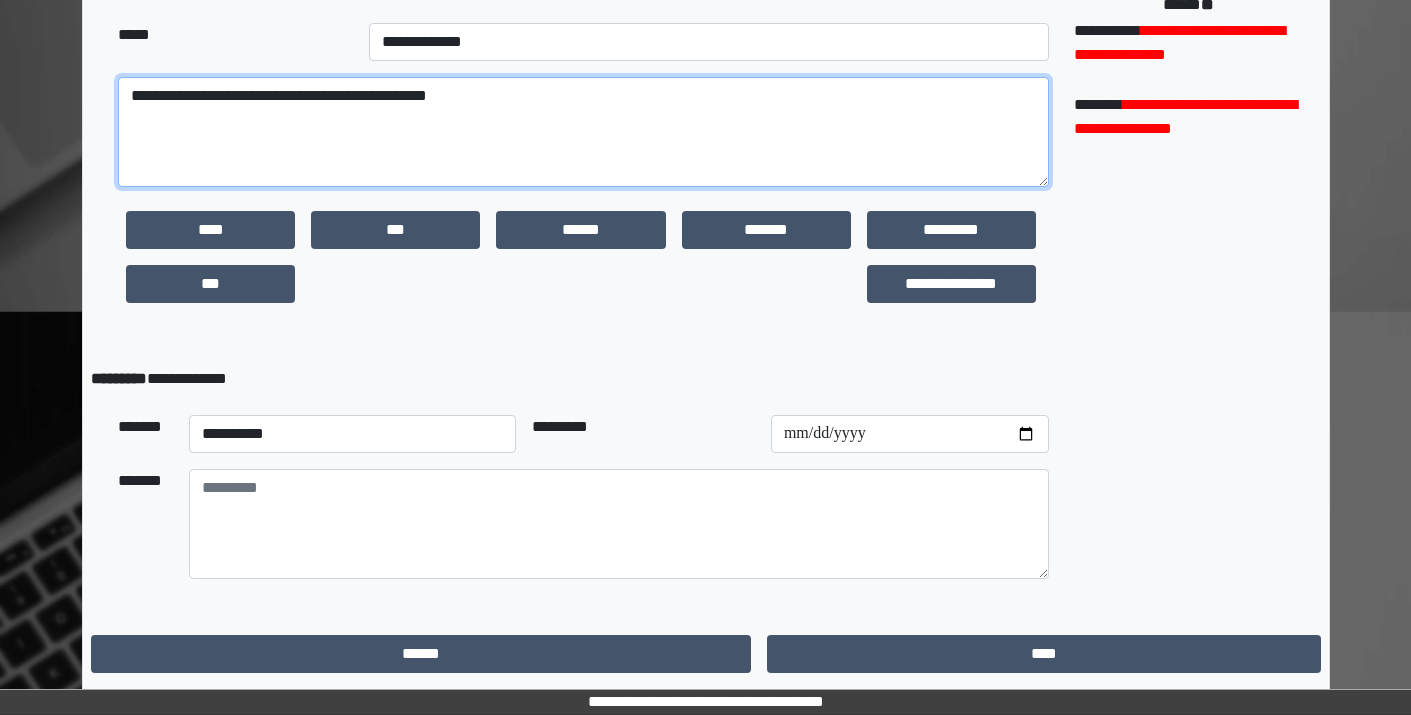 scroll, scrollTop: 500, scrollLeft: 0, axis: vertical 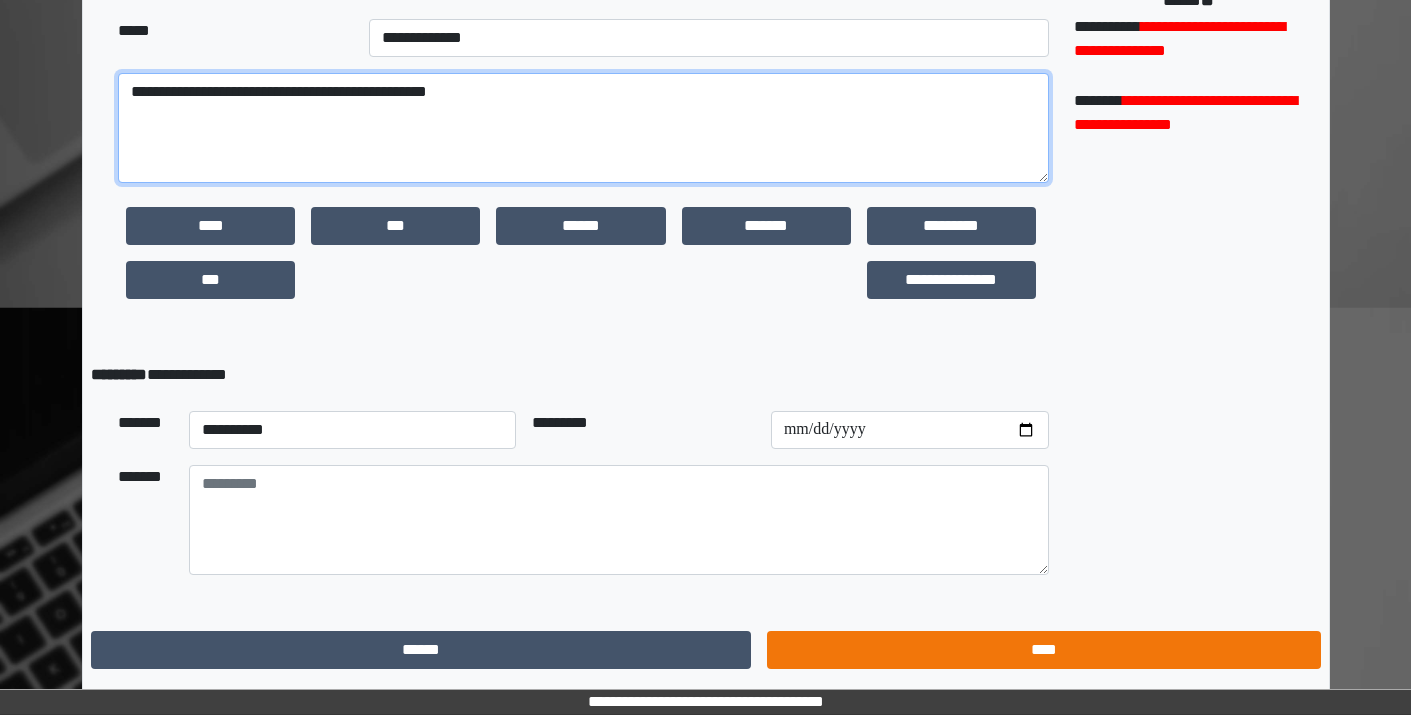 type on "**********" 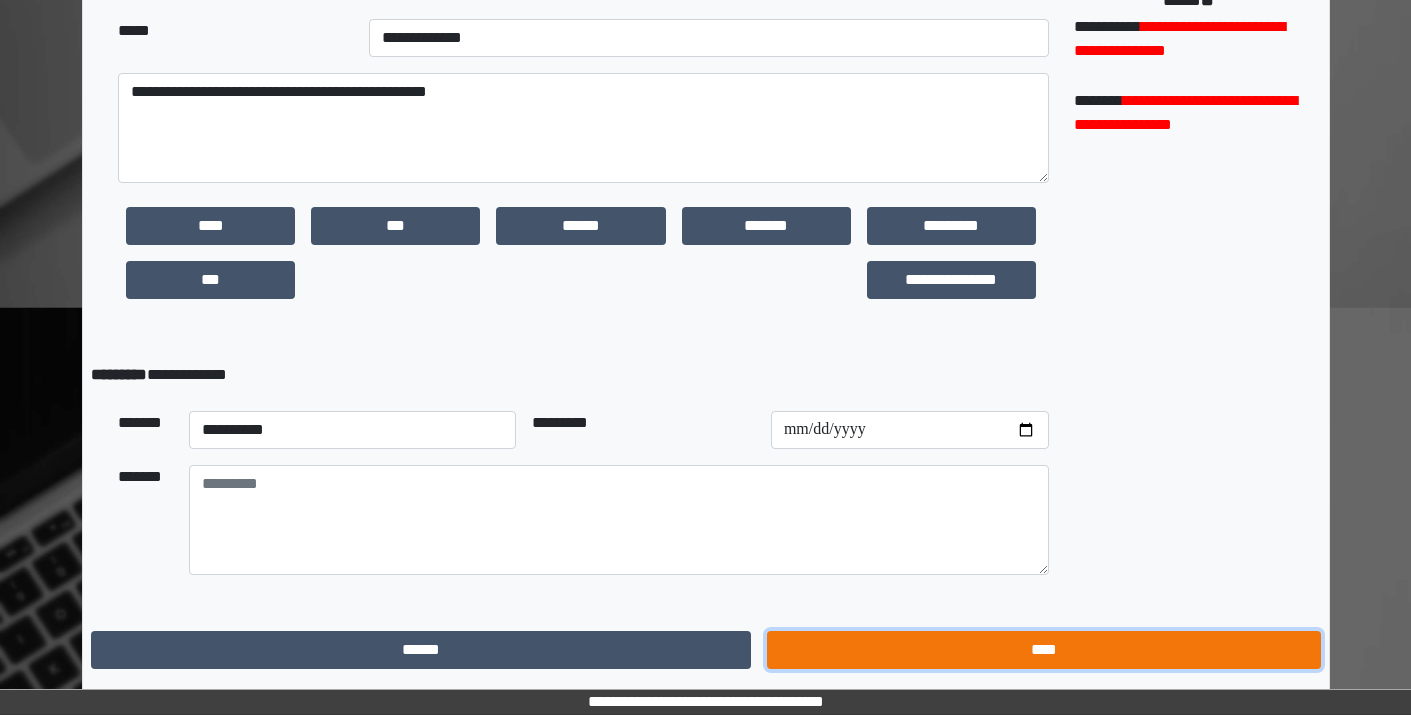 click on "****" at bounding box center (1043, 650) 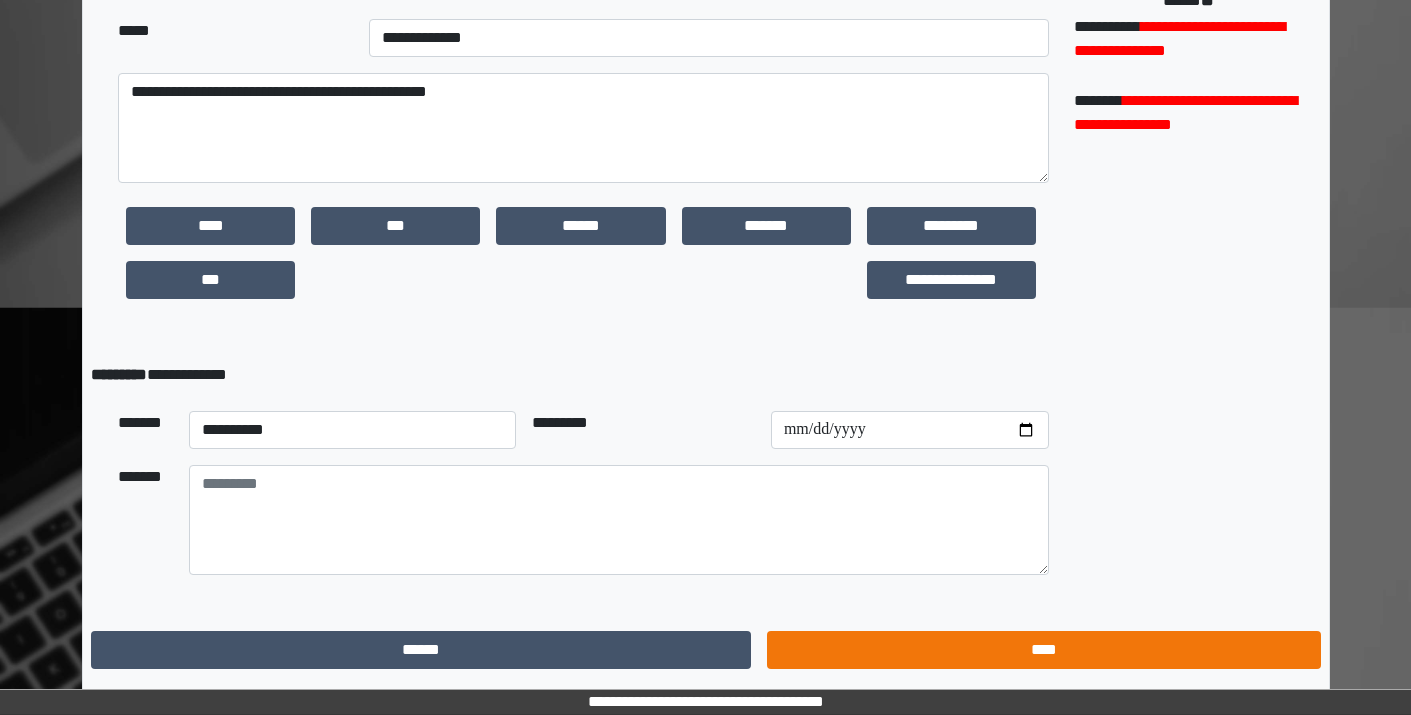 scroll, scrollTop: 0, scrollLeft: 0, axis: both 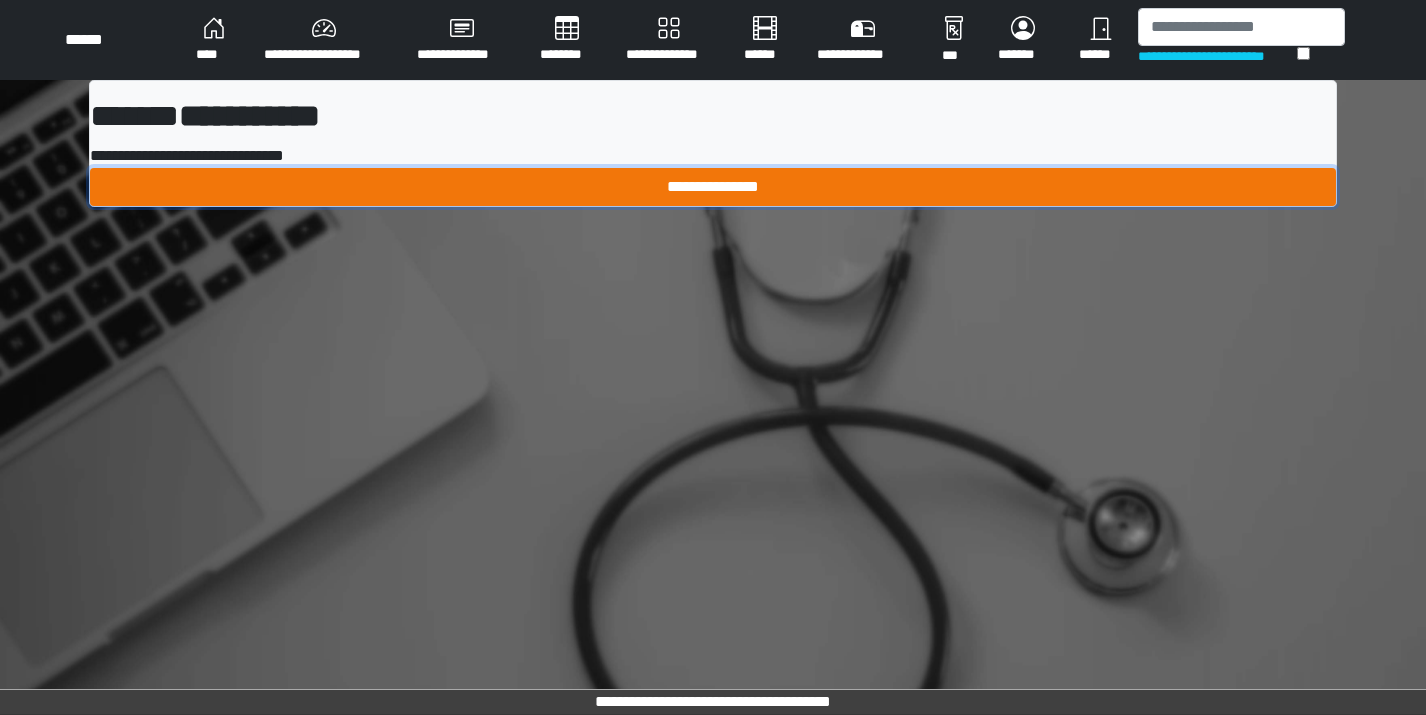 click on "**********" at bounding box center [713, 187] 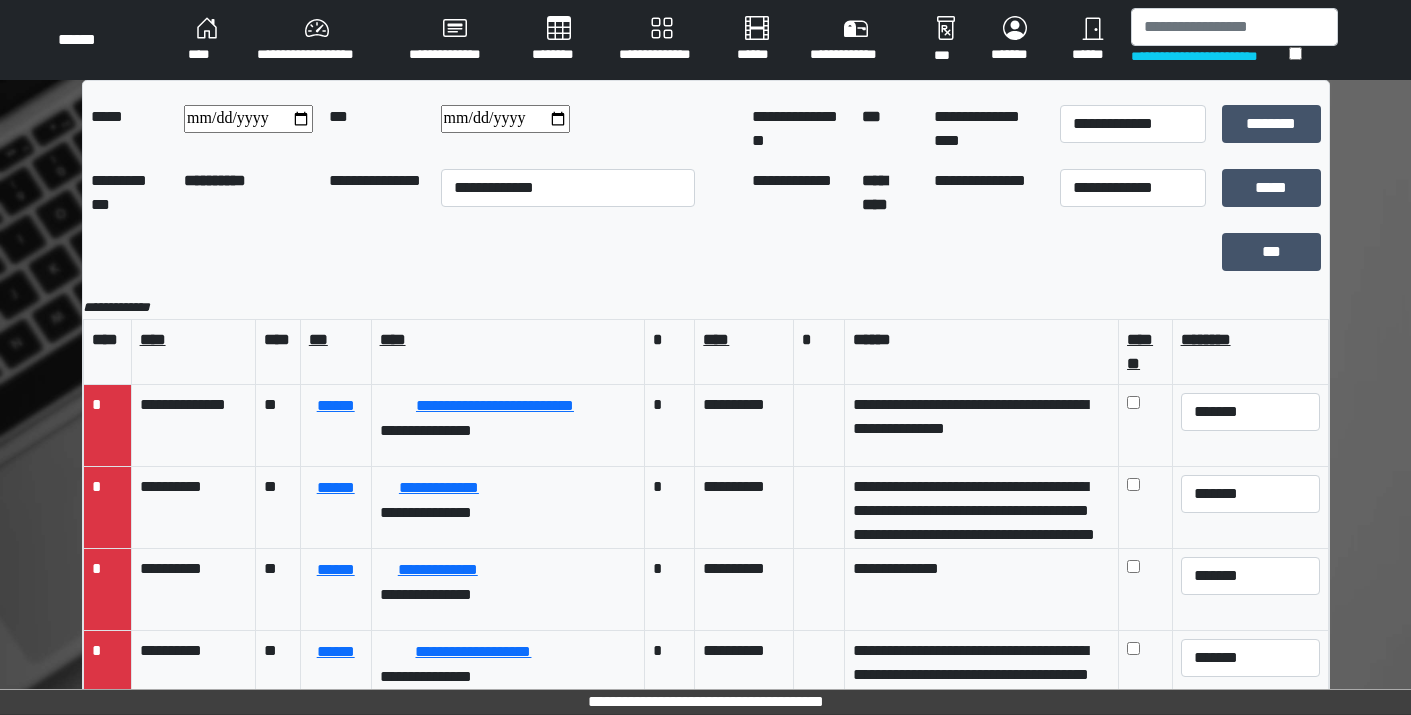 scroll, scrollTop: 3174, scrollLeft: 0, axis: vertical 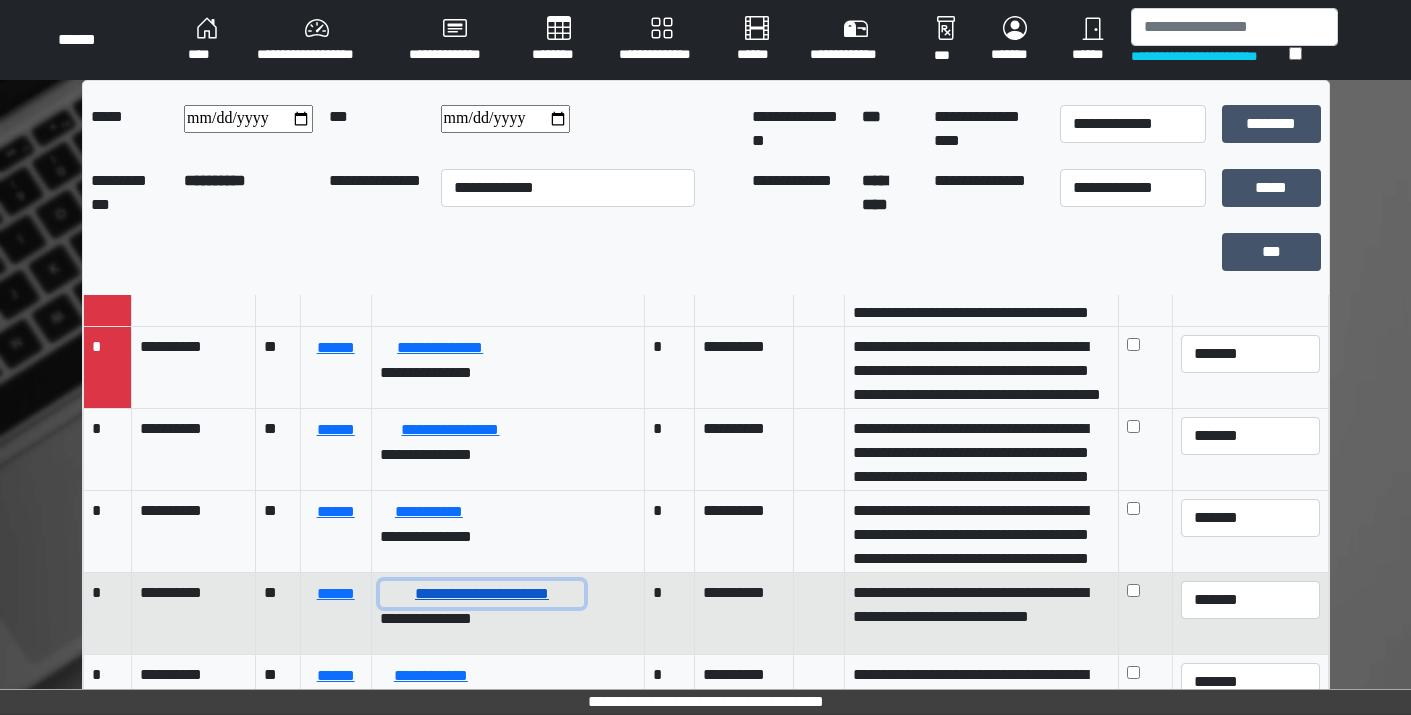 click on "**********" at bounding box center (482, 594) 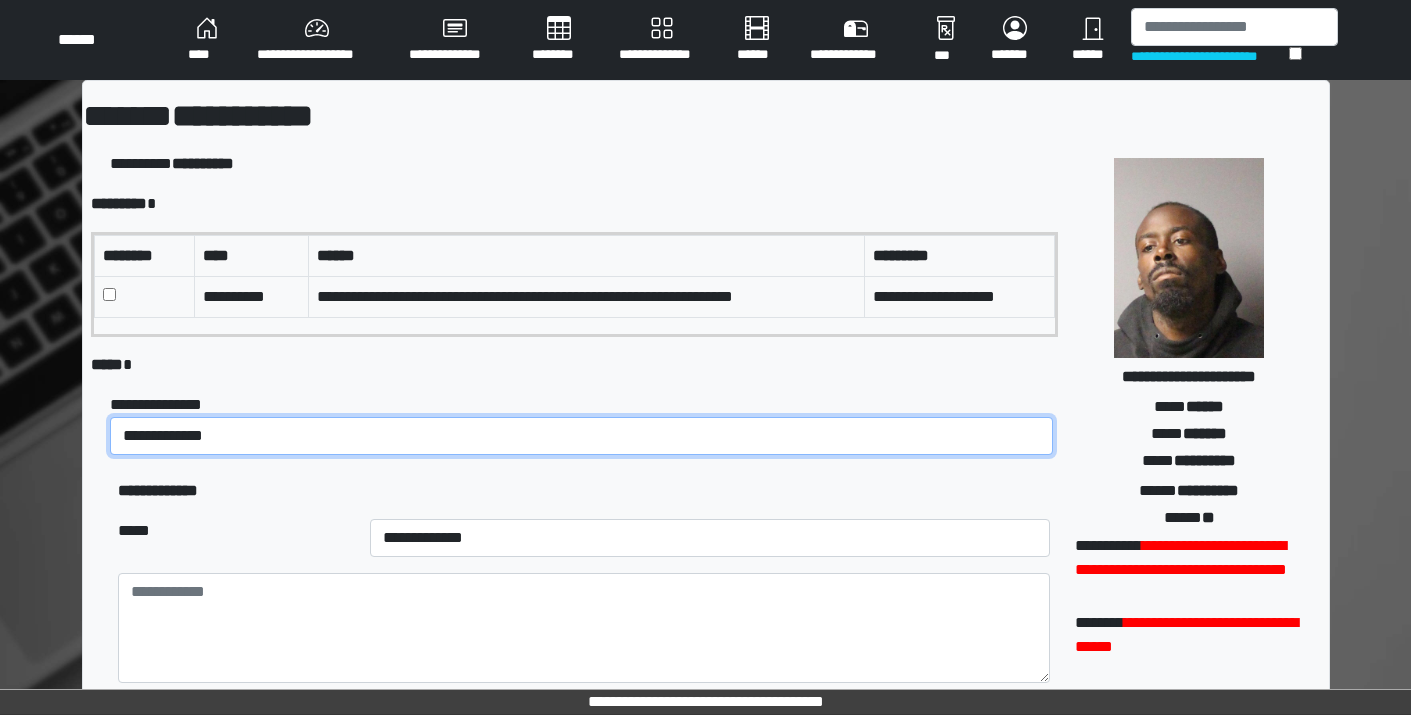 click on "**********" at bounding box center (581, 436) 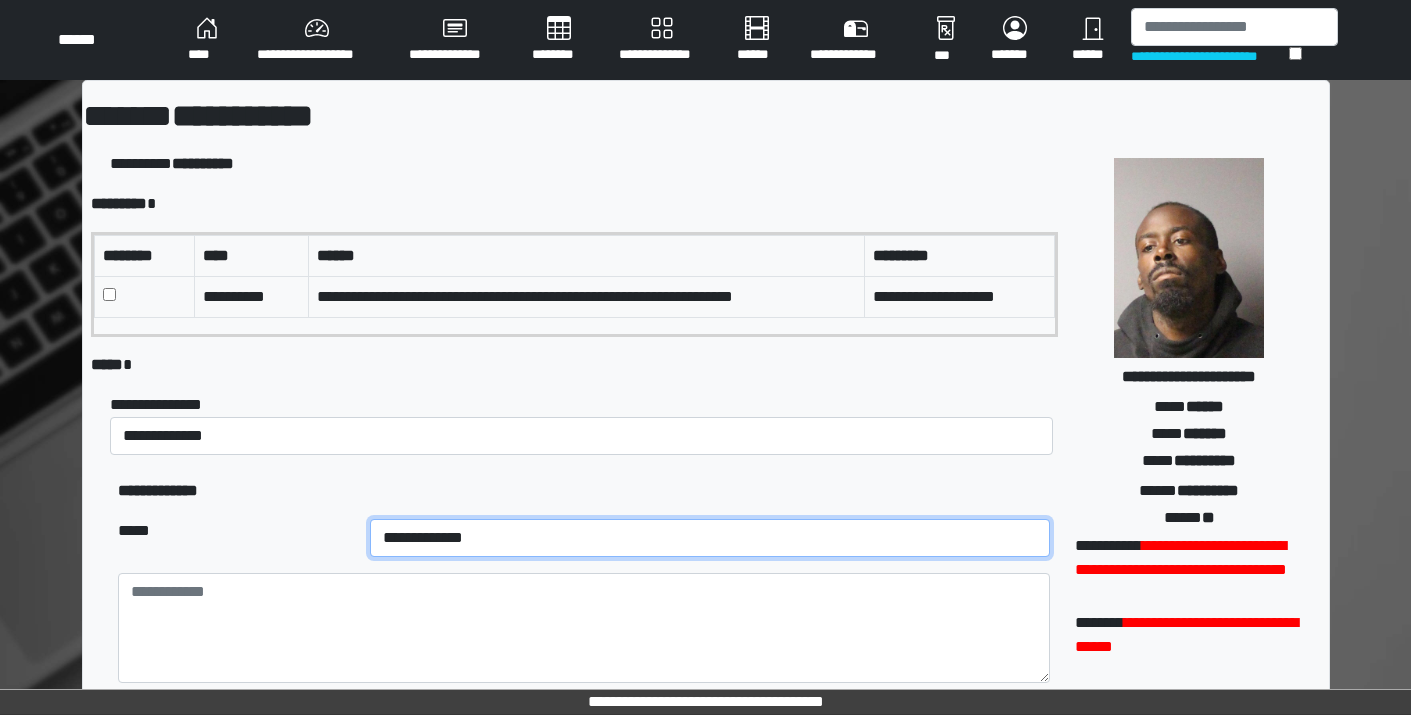 click on "**********" at bounding box center [710, 538] 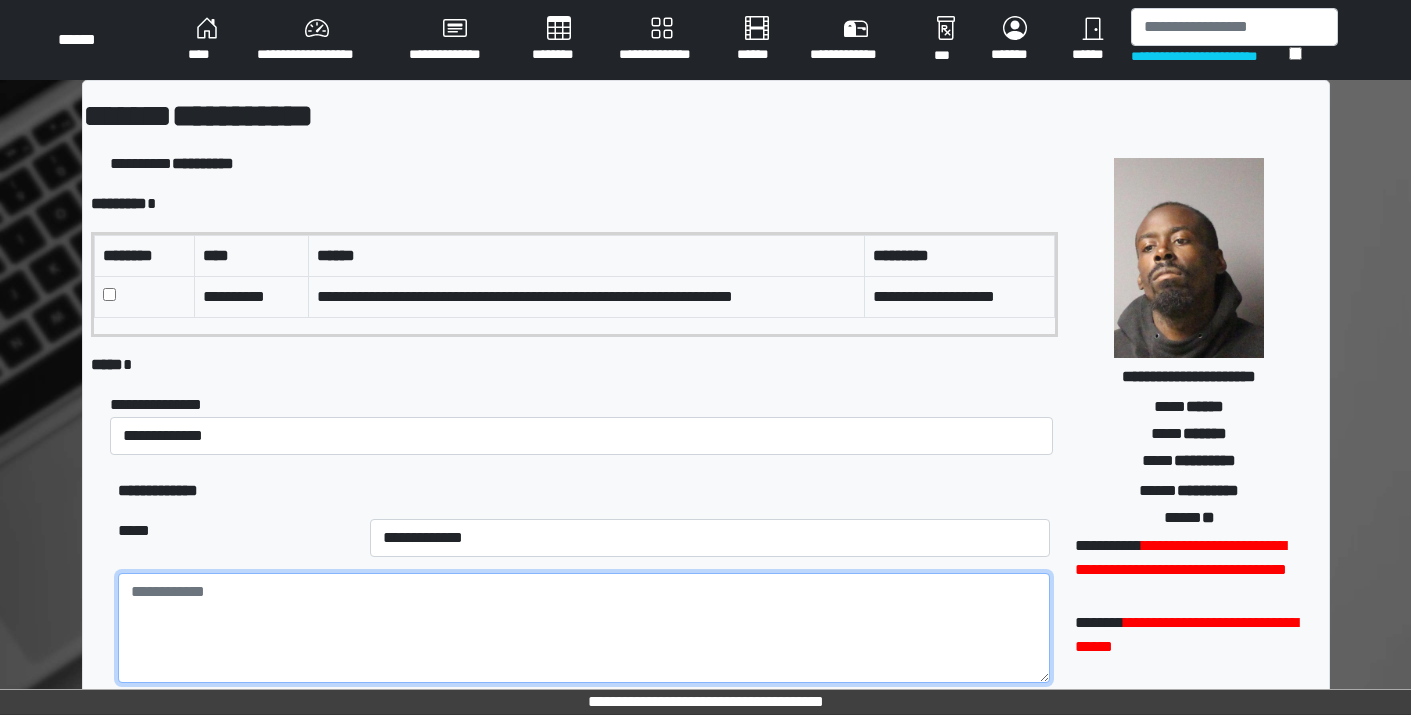 click at bounding box center [583, 628] 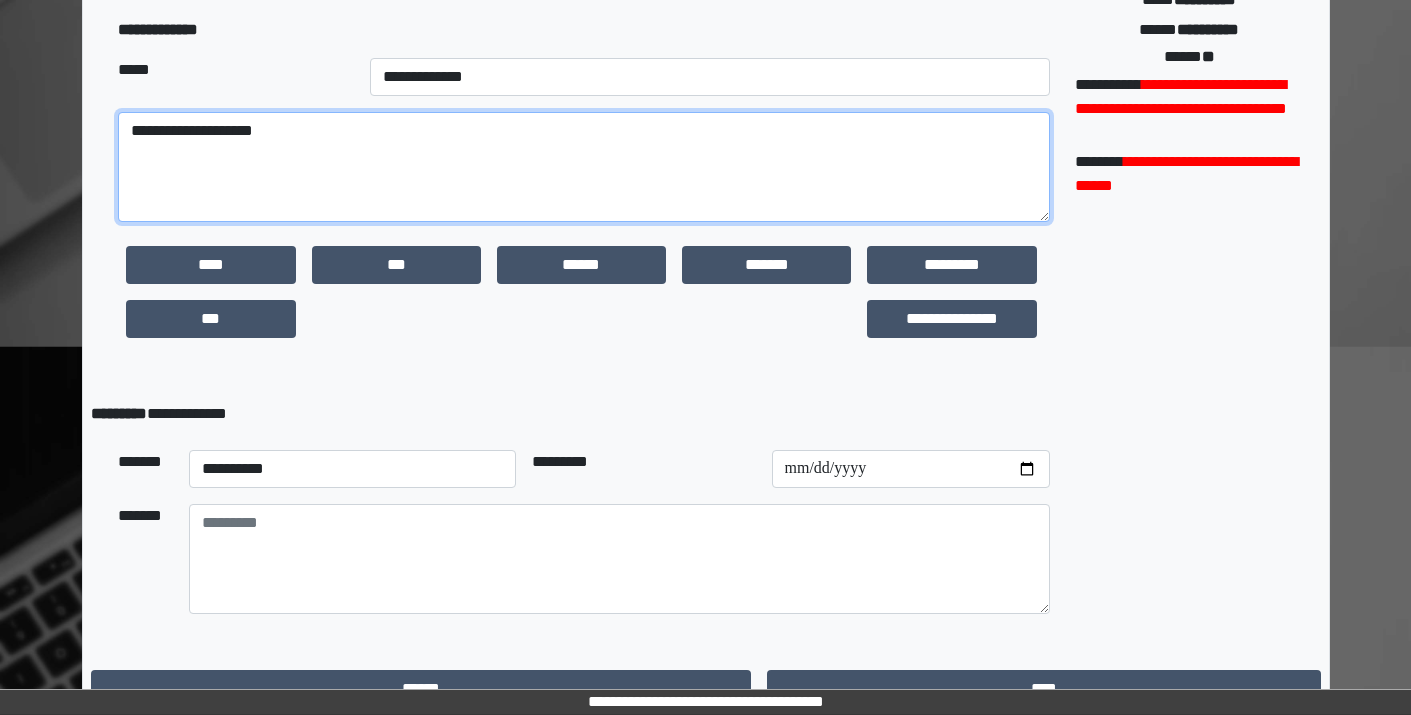 scroll, scrollTop: 495, scrollLeft: 0, axis: vertical 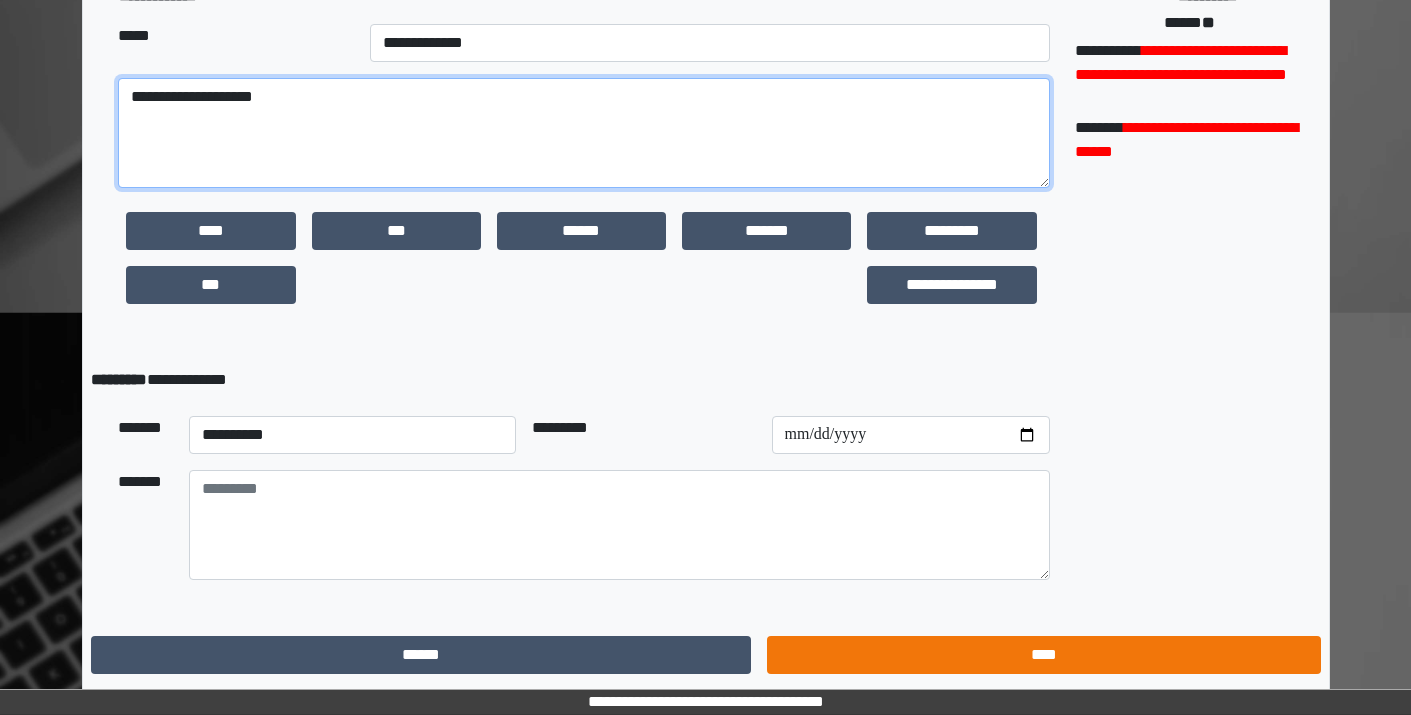 type on "**********" 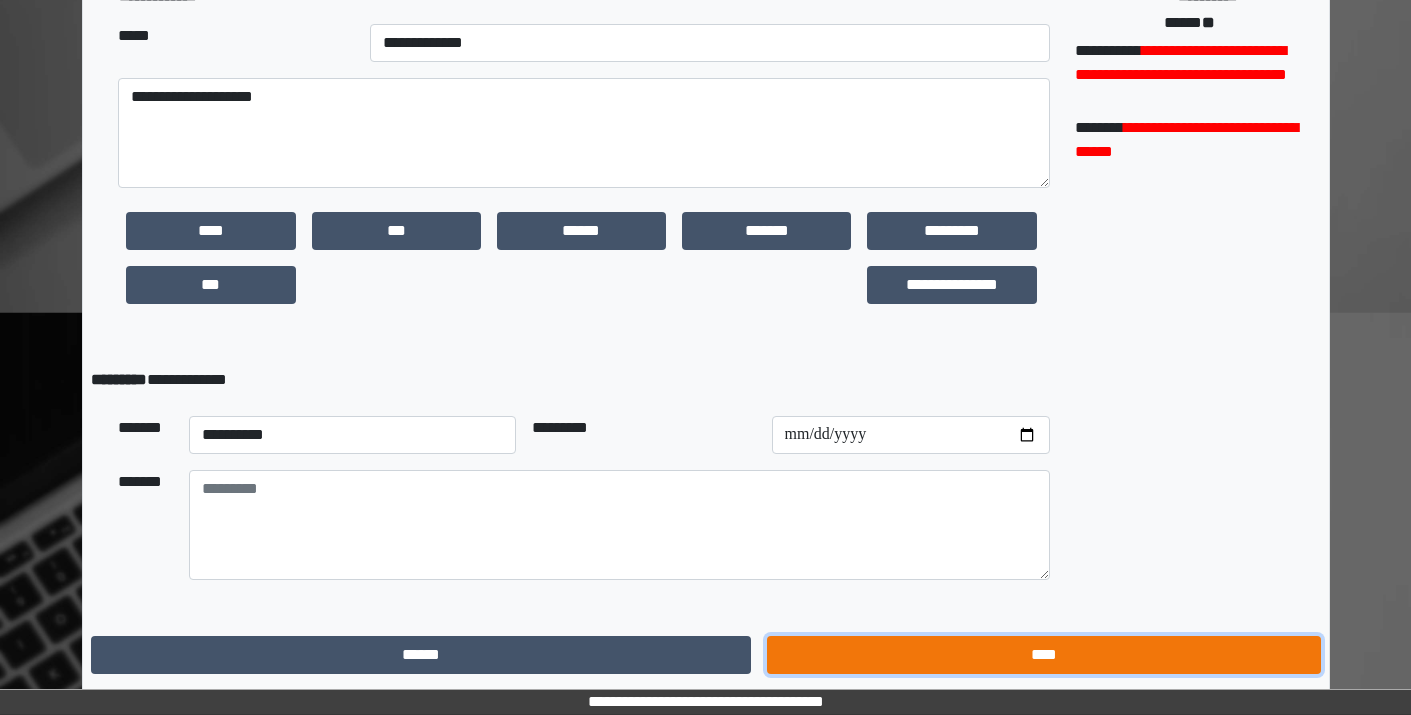 click on "****" at bounding box center (1043, 655) 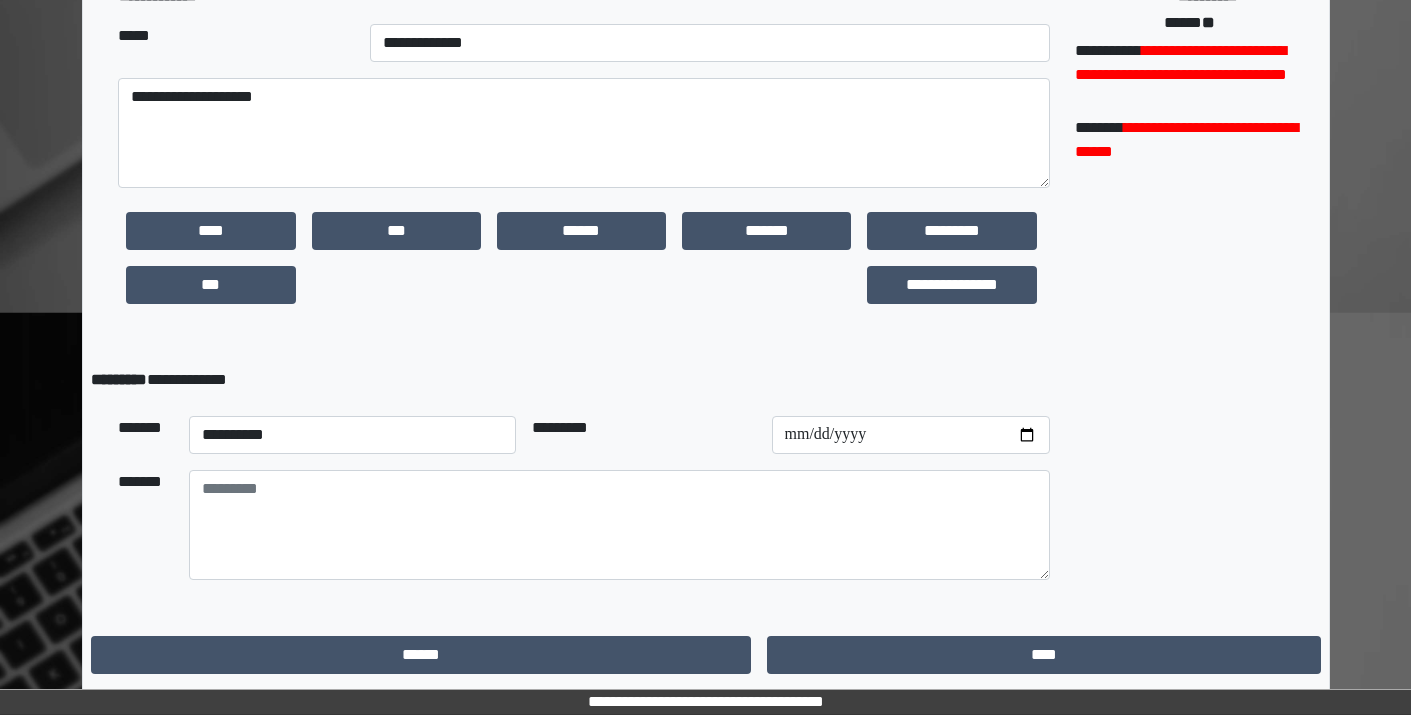 scroll, scrollTop: 0, scrollLeft: 0, axis: both 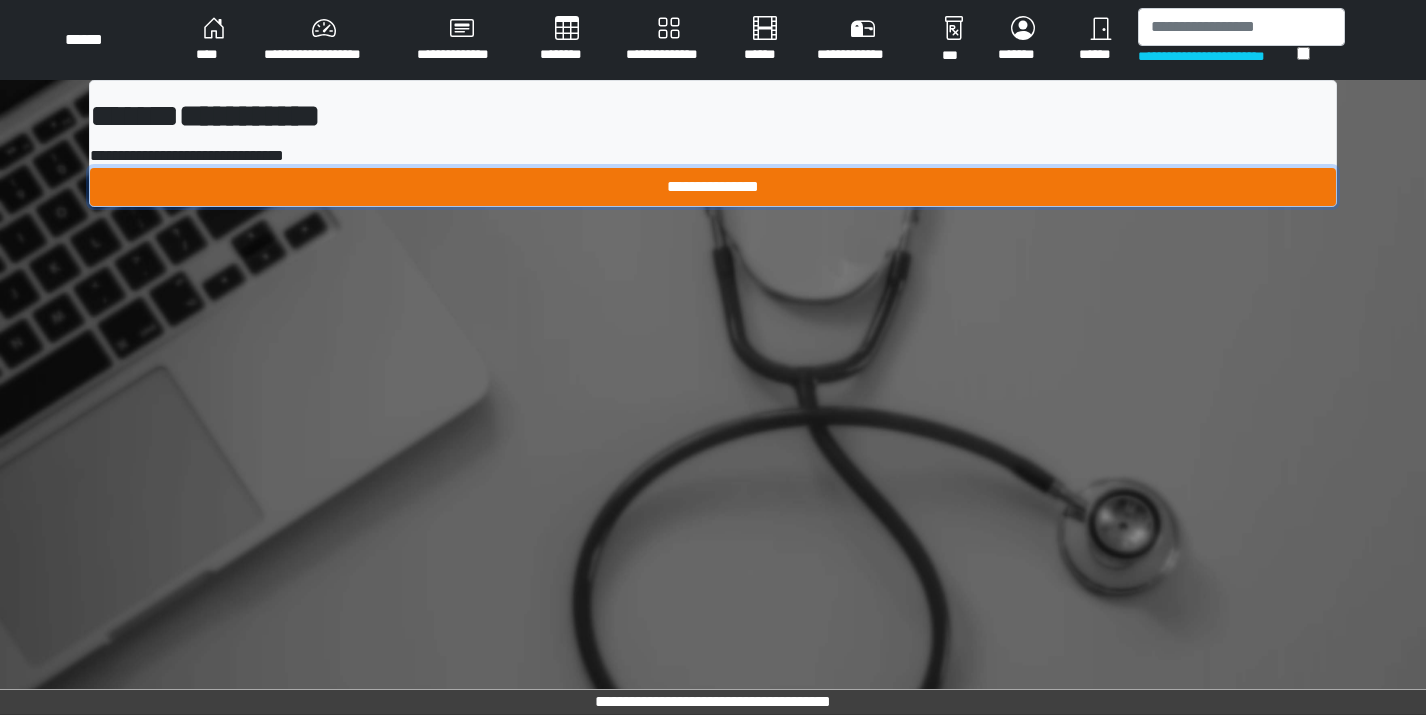 drag, startPoint x: 874, startPoint y: 171, endPoint x: 875, endPoint y: 186, distance: 15.033297 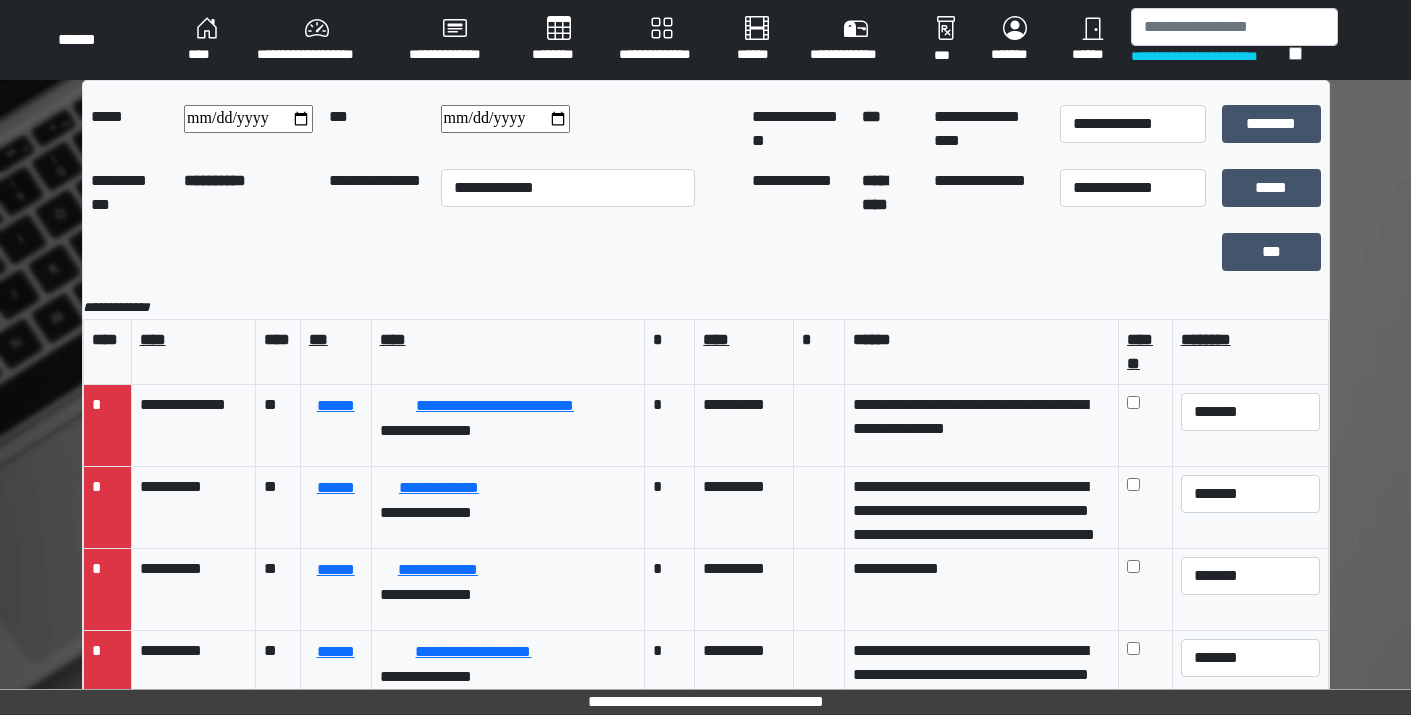 scroll, scrollTop: 386, scrollLeft: 0, axis: vertical 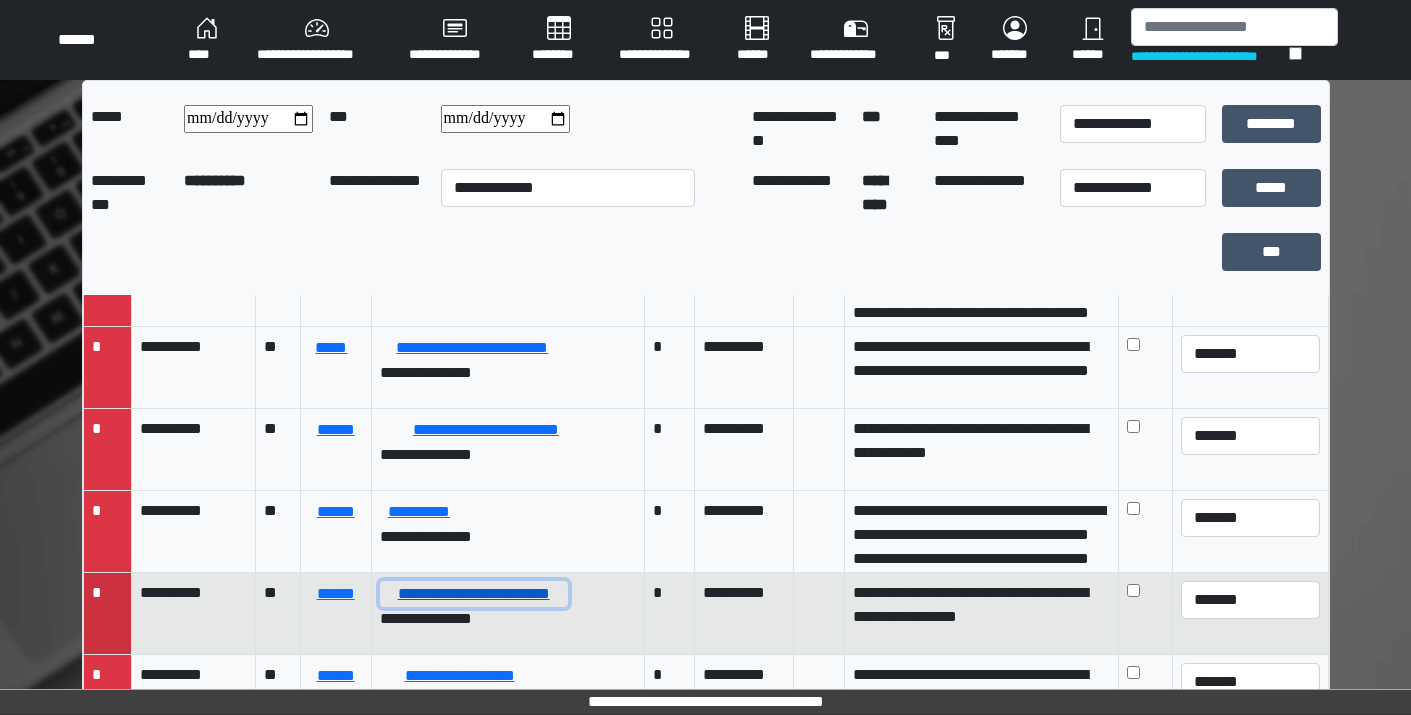 click on "**********" at bounding box center (474, 594) 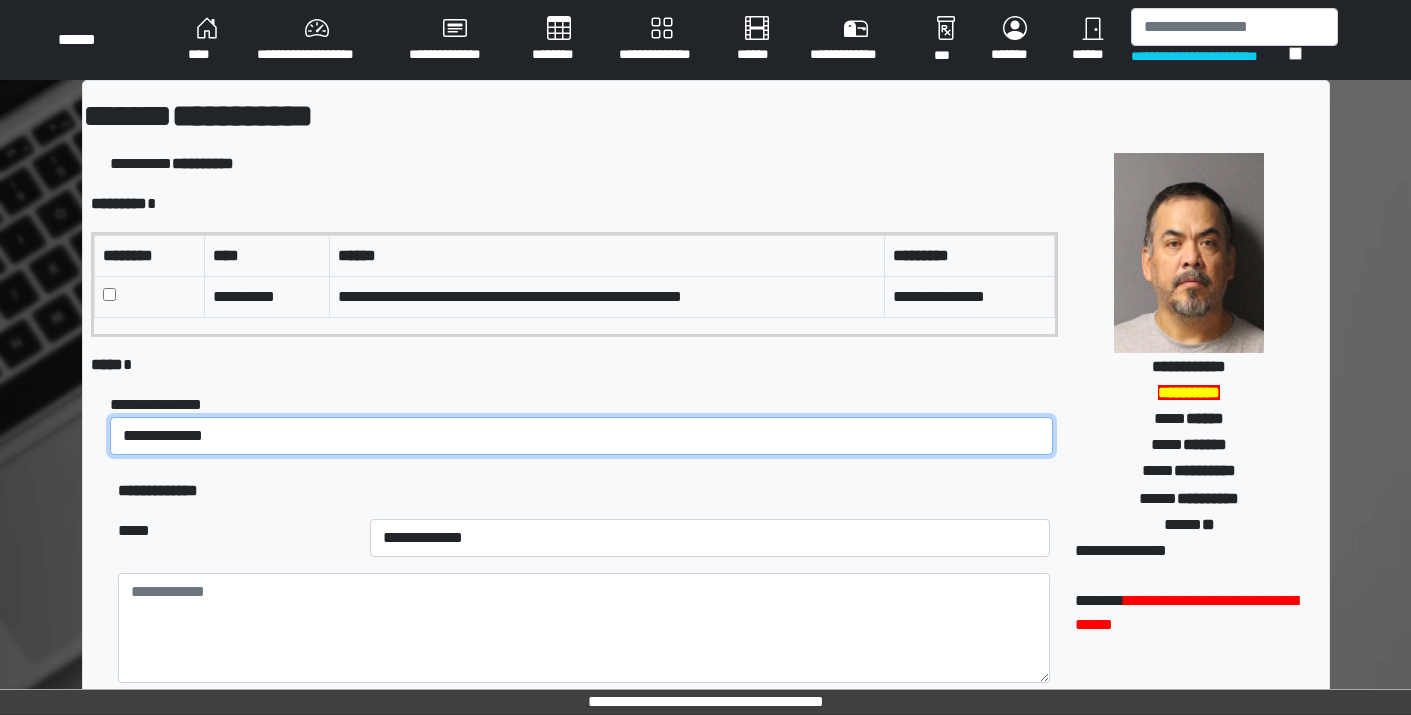 click on "**********" at bounding box center (581, 436) 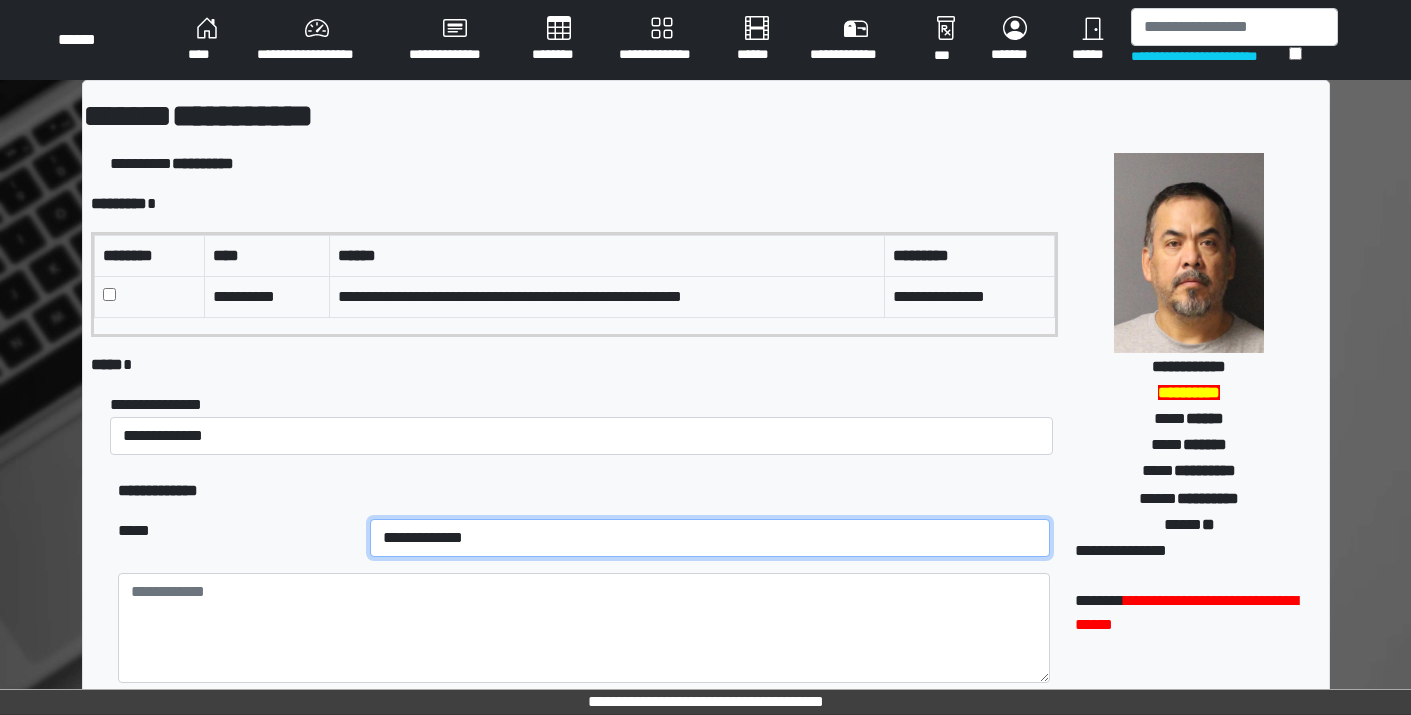 click on "**********" at bounding box center [710, 538] 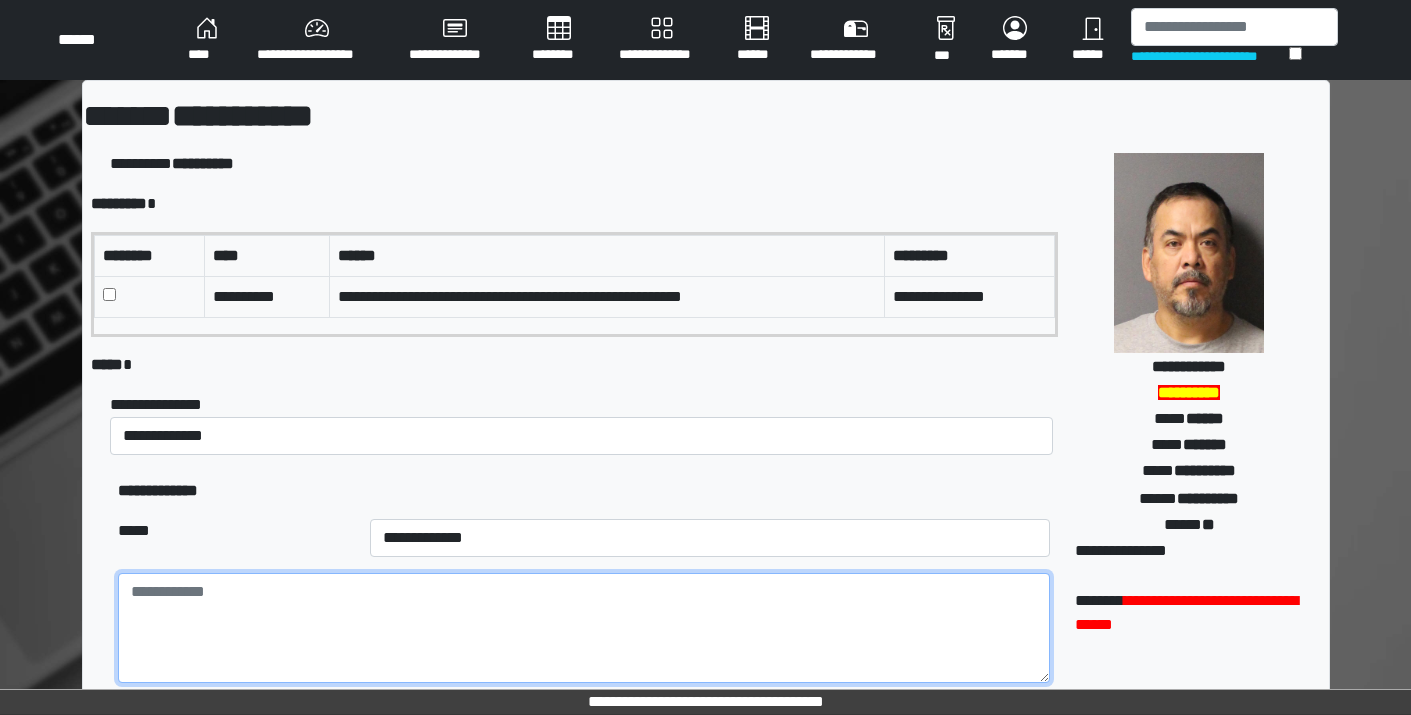 click at bounding box center (583, 628) 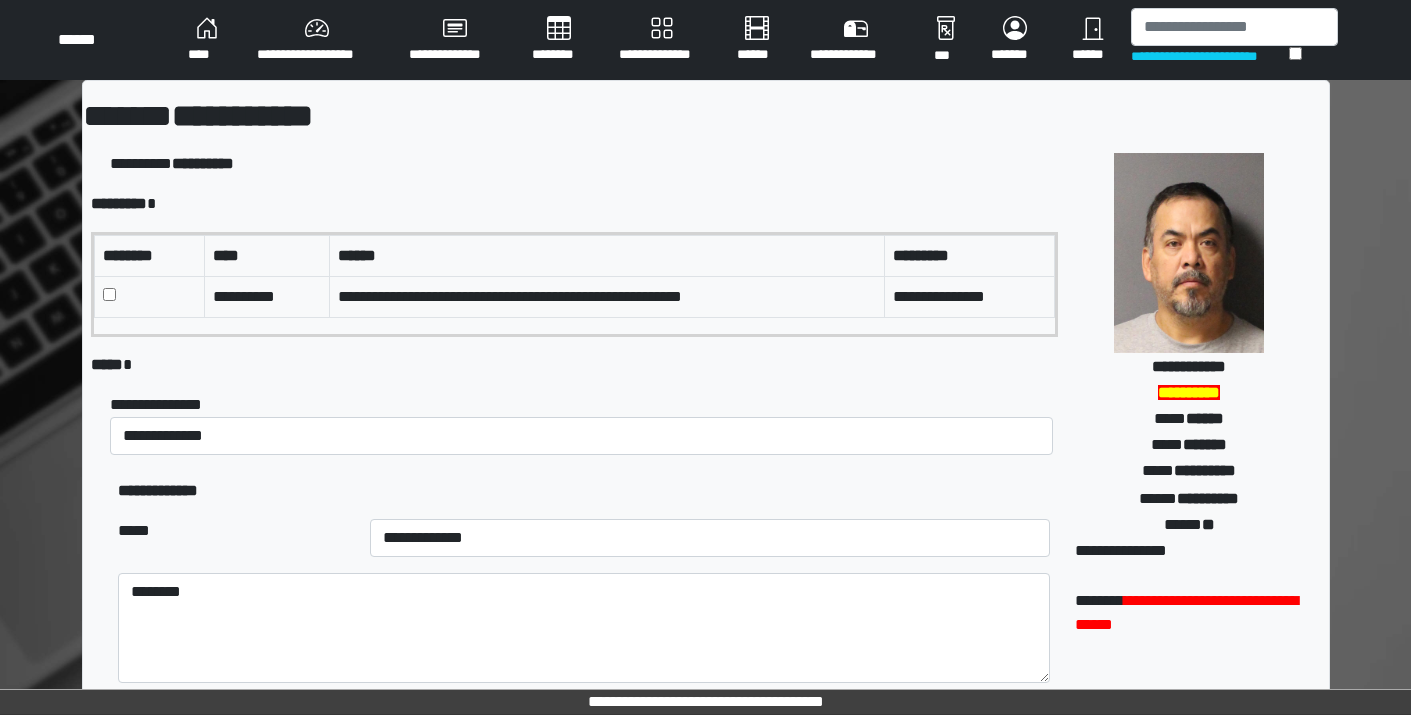 scroll, scrollTop: 300, scrollLeft: 0, axis: vertical 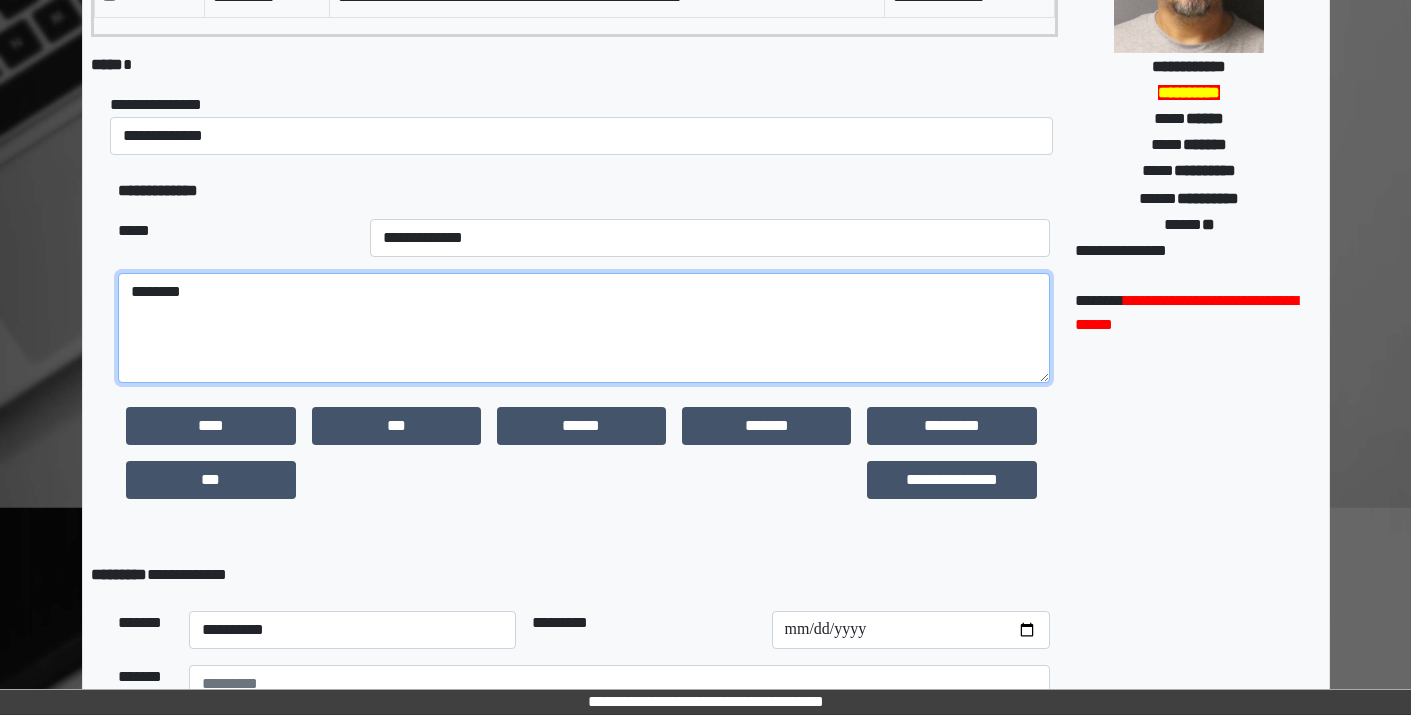 click on "*******" at bounding box center [583, 328] 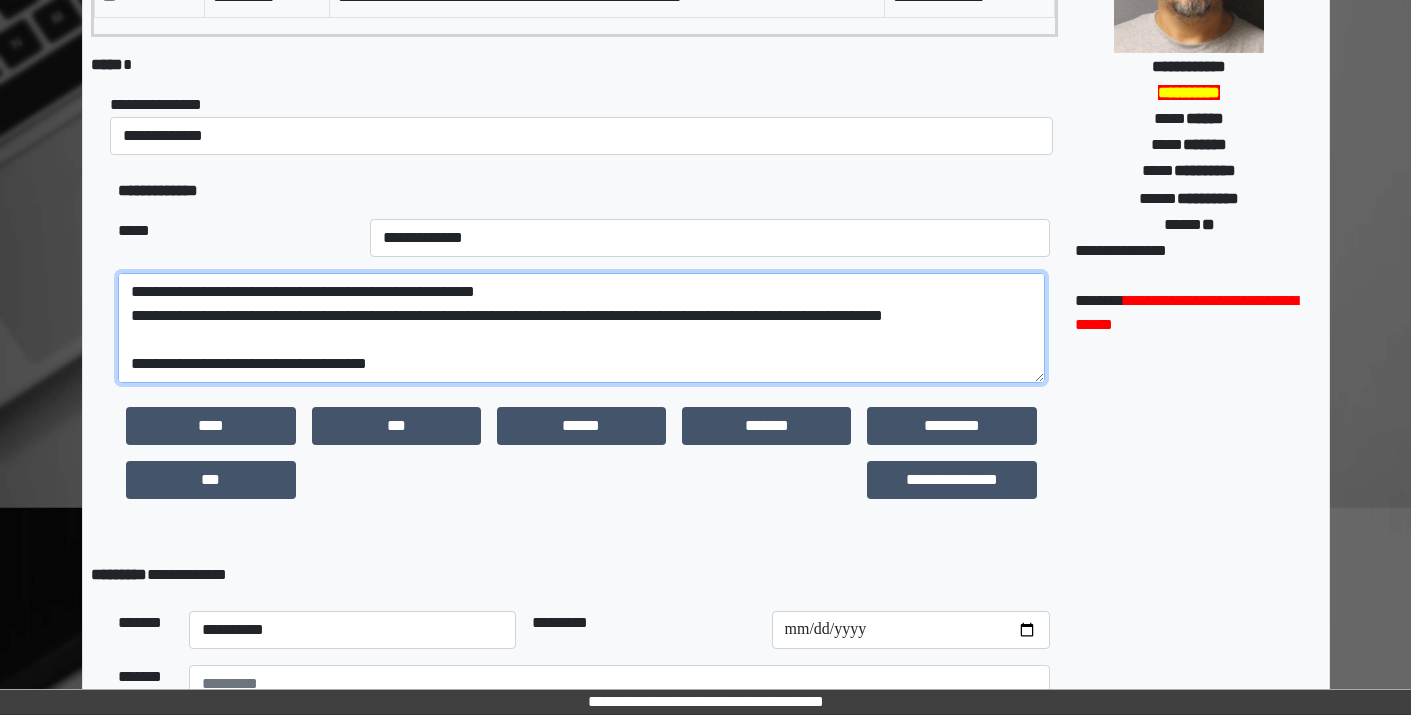 scroll, scrollTop: 64, scrollLeft: 0, axis: vertical 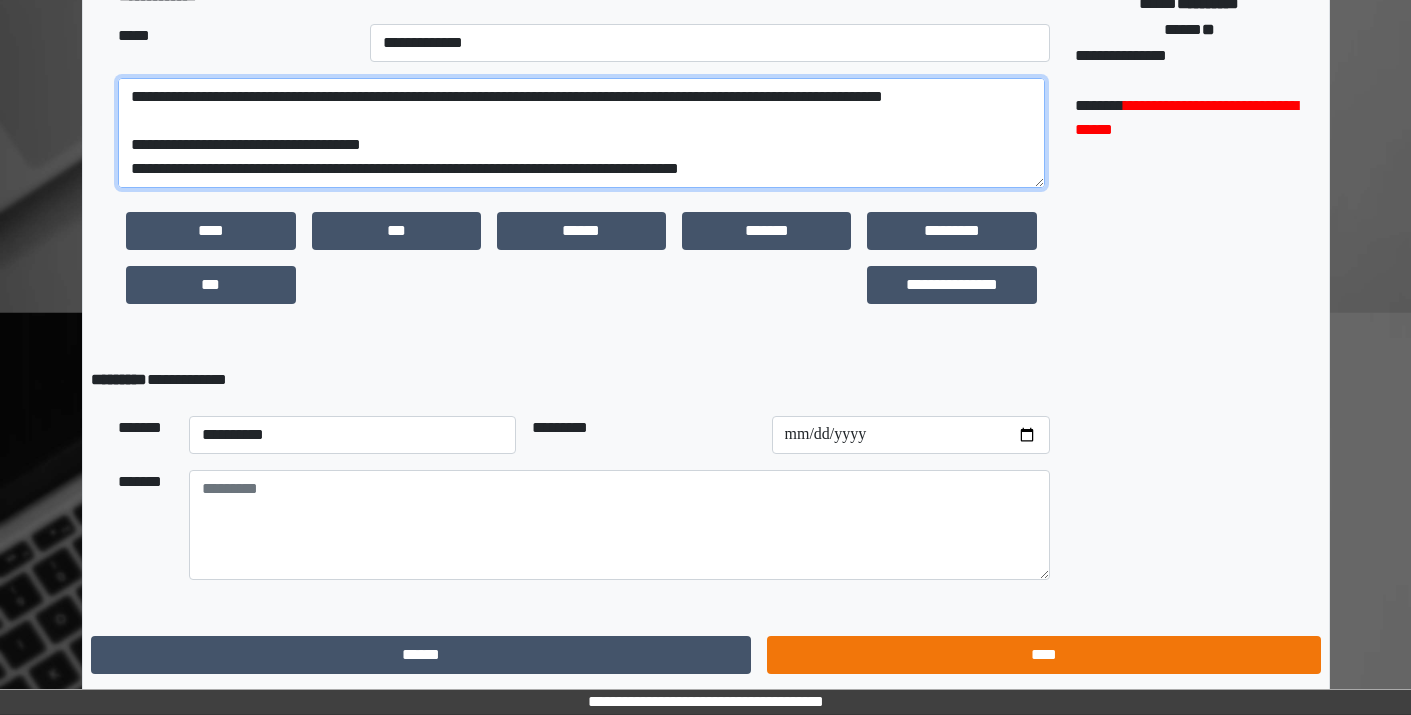 type on "**********" 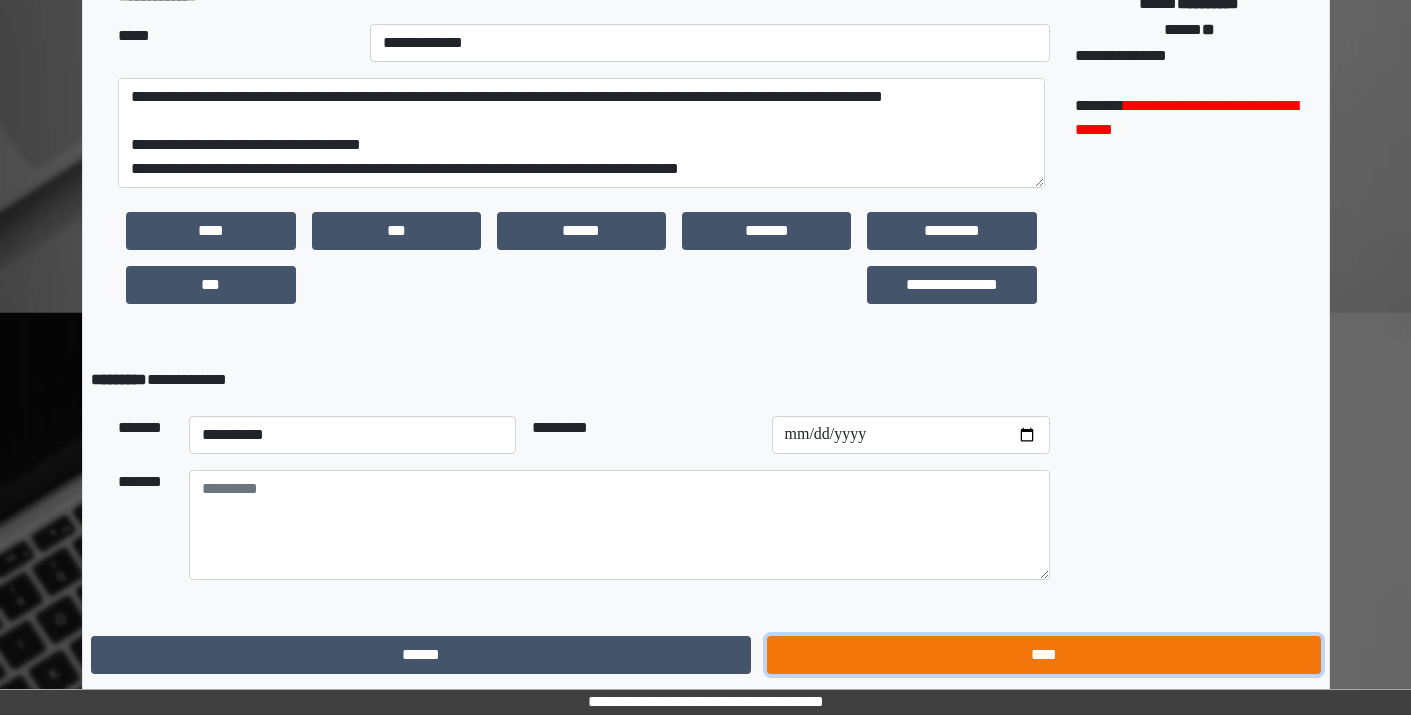 click on "****" at bounding box center [1043, 655] 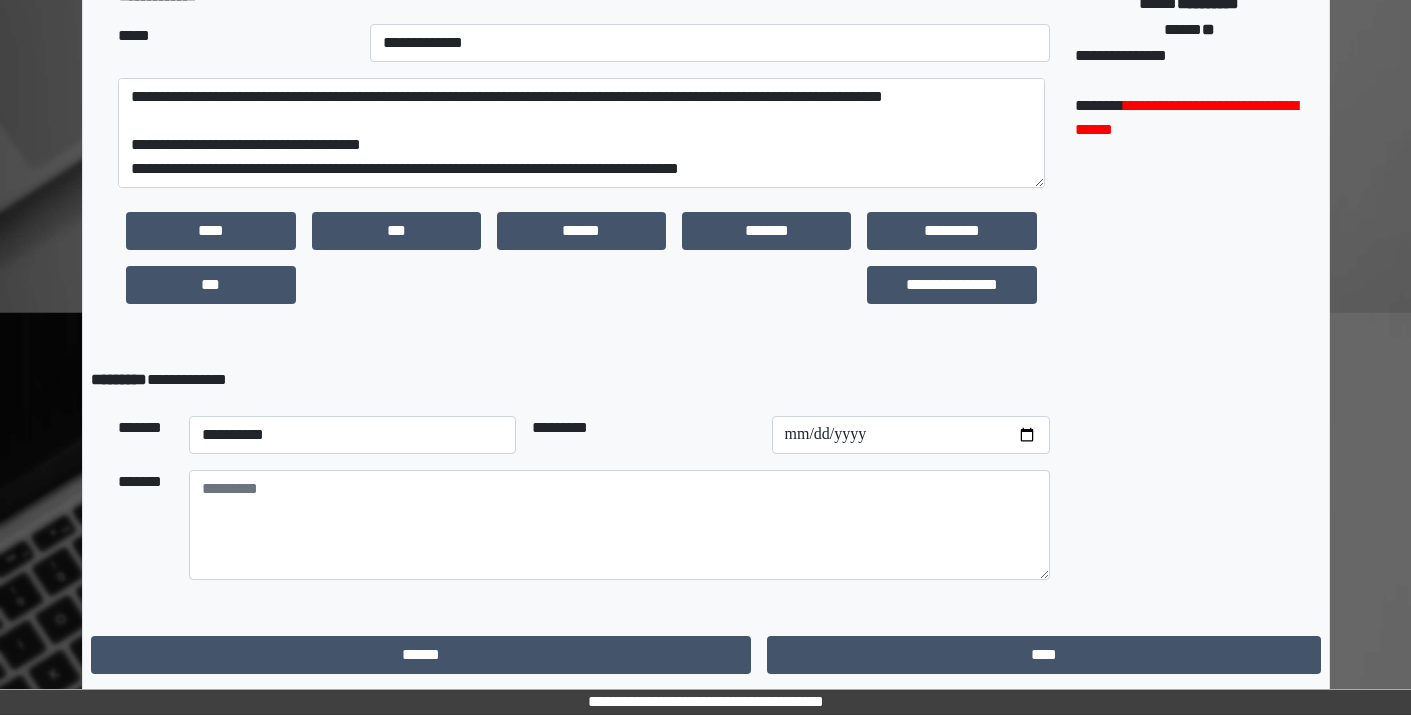 scroll, scrollTop: 0, scrollLeft: 0, axis: both 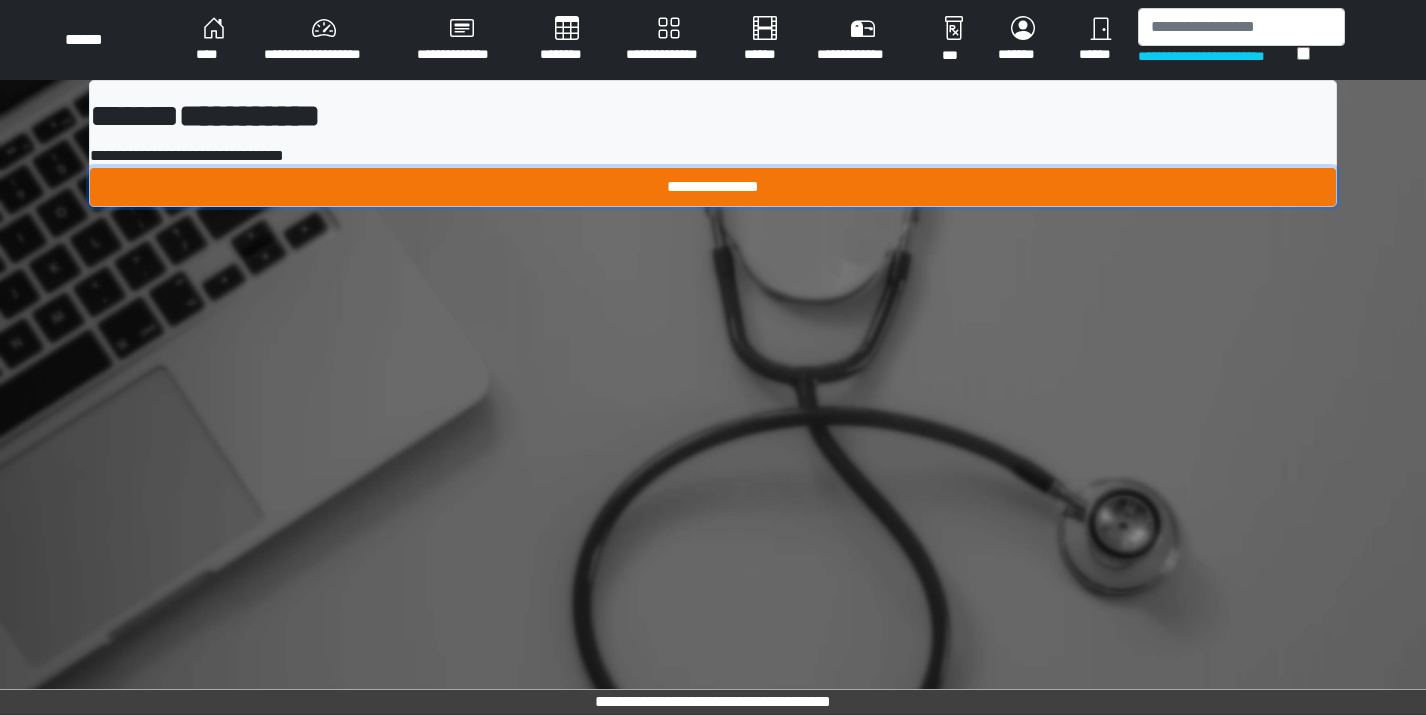 click on "**********" at bounding box center (713, 187) 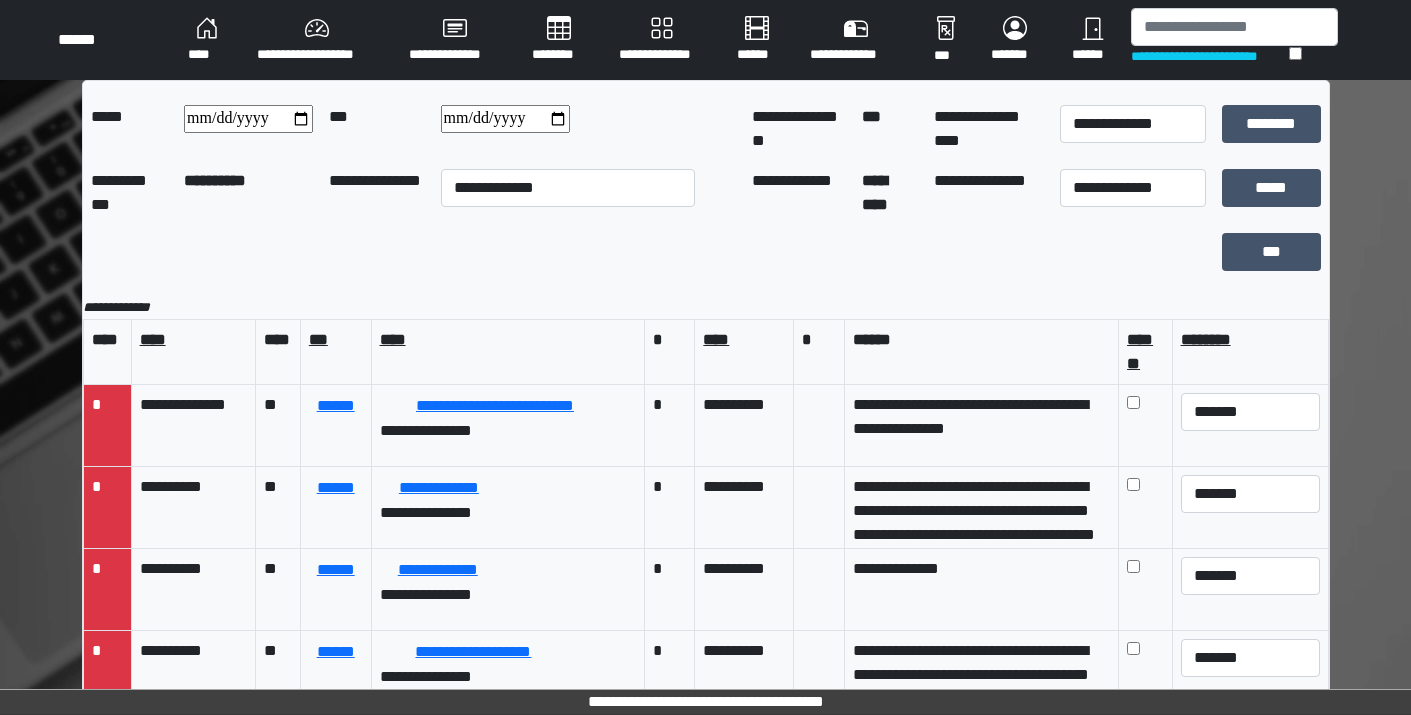 scroll, scrollTop: 550, scrollLeft: 0, axis: vertical 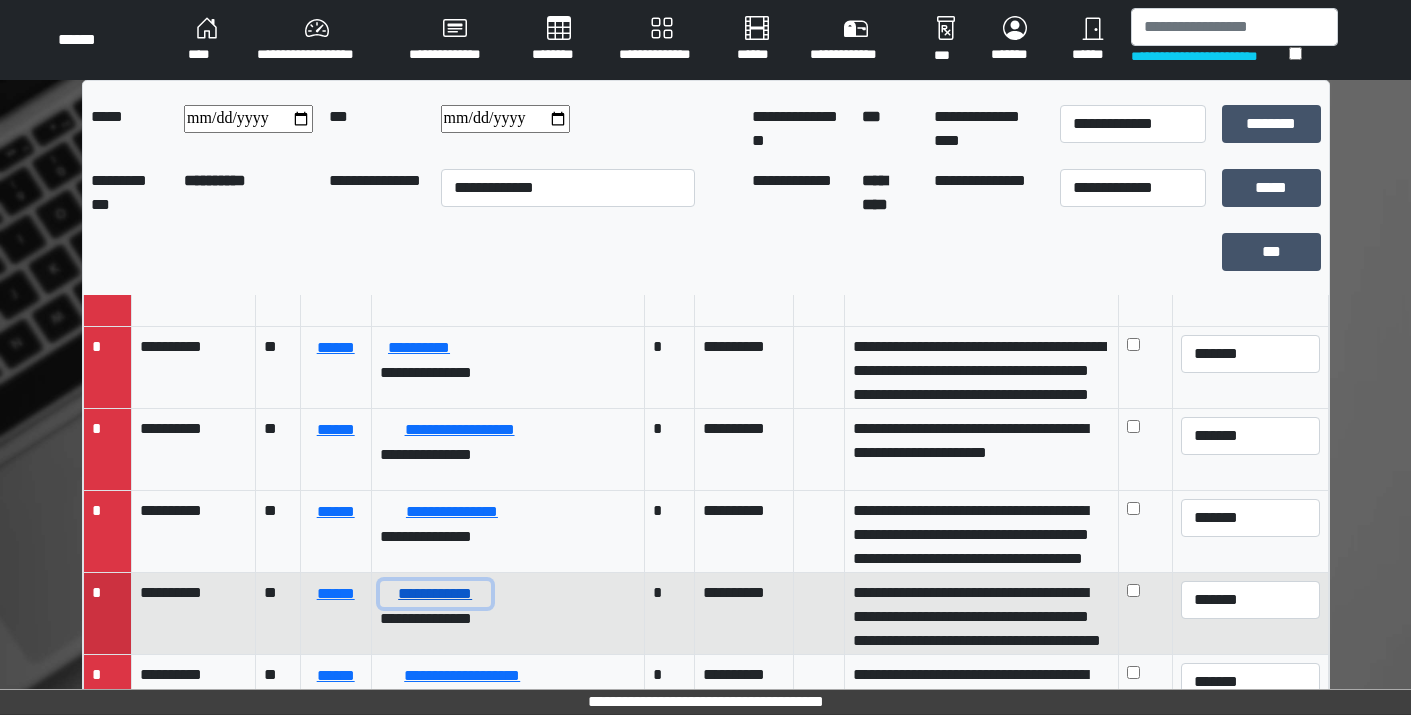 click on "**********" at bounding box center [435, 594] 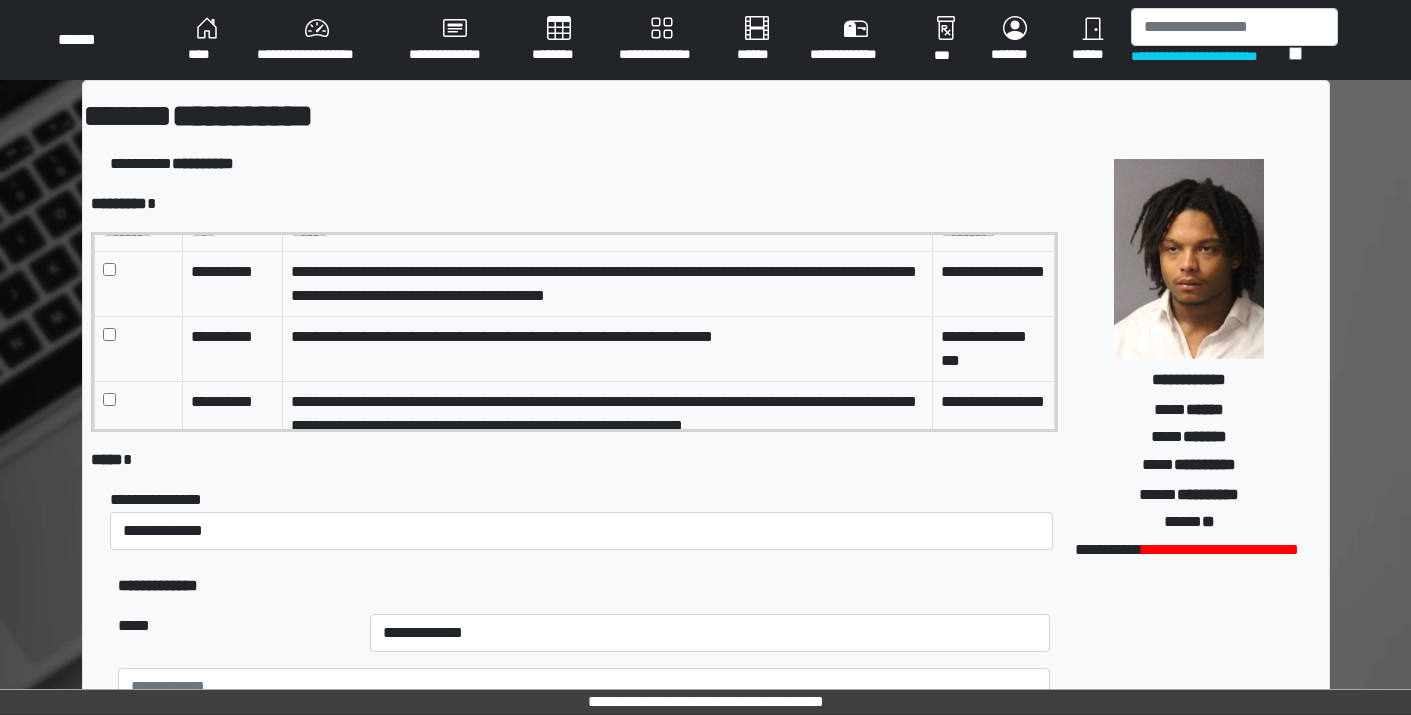 scroll, scrollTop: 100, scrollLeft: 0, axis: vertical 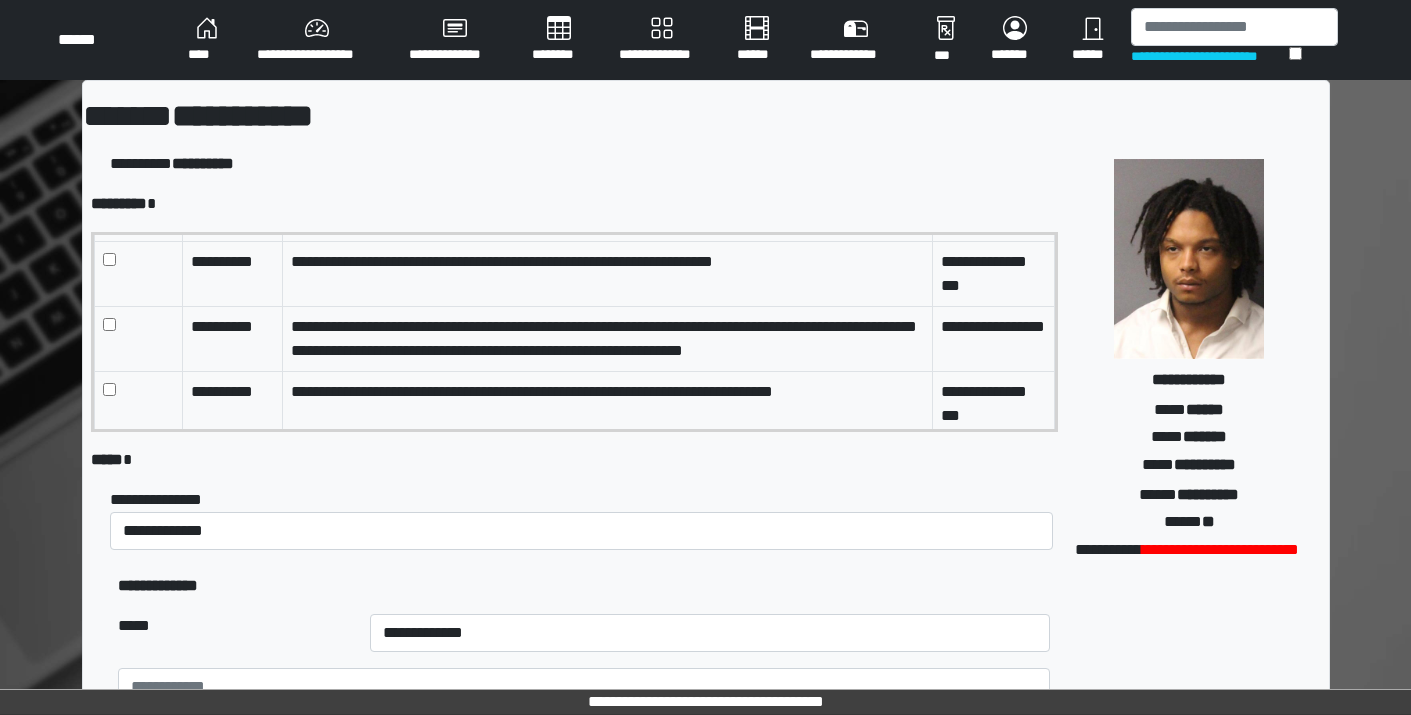 click at bounding box center [138, 338] 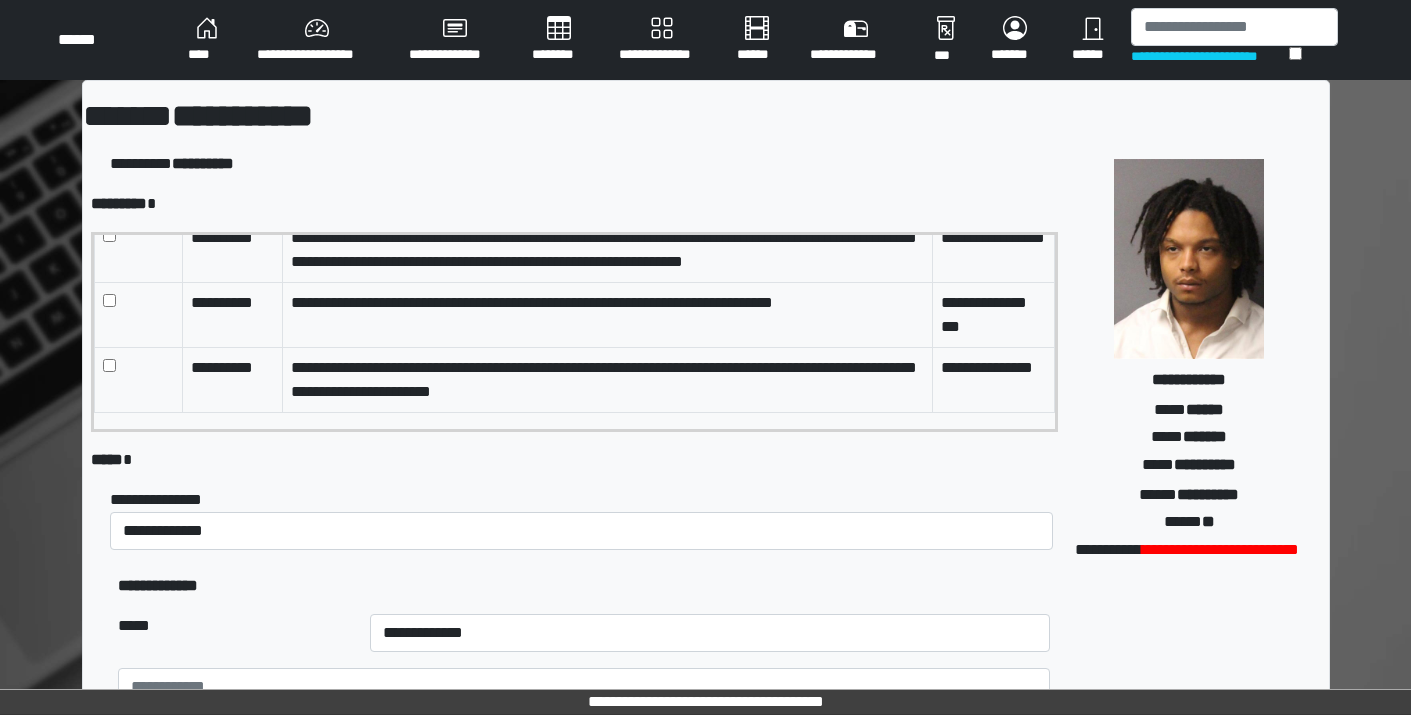 click at bounding box center [138, 379] 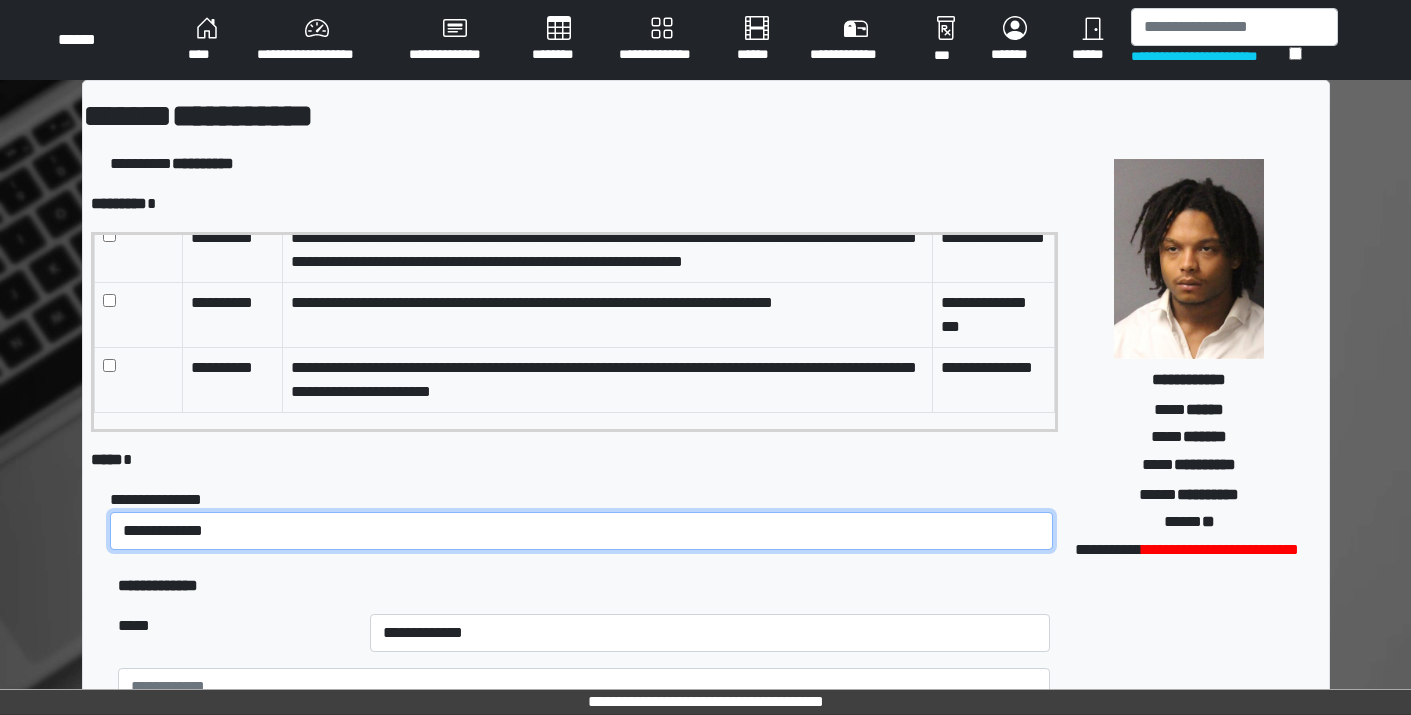 click on "**********" at bounding box center [581, 531] 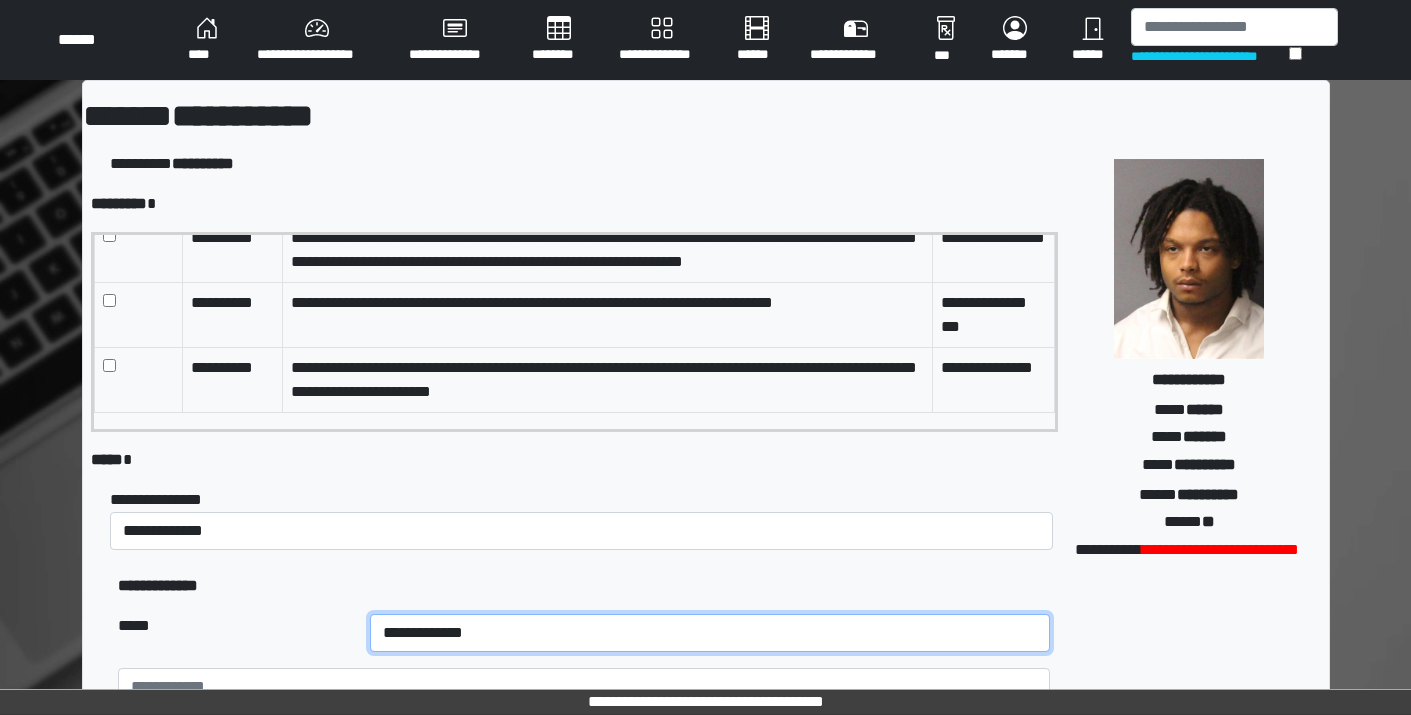 click on "**********" at bounding box center [710, 633] 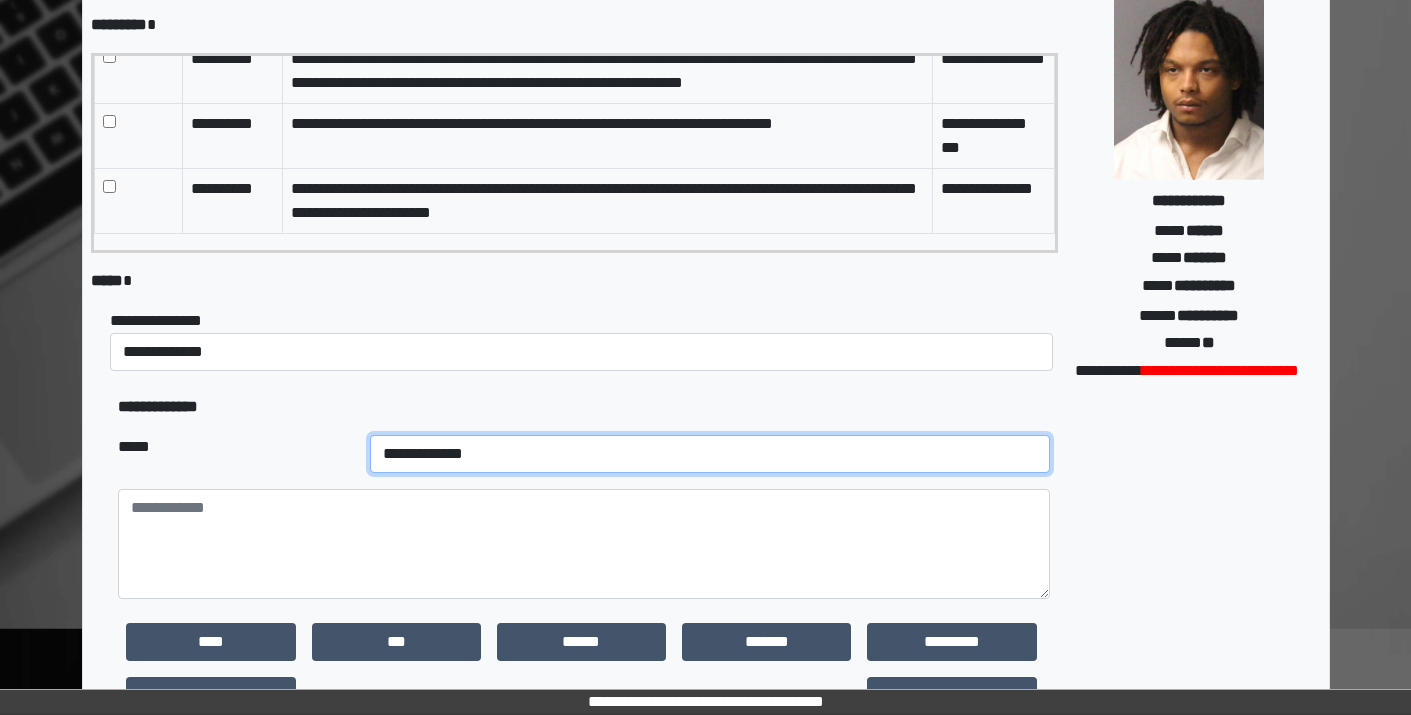 scroll, scrollTop: 200, scrollLeft: 0, axis: vertical 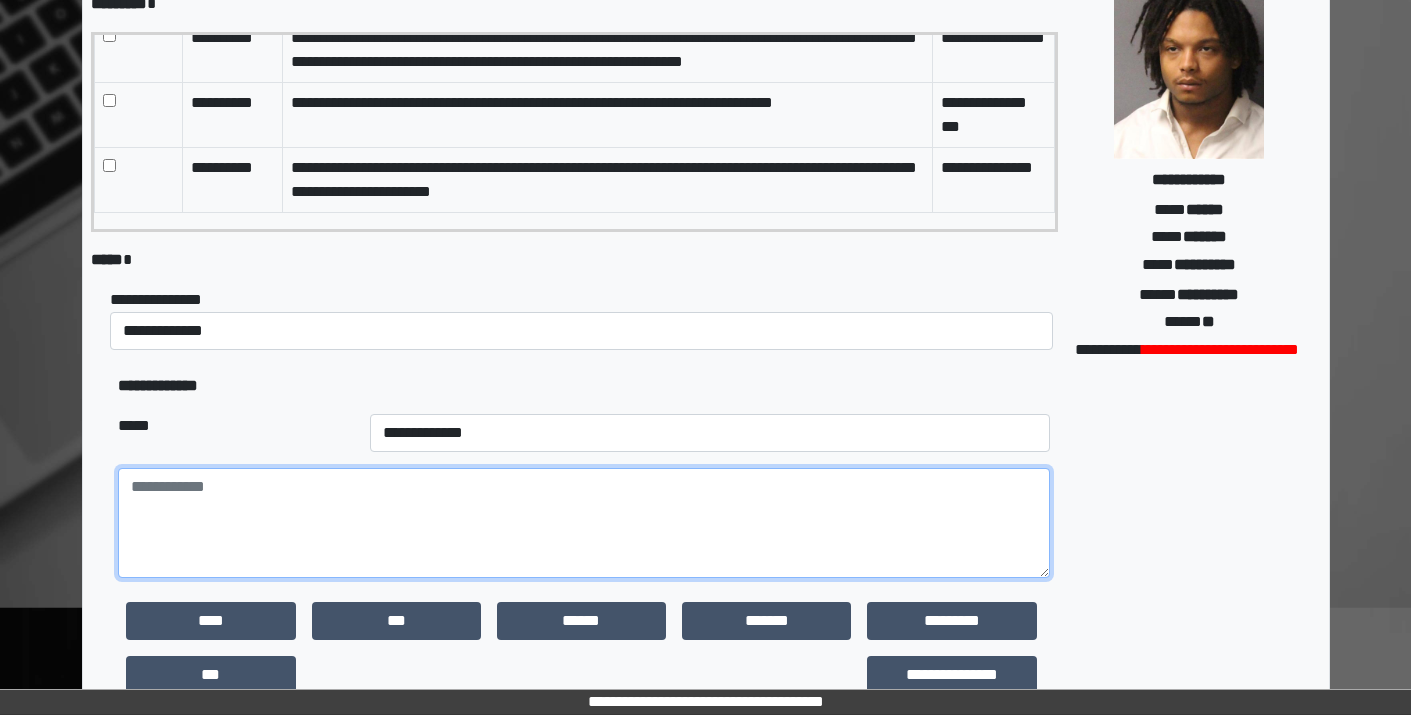 click at bounding box center (583, 523) 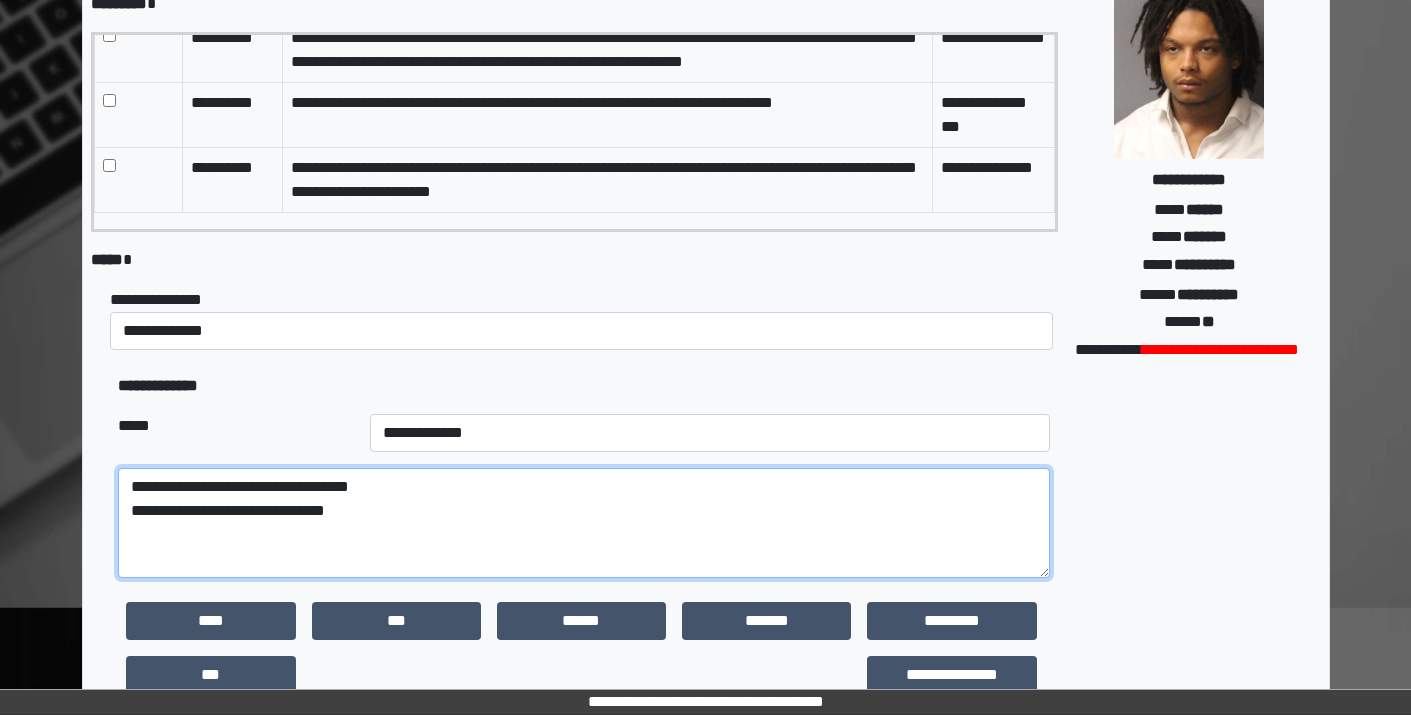 type on "**********" 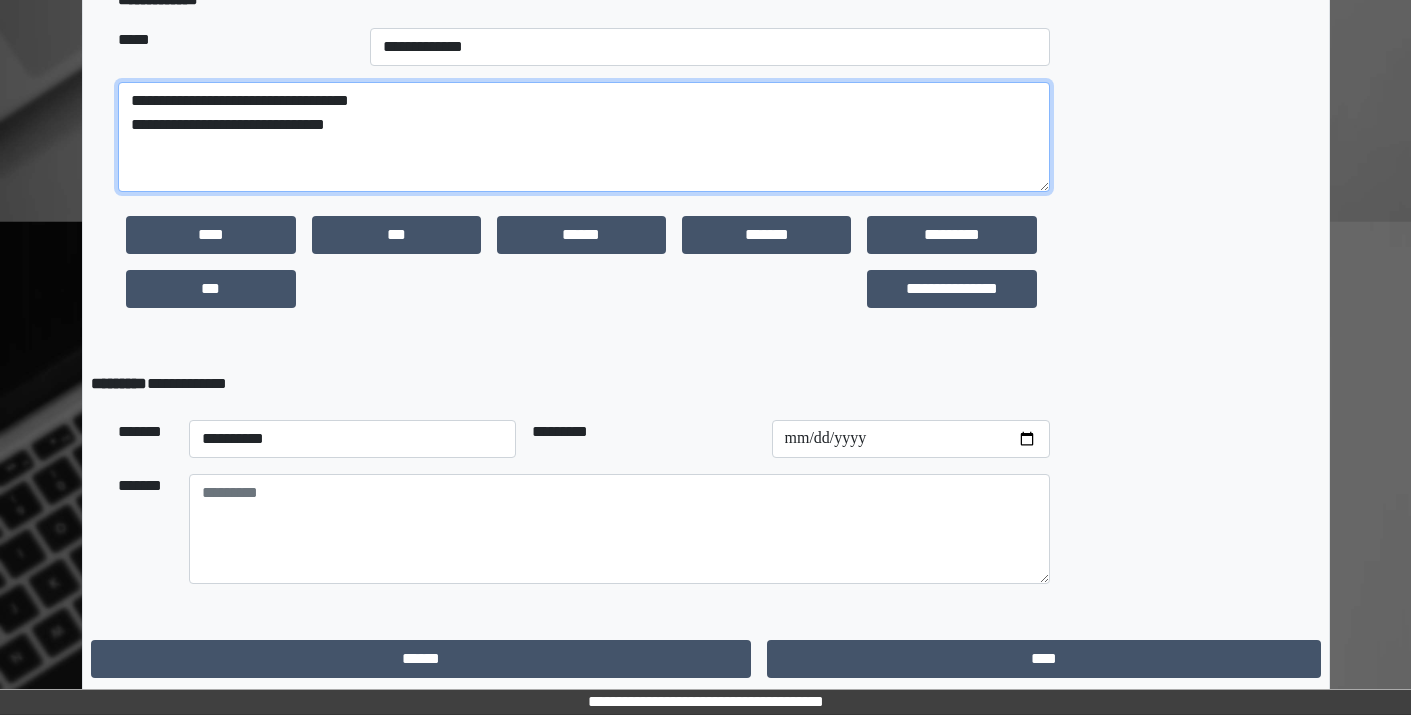 scroll, scrollTop: 590, scrollLeft: 0, axis: vertical 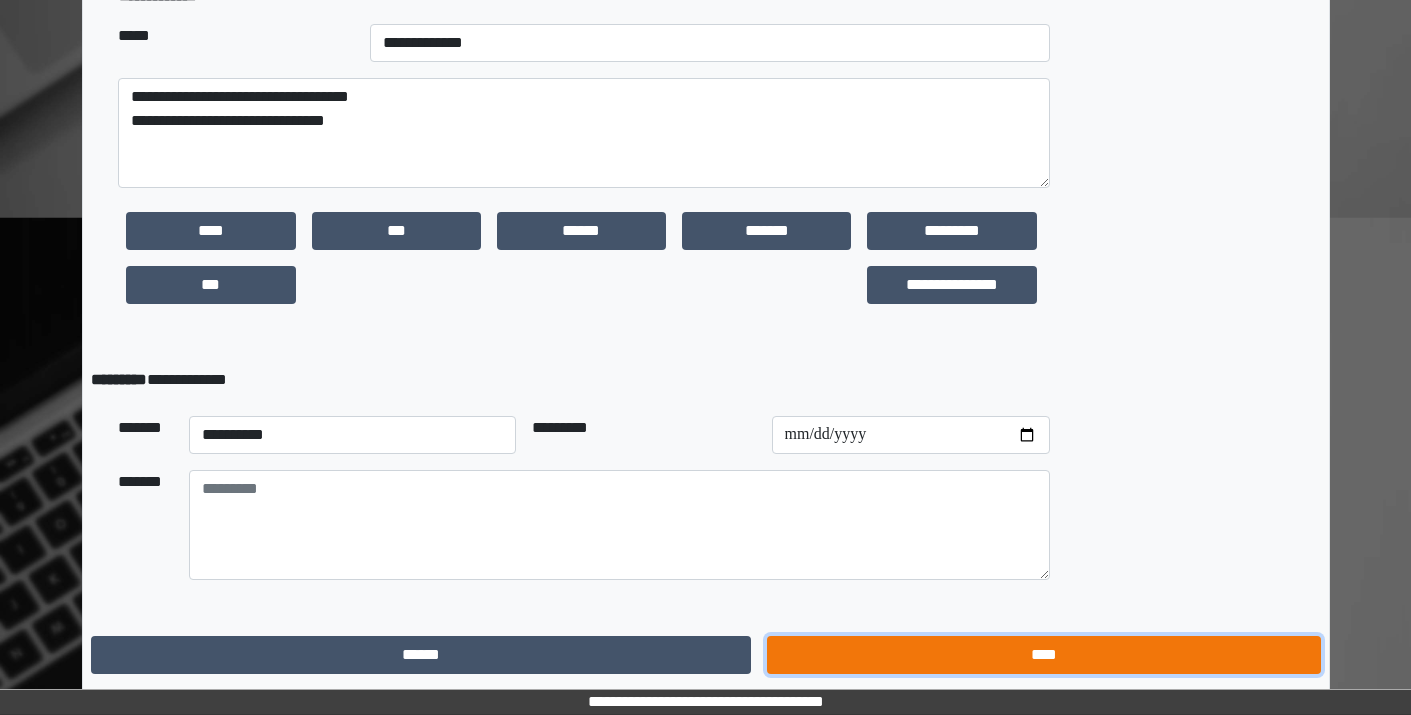 click on "****" at bounding box center (1043, 655) 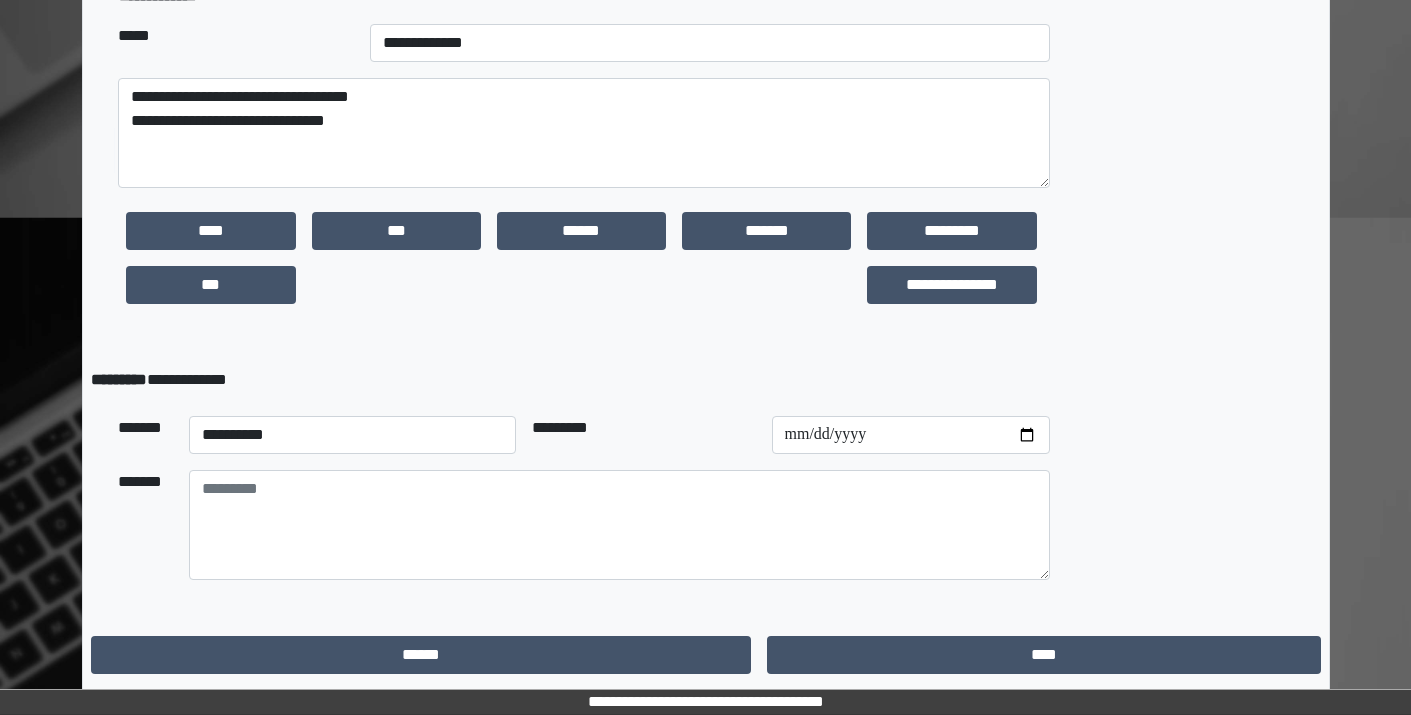 scroll, scrollTop: 0, scrollLeft: 0, axis: both 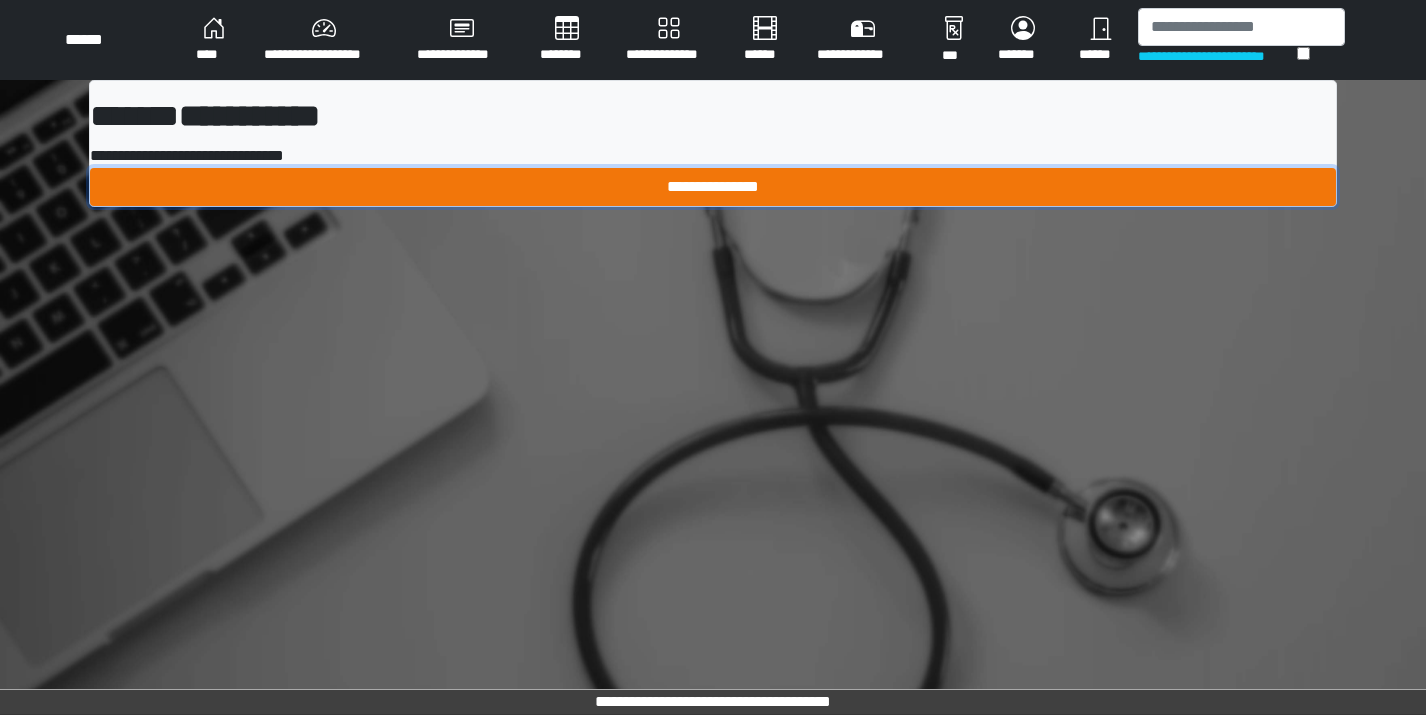 click on "**********" at bounding box center (713, 187) 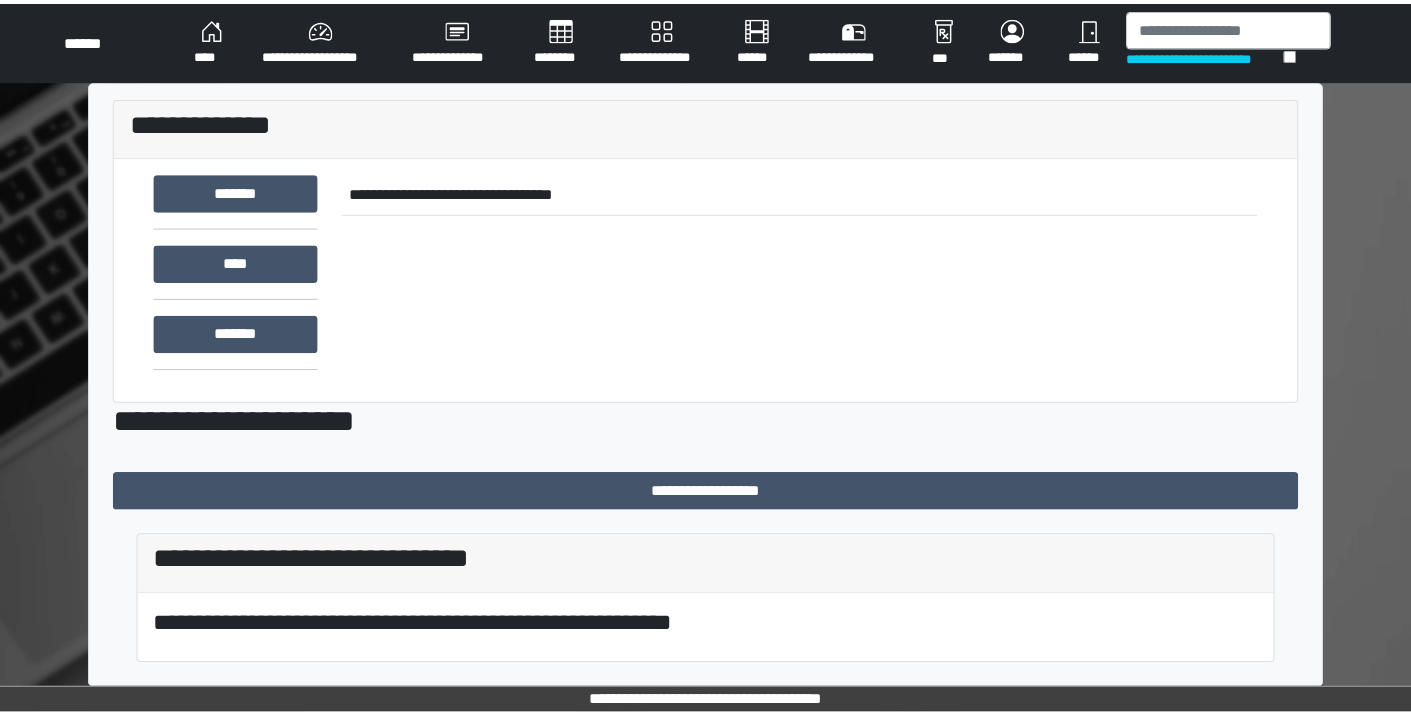 scroll, scrollTop: 0, scrollLeft: 0, axis: both 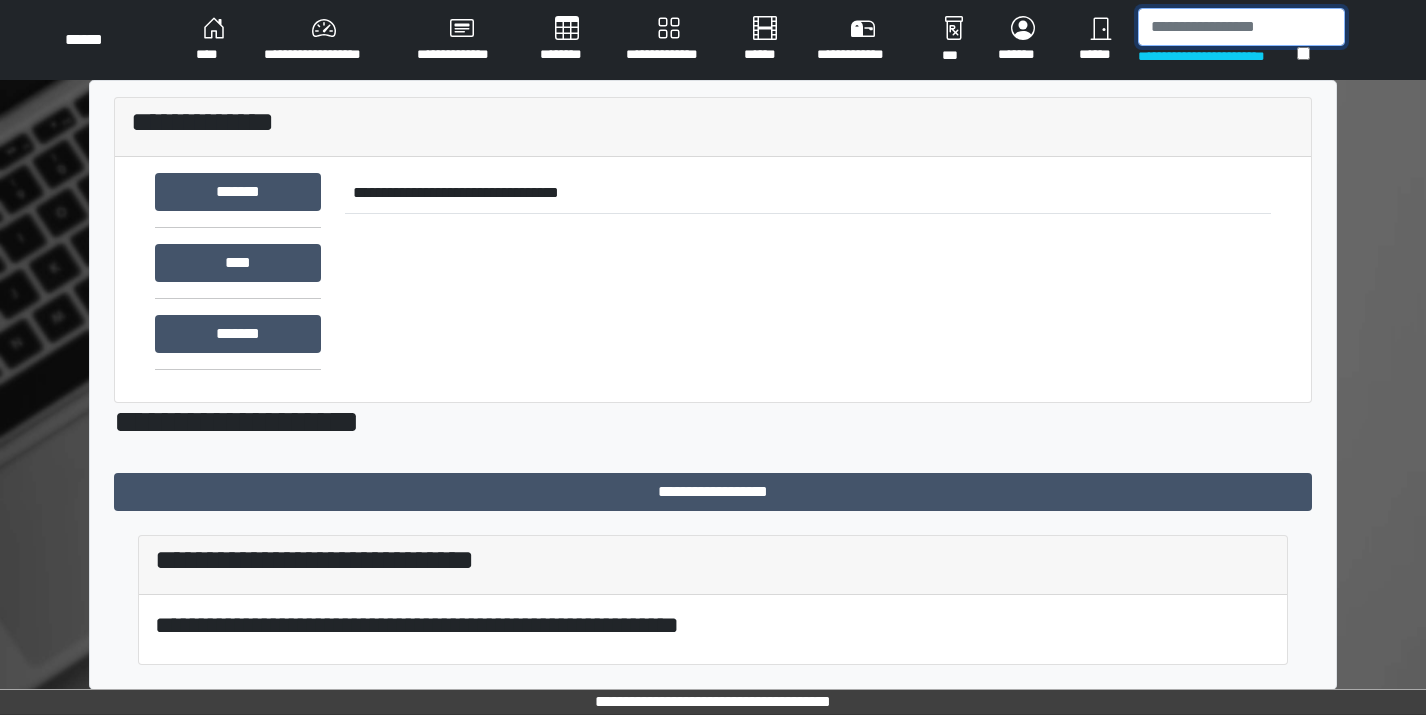 click at bounding box center (1241, 27) 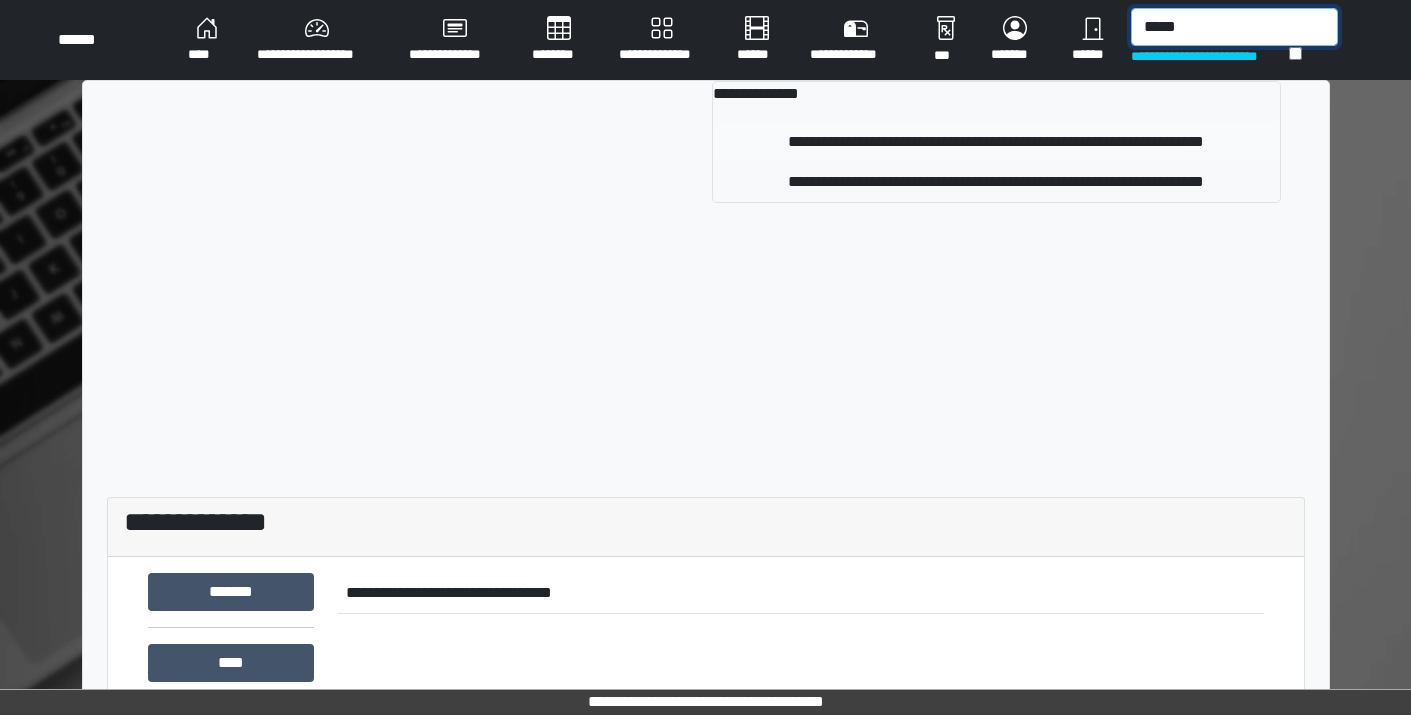 type on "*****" 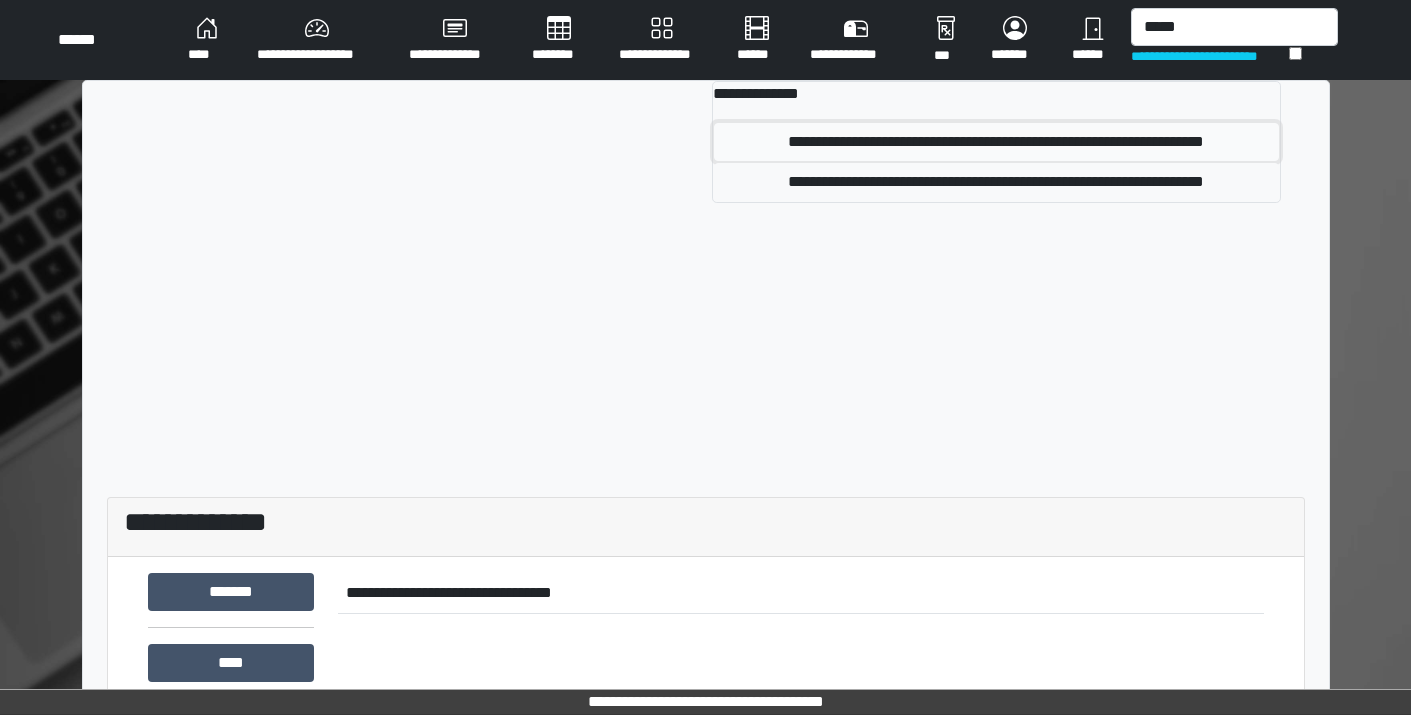 click on "**********" at bounding box center [996, 142] 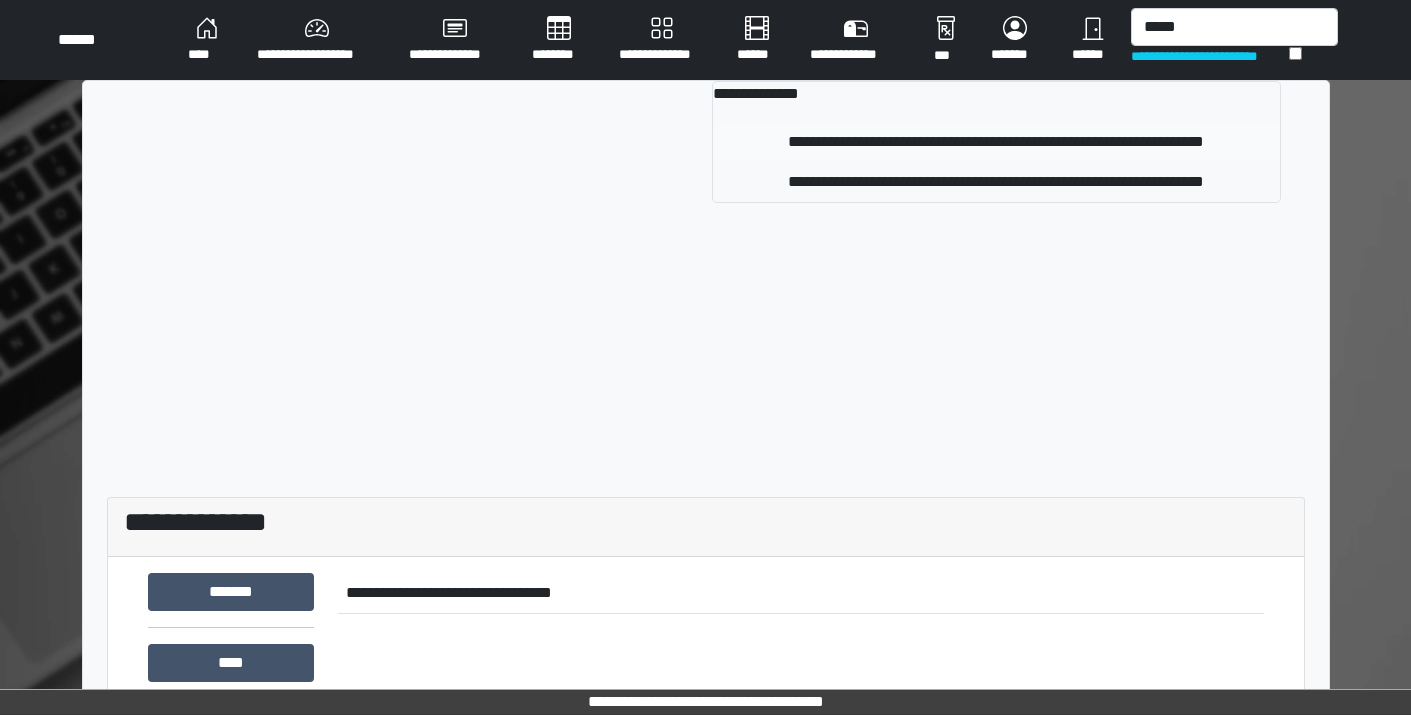 type 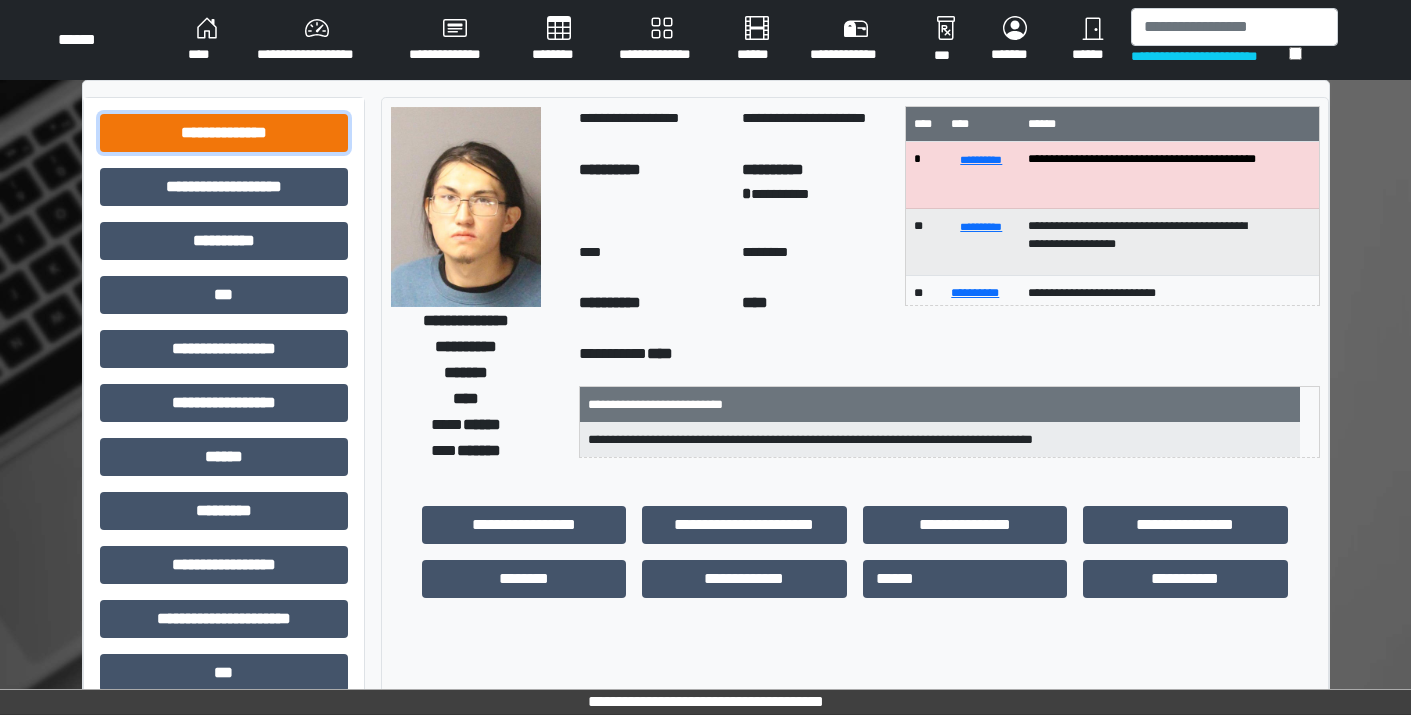 click on "**********" at bounding box center (224, 133) 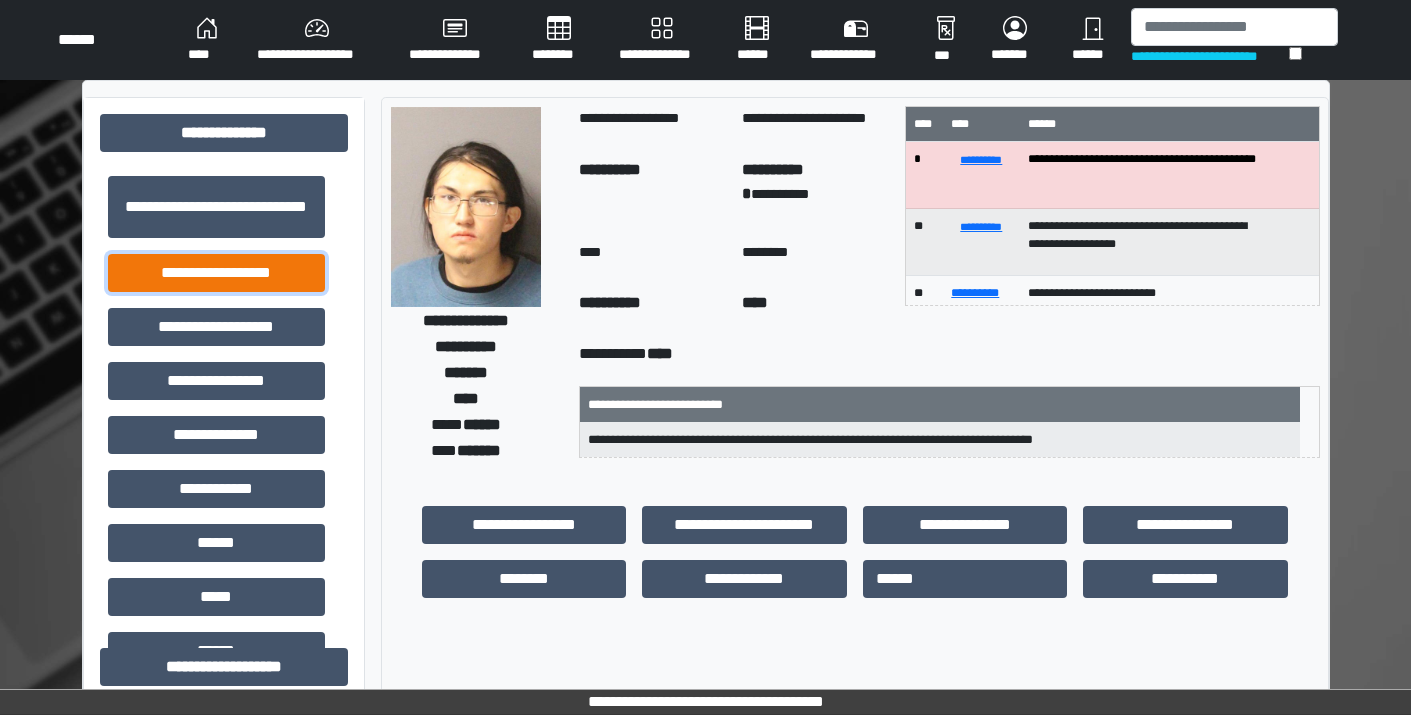 click on "**********" at bounding box center [216, 273] 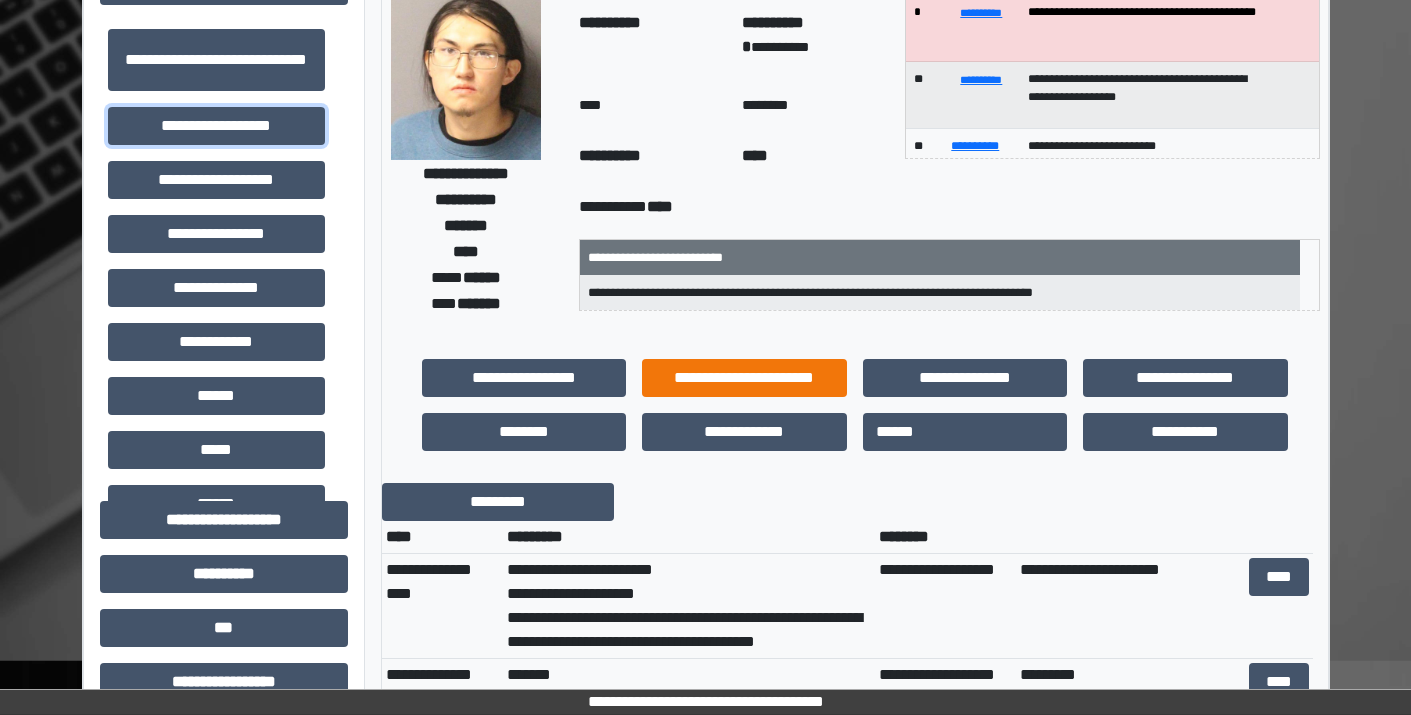scroll, scrollTop: 400, scrollLeft: 0, axis: vertical 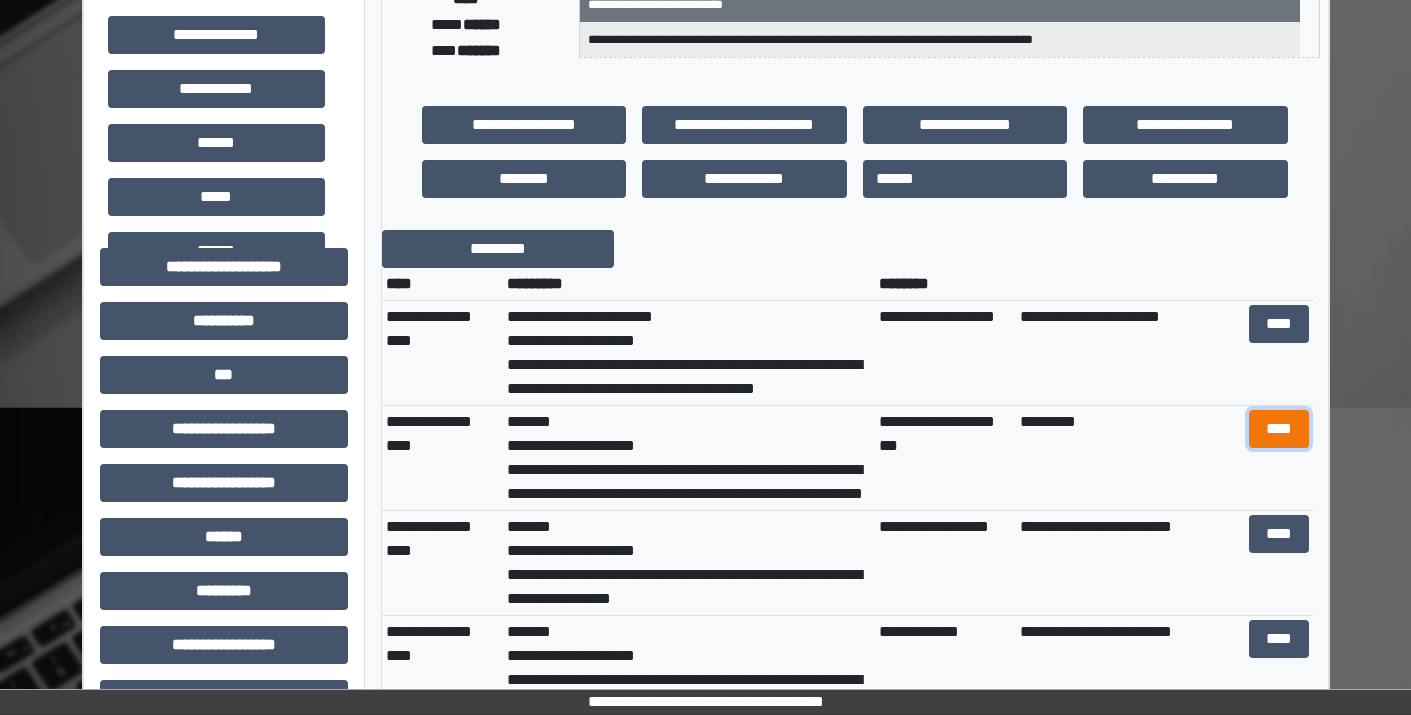 click on "****" at bounding box center [1279, 429] 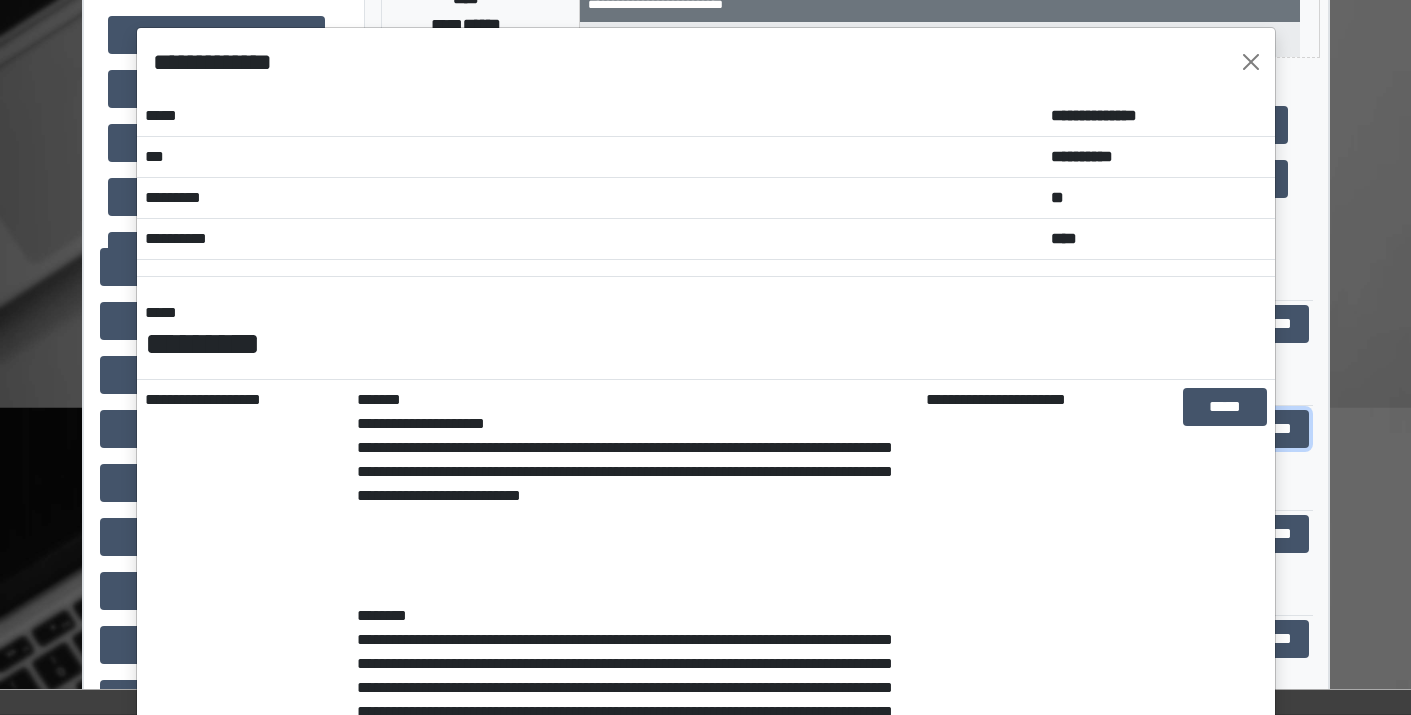 scroll, scrollTop: 0, scrollLeft: 0, axis: both 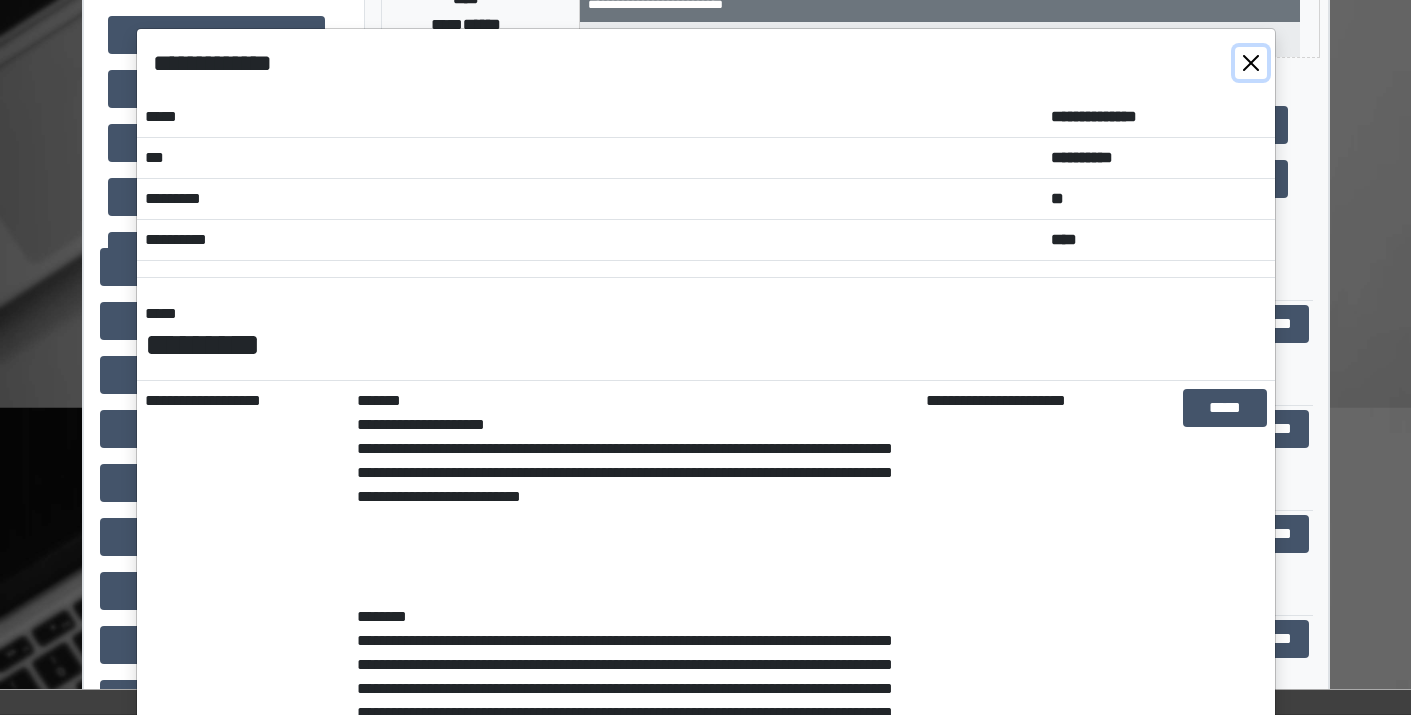 click at bounding box center (1251, 63) 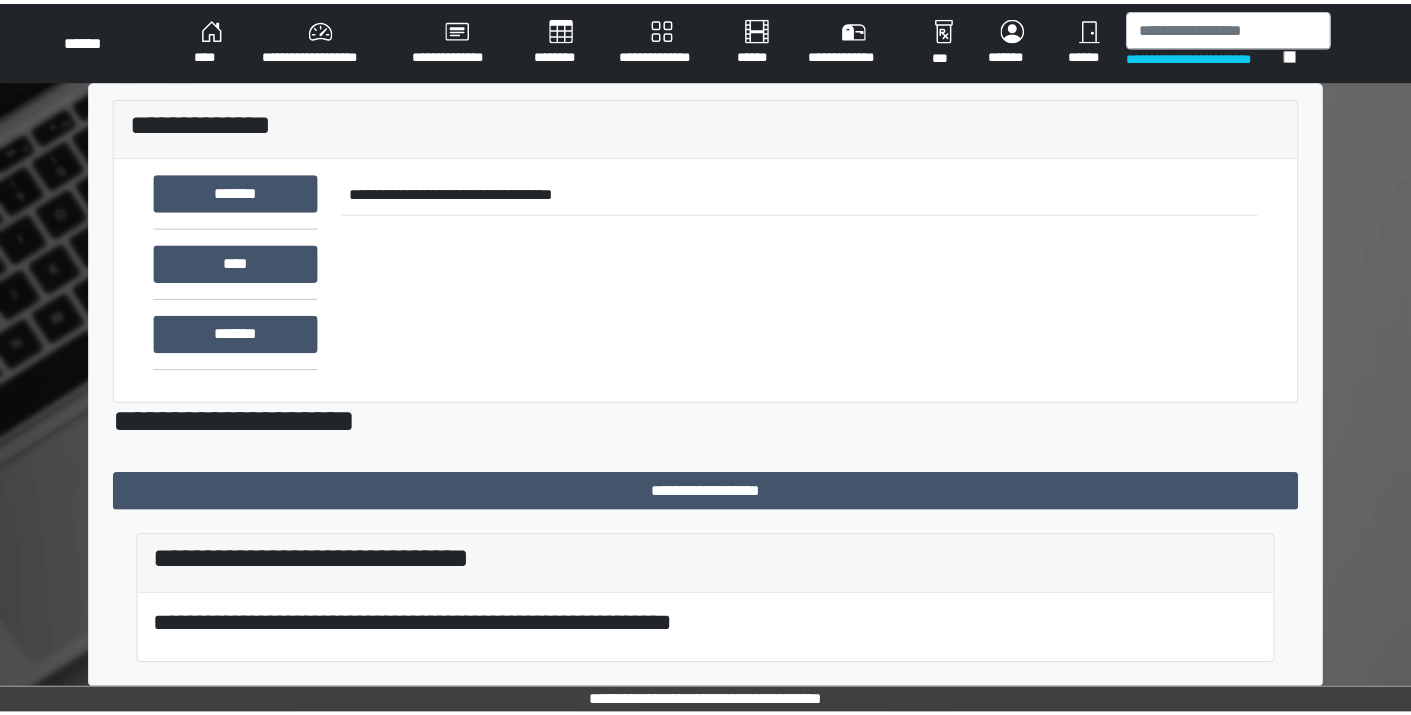 scroll, scrollTop: 0, scrollLeft: 0, axis: both 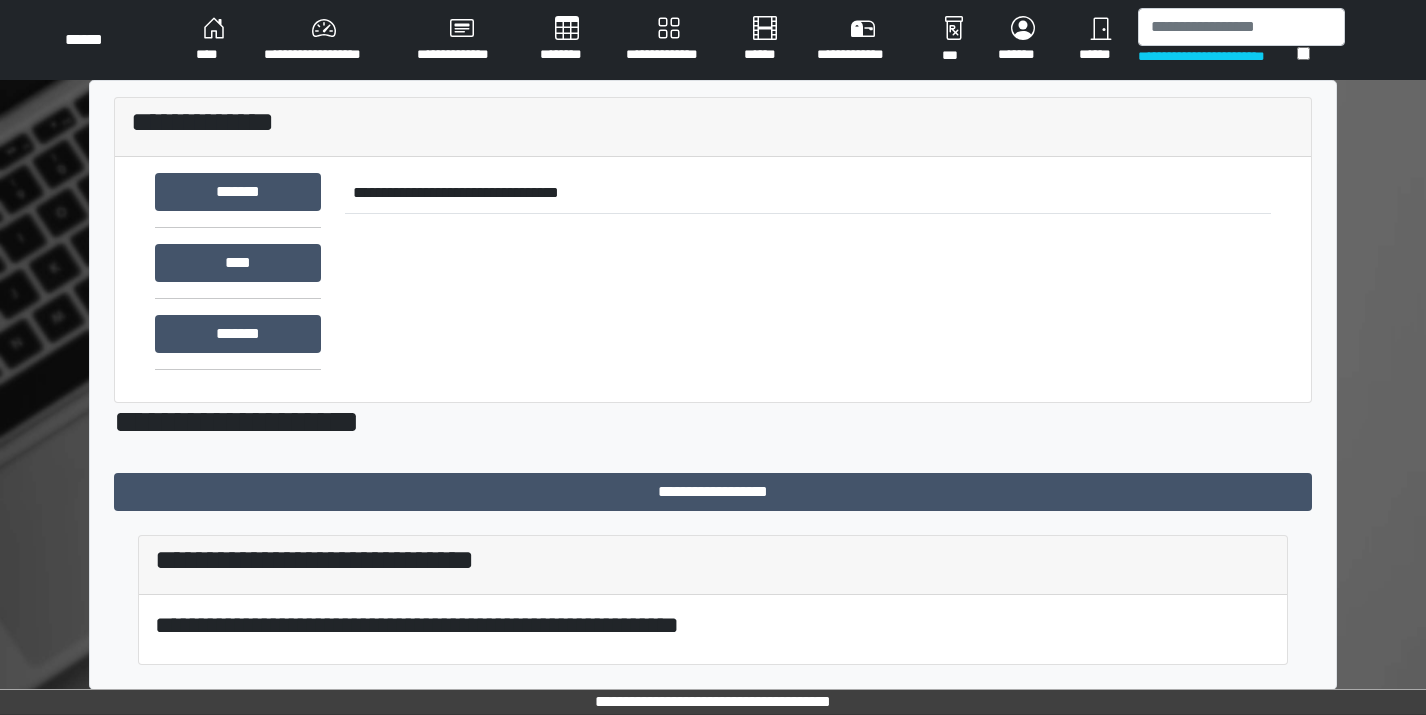 click on "****" at bounding box center (214, 40) 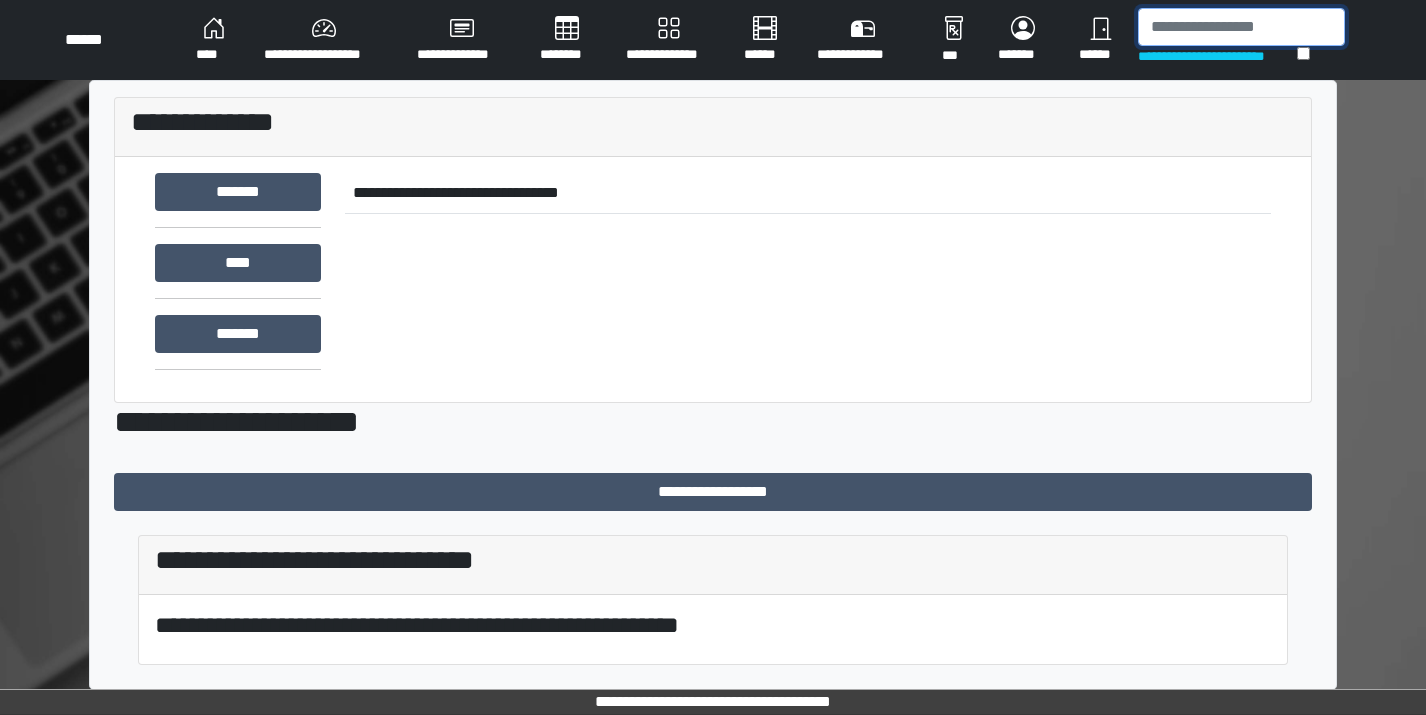 click at bounding box center [1241, 27] 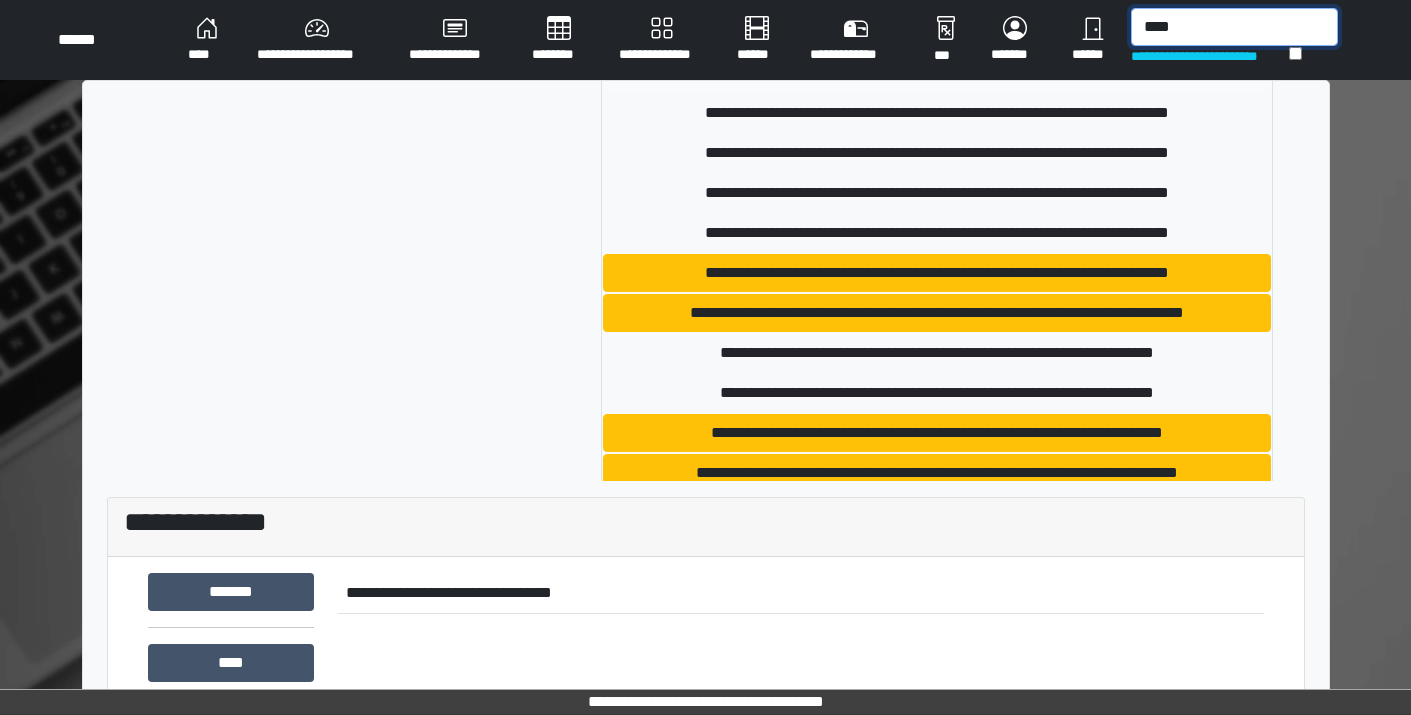 scroll, scrollTop: 800, scrollLeft: 0, axis: vertical 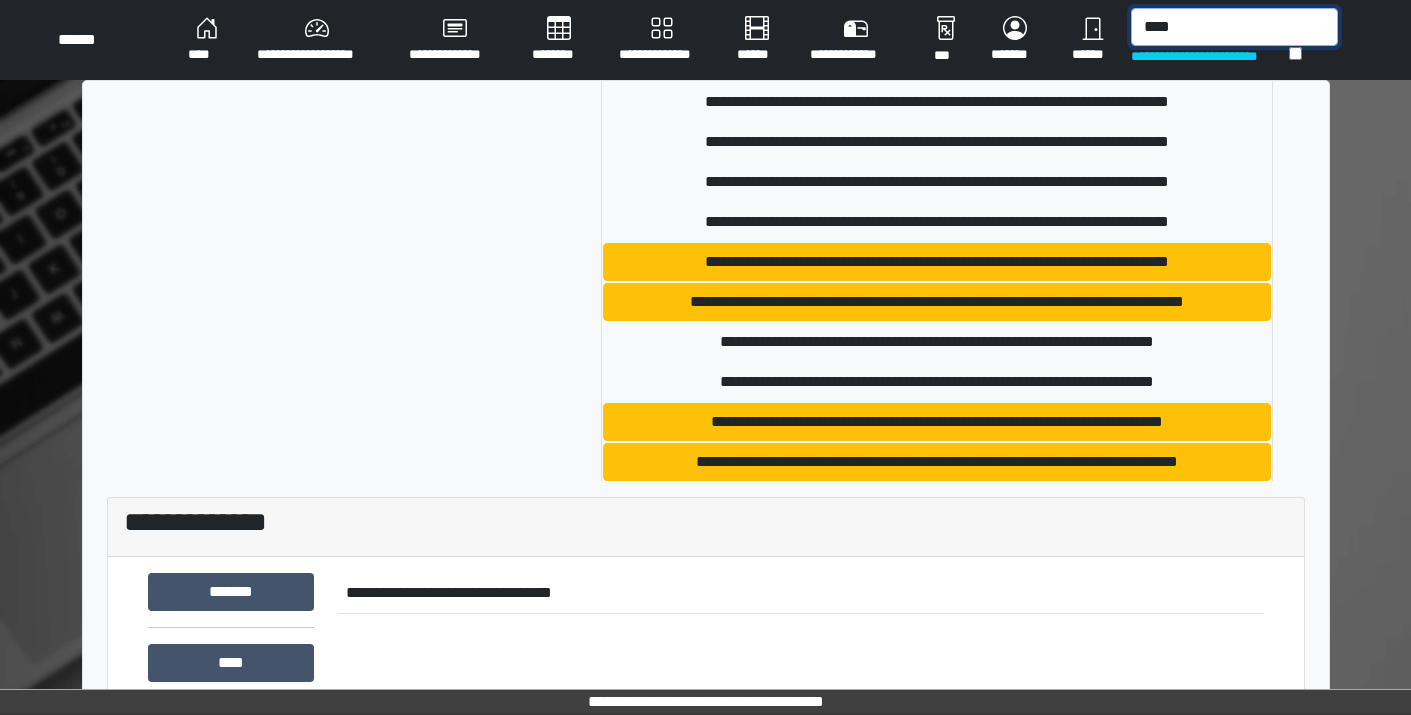 drag, startPoint x: 1179, startPoint y: 27, endPoint x: 964, endPoint y: 17, distance: 215.23244 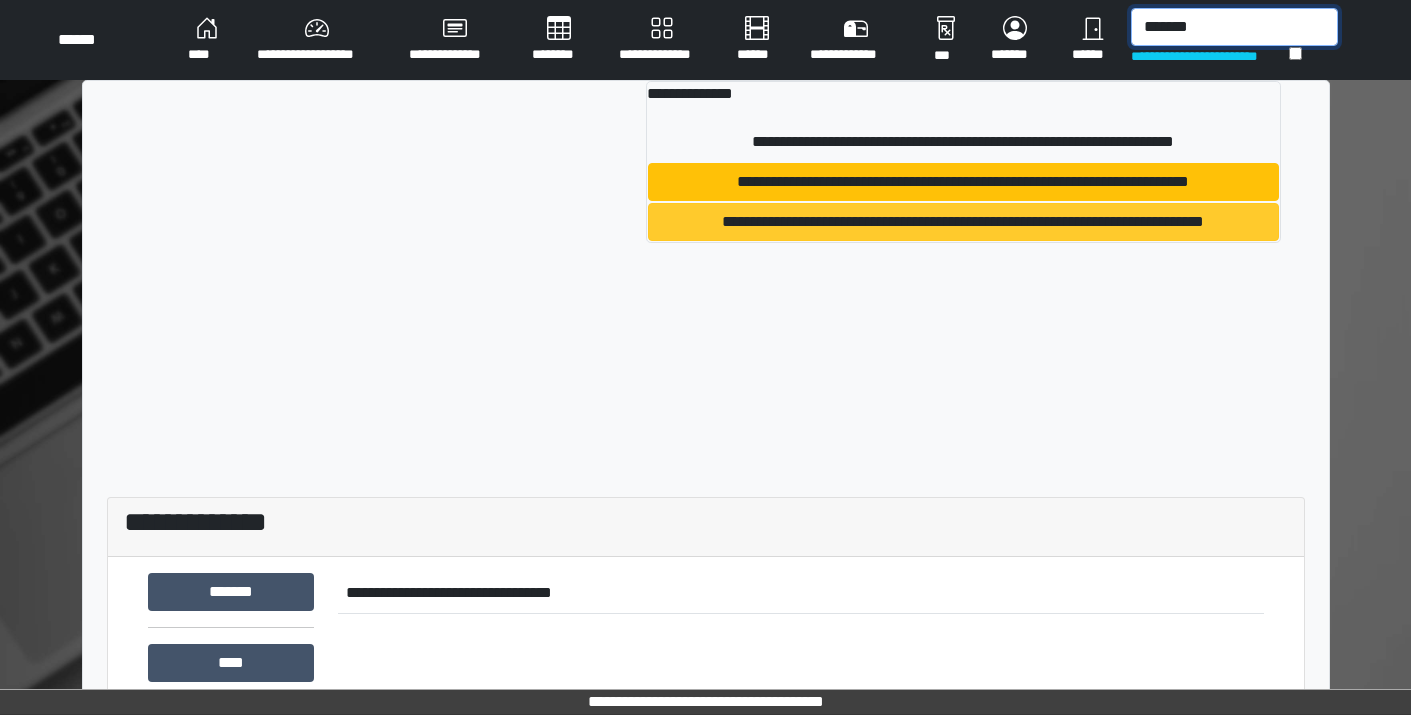 type on "*******" 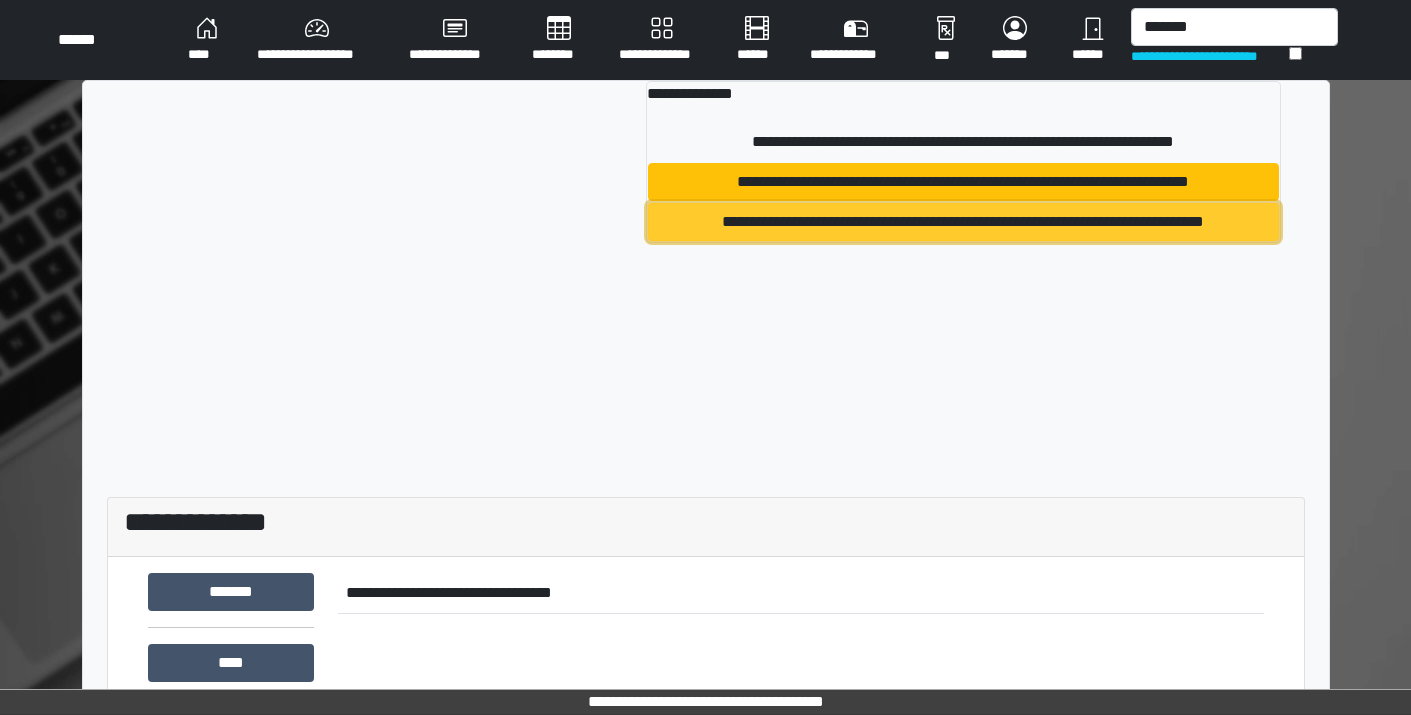 click on "**********" at bounding box center (963, 222) 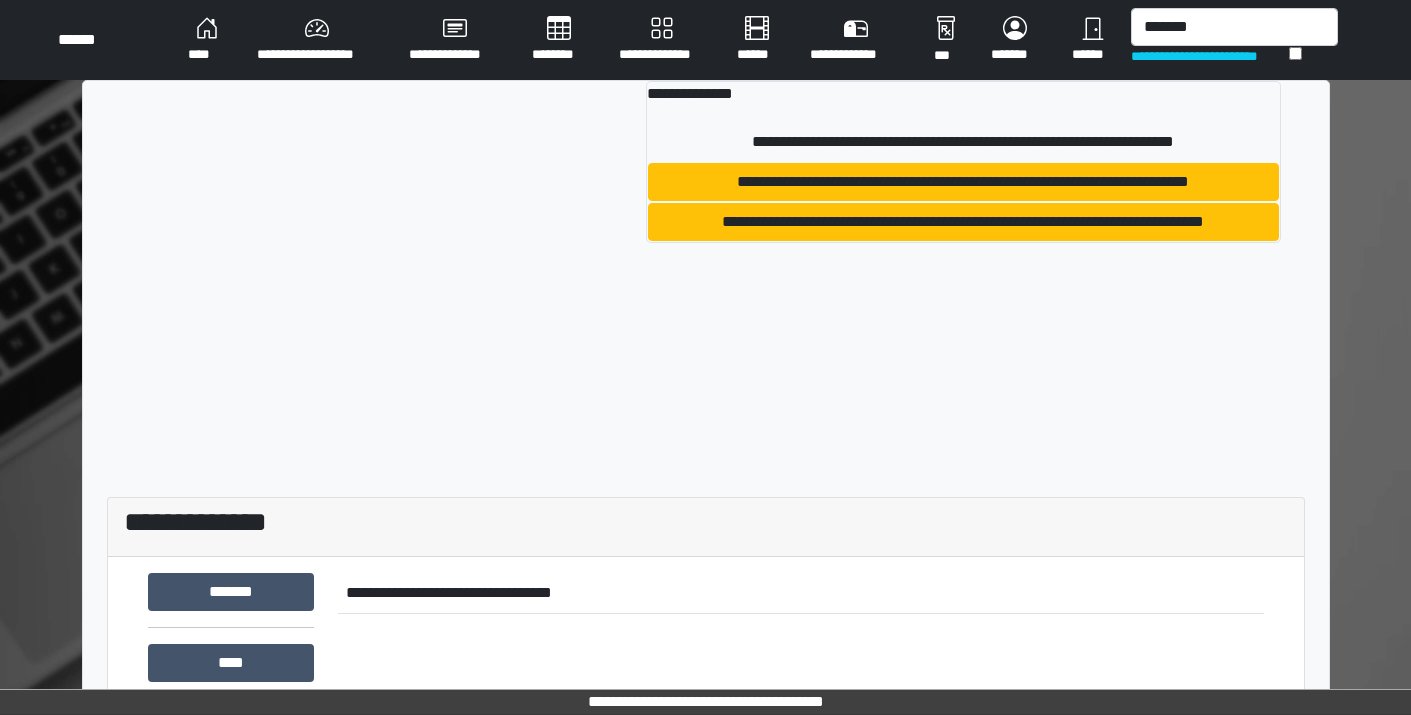 type 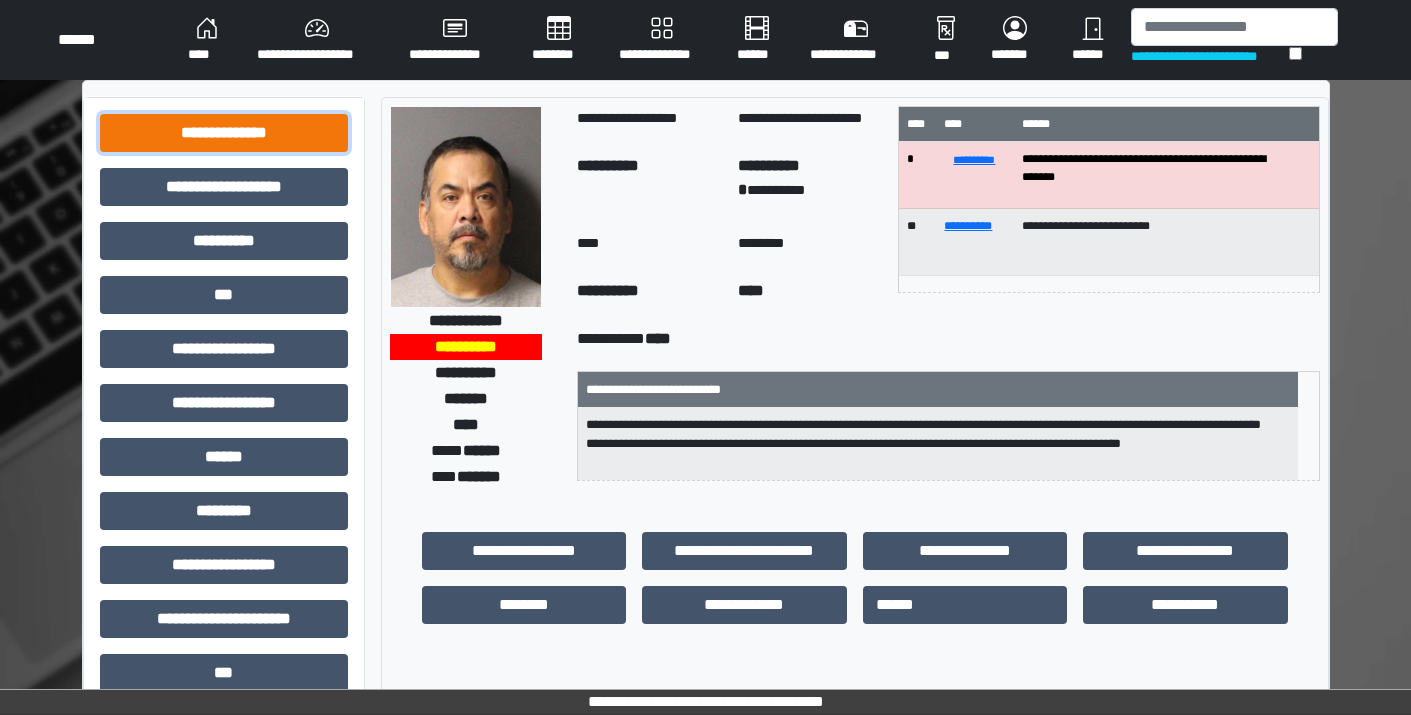 click on "**********" at bounding box center [224, 133] 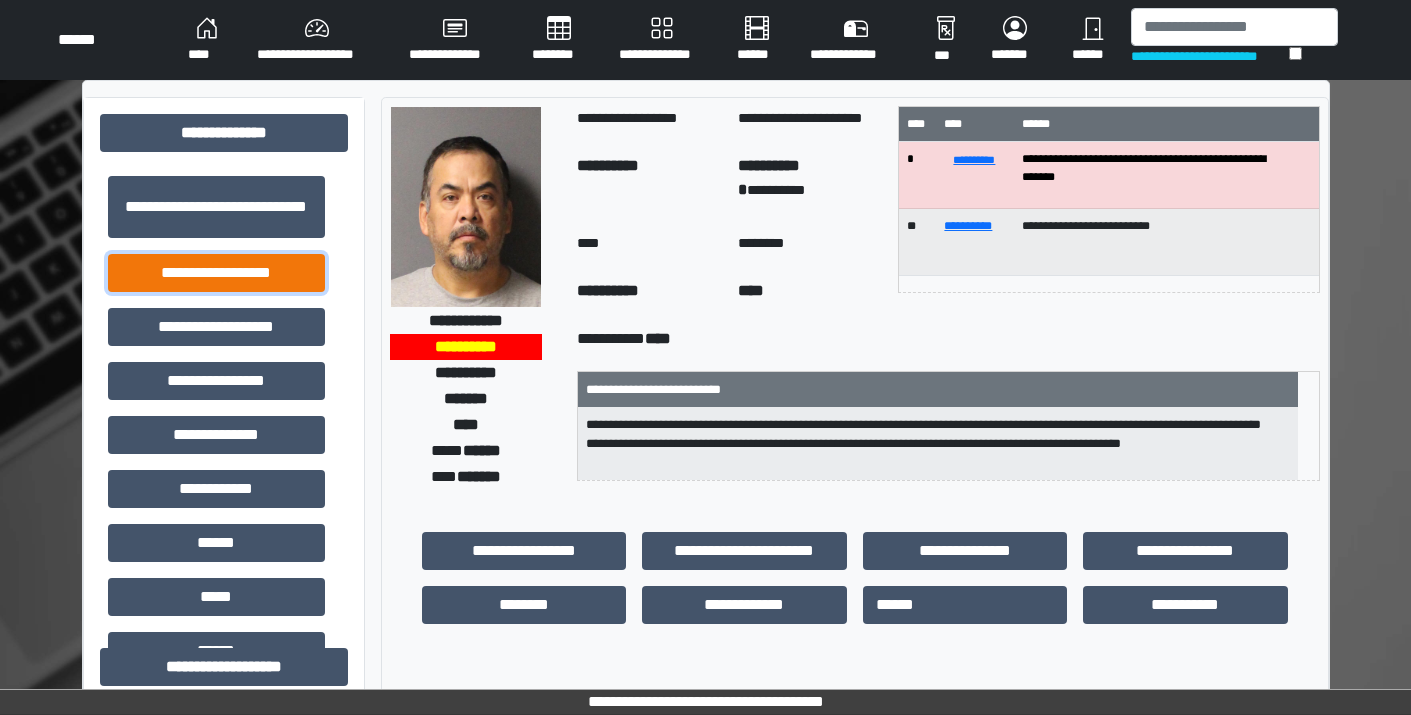 click on "**********" at bounding box center (216, 273) 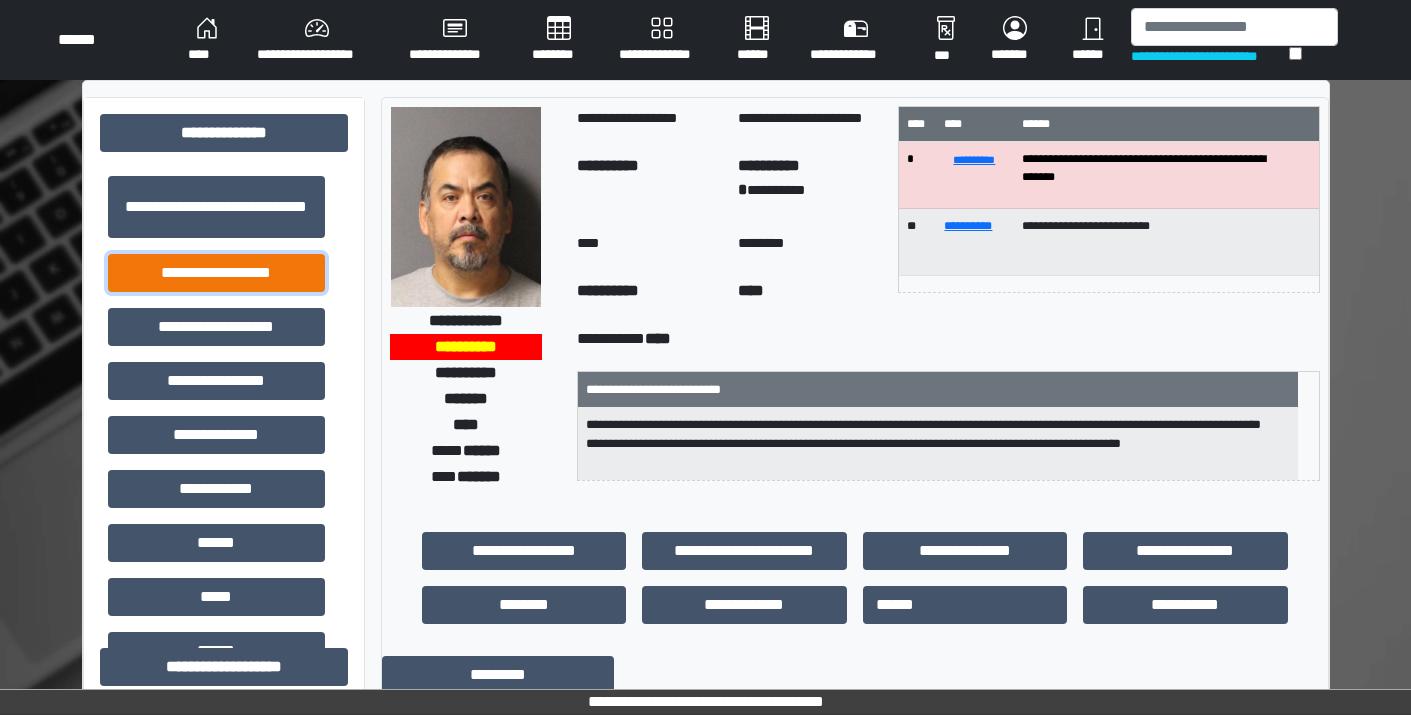 click on "**********" at bounding box center [216, 273] 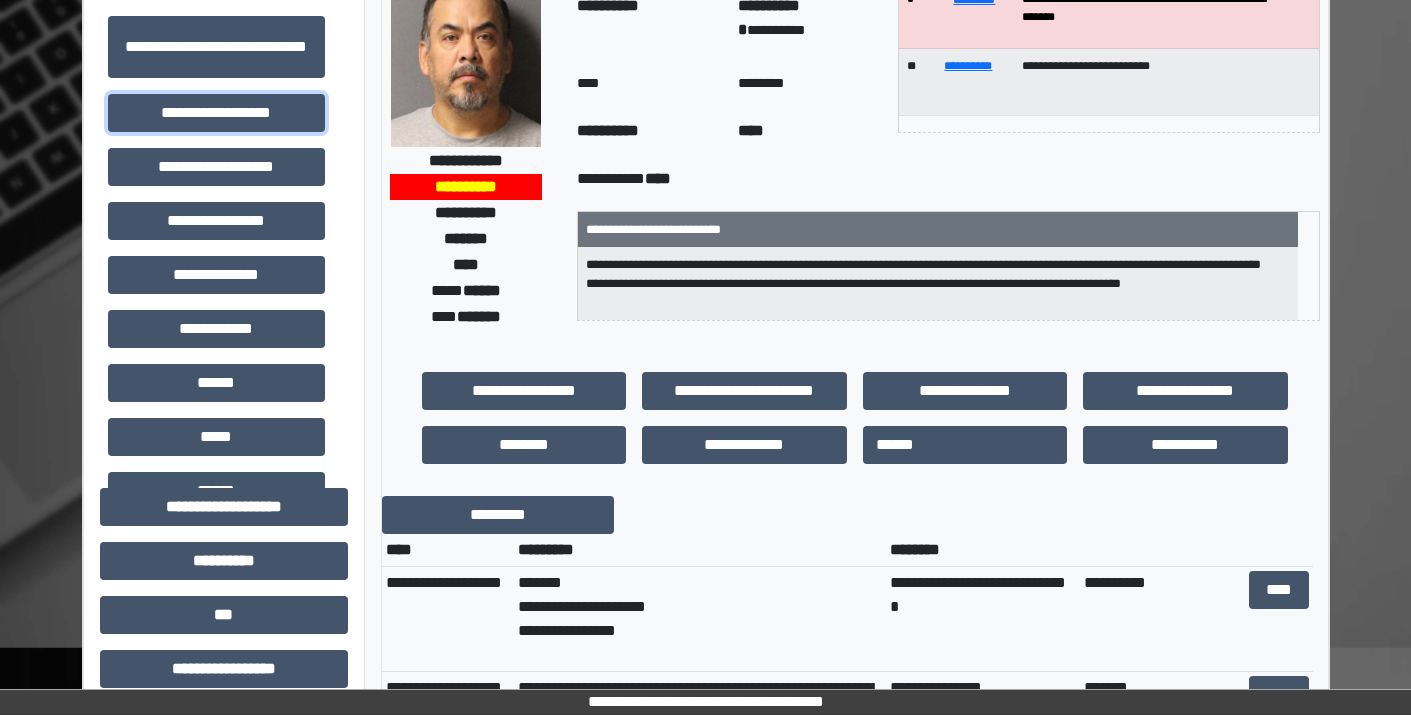 scroll, scrollTop: 400, scrollLeft: 0, axis: vertical 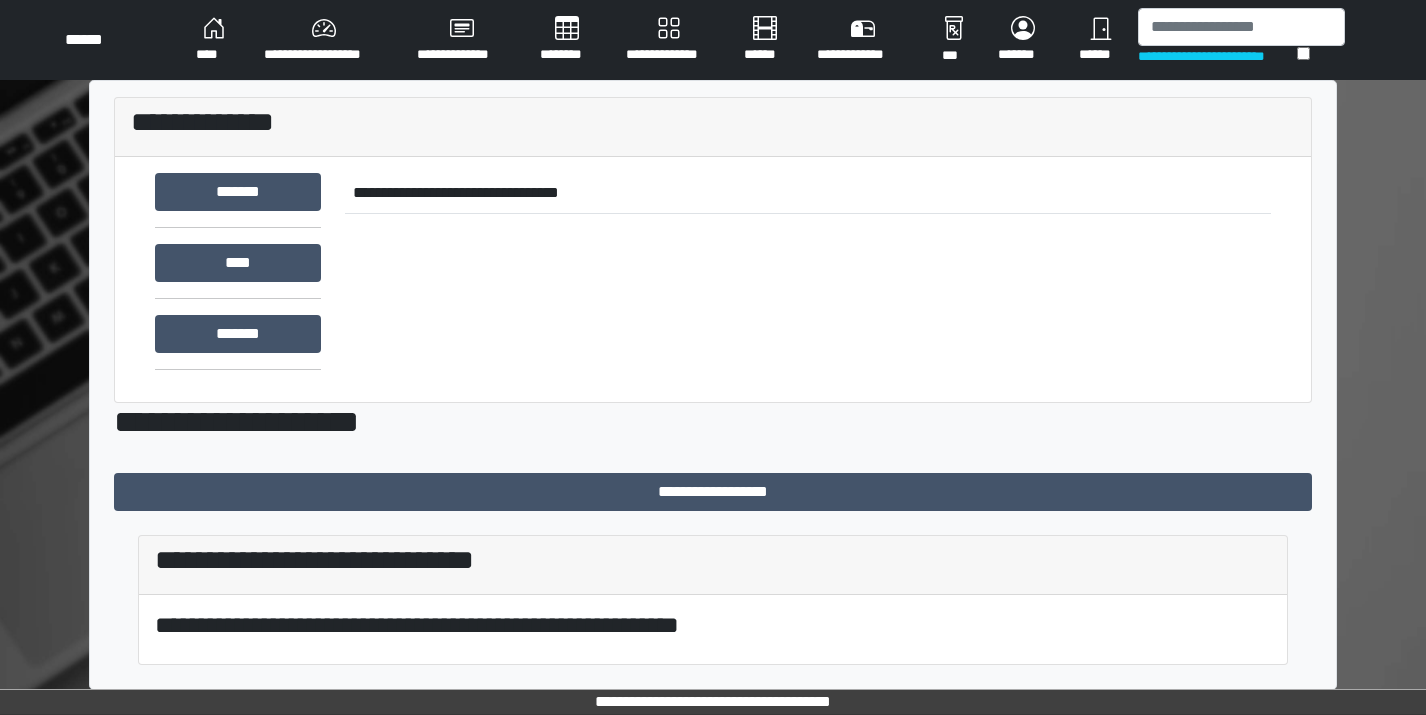 click on "**********" at bounding box center [770, 40] 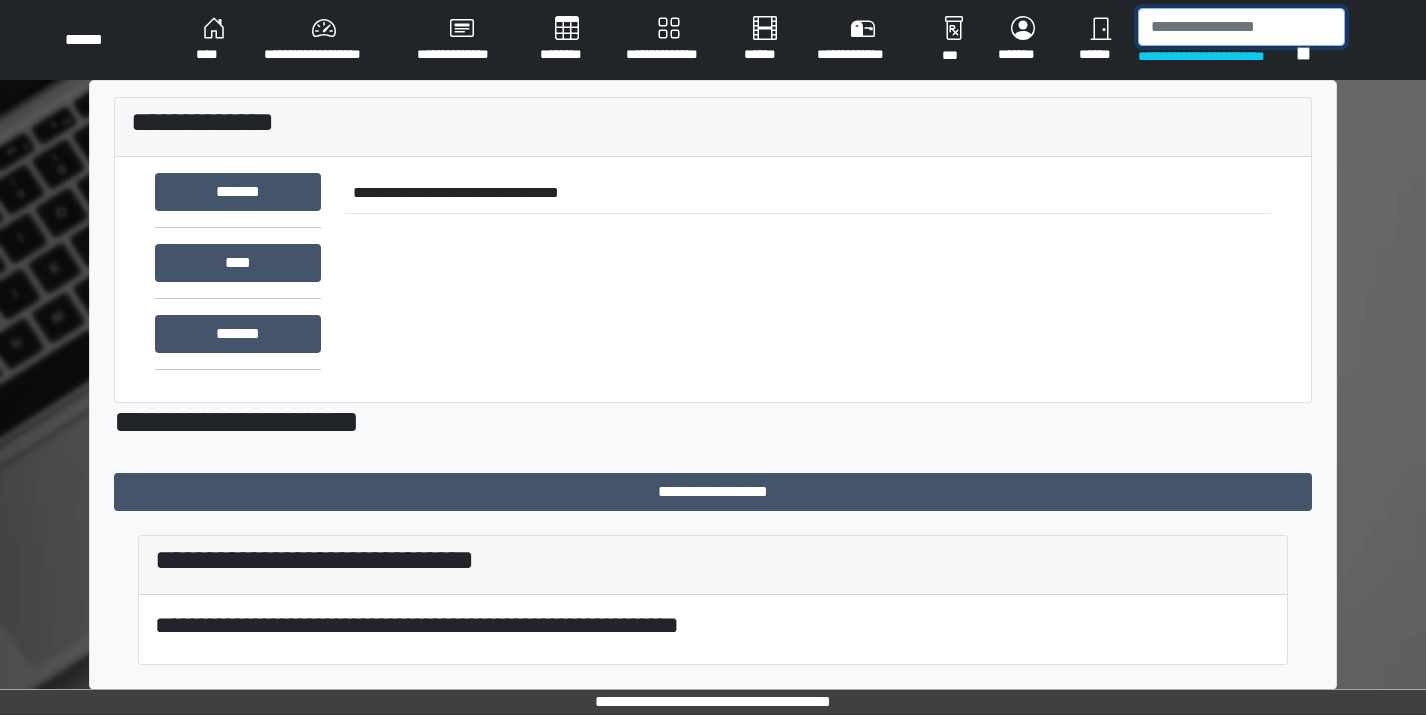 click at bounding box center [1241, 27] 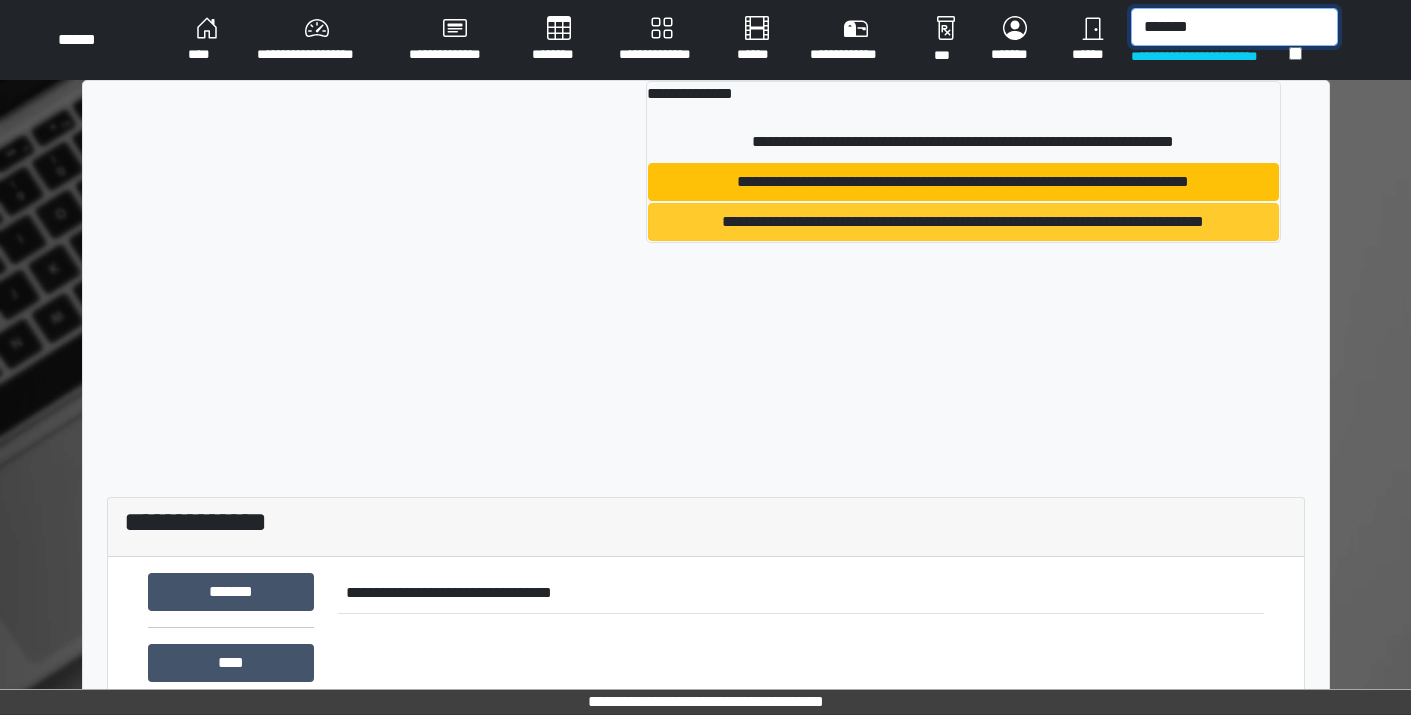 type on "*******" 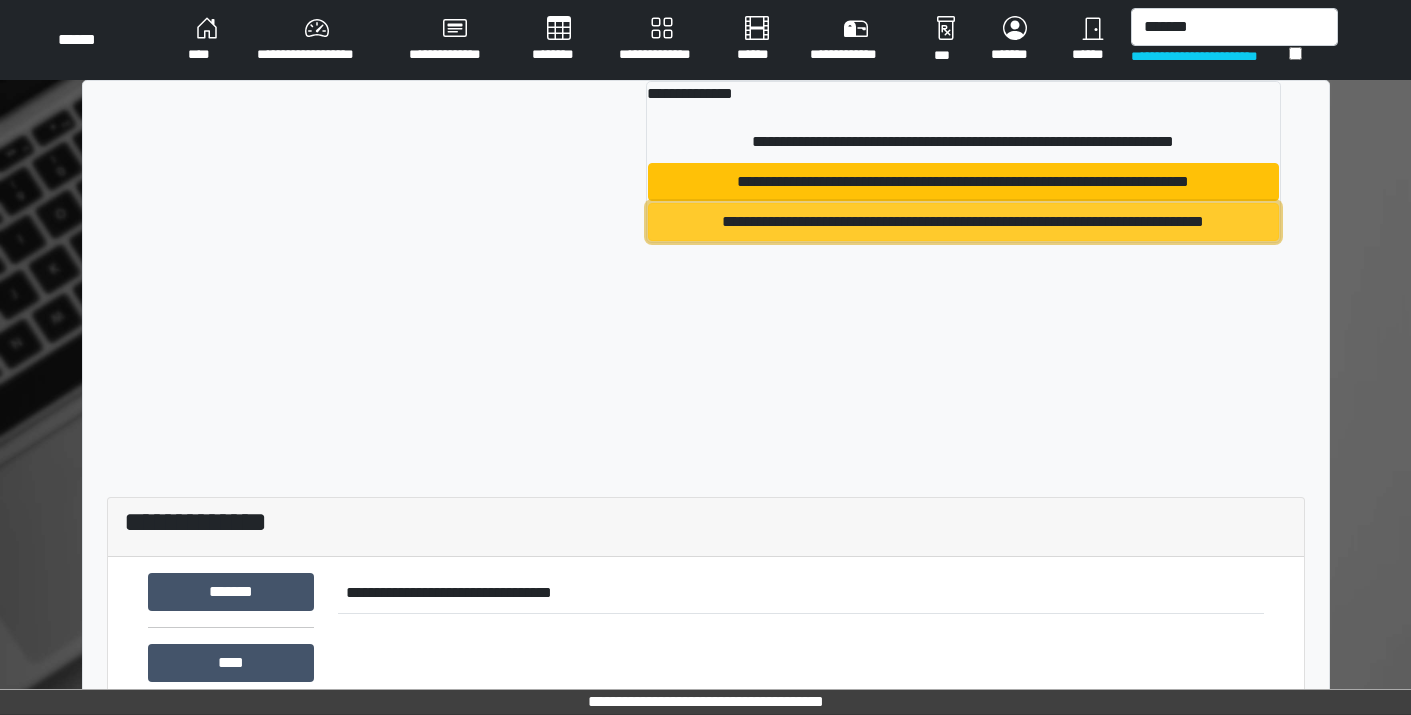 click on "**********" at bounding box center [963, 222] 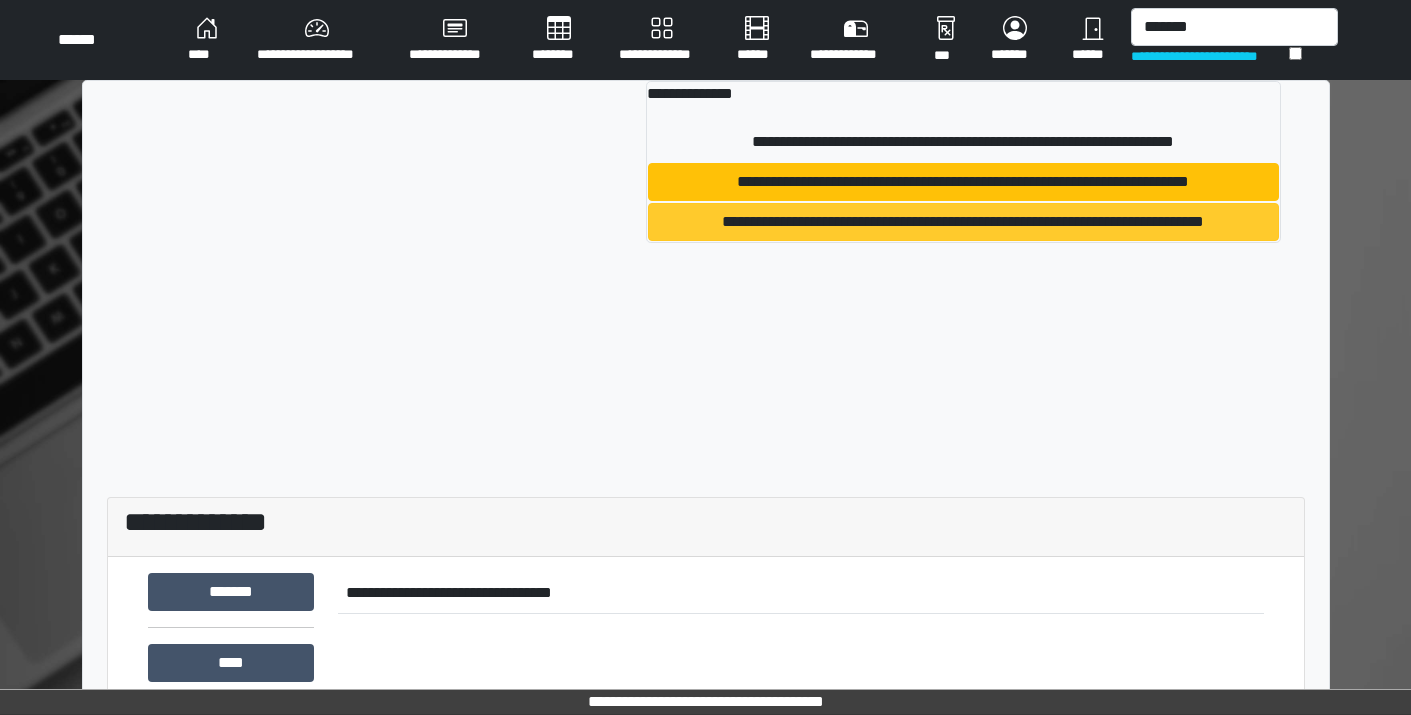 type 